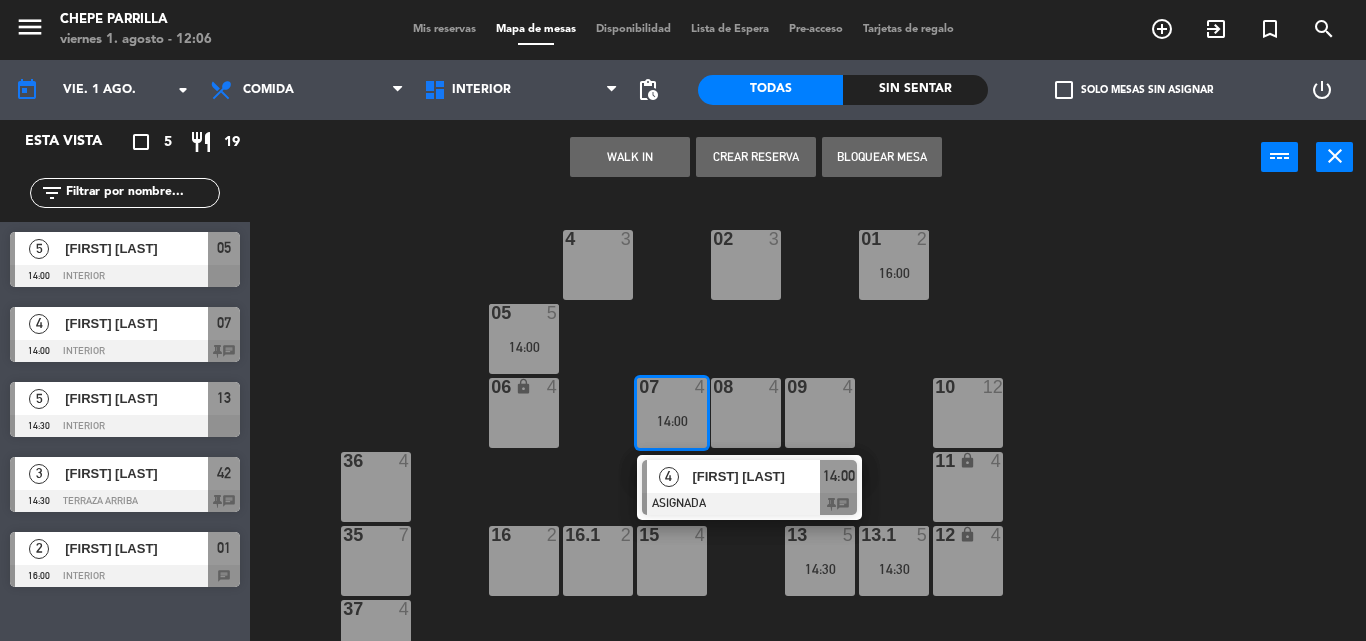 scroll, scrollTop: 0, scrollLeft: 0, axis: both 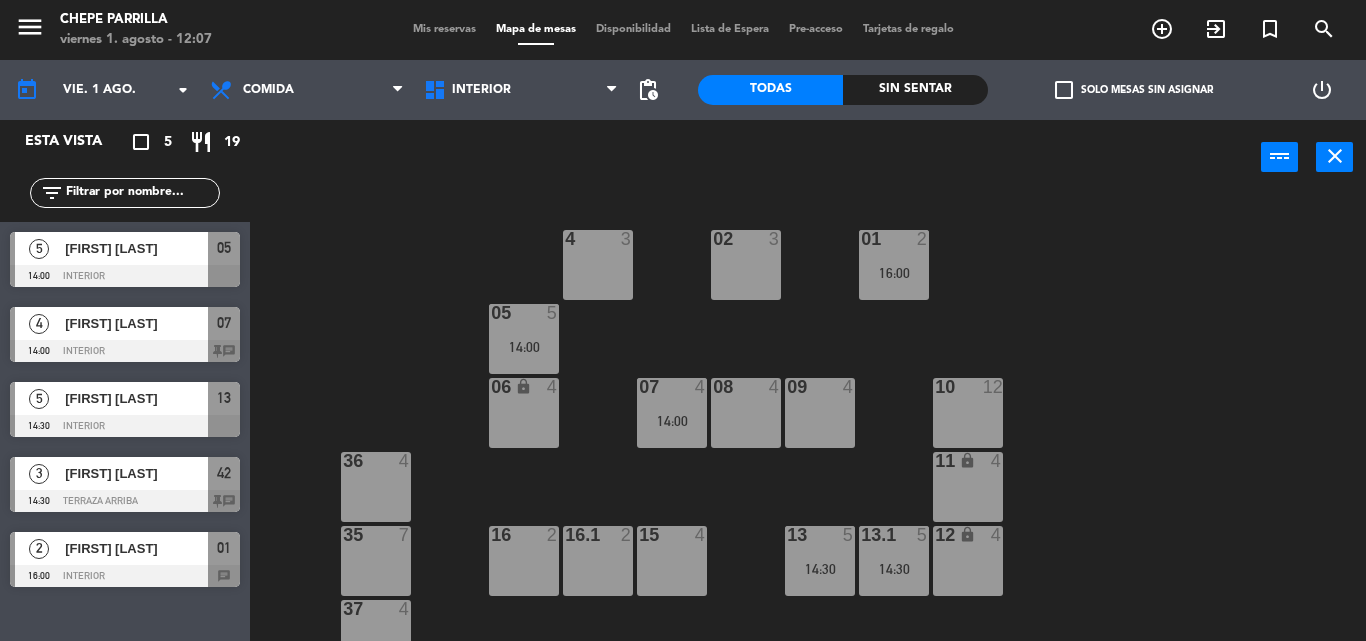 click on "02  3  4  3  01  2   16:00  05  5   14:00  06 lock  4  07  4   14:00  09  4  10  12  08  4  11 lock  4  36  4  16  2  15  4  13  5   14:30  12 lock  4  16.1  2  13.1  5   14:30  35  7  37  4  18  8  MesaB1 lock  4  MESAB2 lock  4  MESAB3 lock  8  39  8  18.2 lock  4  17  4  MESA B4  4  MESA B5  4  MESA B6  4  38  4" 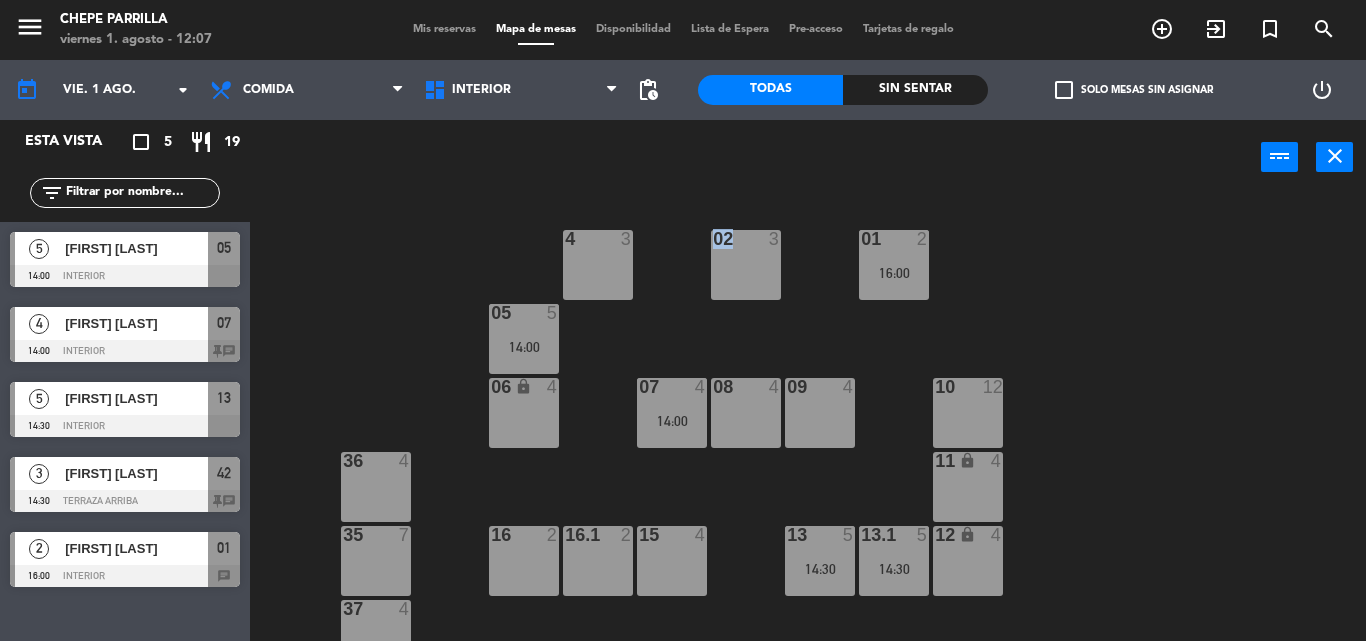 click on "02  3  4  3  01  2   16:00  05  5   14:00  06 lock  4  07  4   14:00  09  4  10  12  08  4  11 lock  4  36  4  16  2  15  4  13  5   14:30  12 lock  4  16.1  2  13.1  5   14:30  35  7  37  4  18  8  MesaB1 lock  4  MESAB2 lock  4  MESAB3 lock  8  39  8  18.2 lock  4  17  4  MESA B4  4  MESA B5  4  MESA B6  4  38  4" 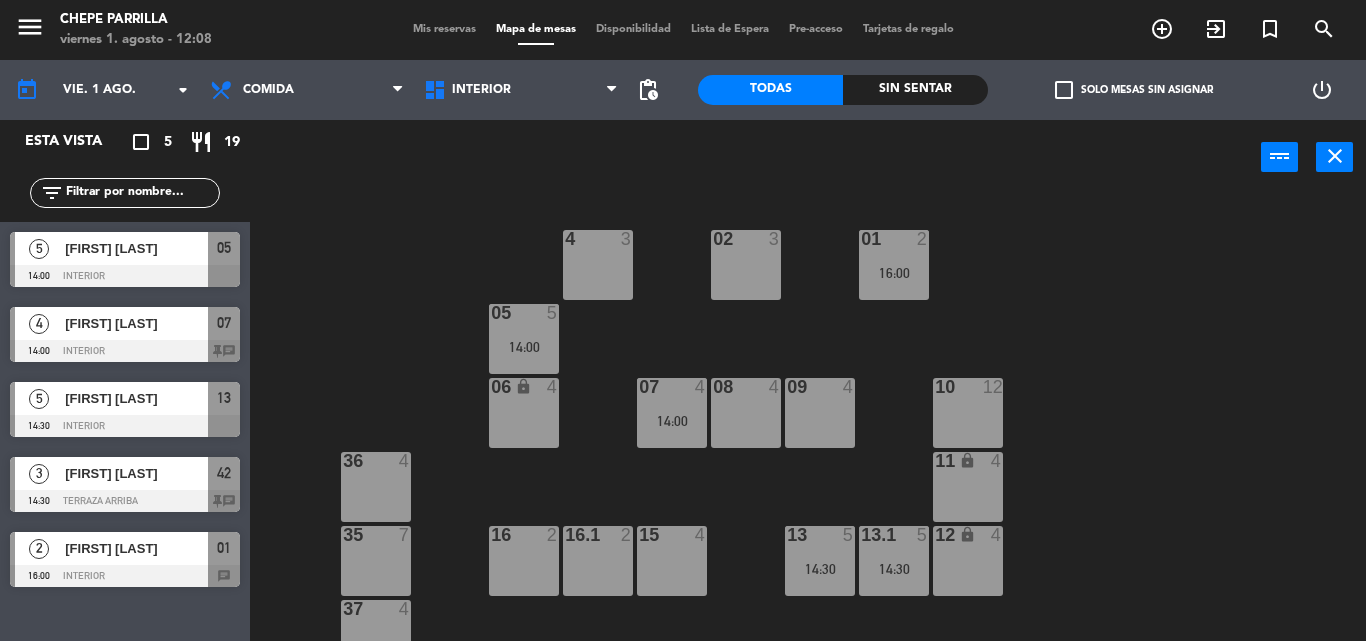 click on "02  3  4  3  01  2   16:00  05  5   14:00  06 lock  4  07  4   14:00  09  4  10  12  08  4  11 lock  4  36  4  16  2  15  4  13  5   14:30  12 lock  4  16.1  2  13.1  5   14:30  35  7  37  4  18  8  MesaB1 lock  4  MESAB2 lock  4  MESAB3 lock  8  39  8  18.2 lock  4  17  4  MESA B4  4  MESA B5  4  MESA B6  4  38  4" 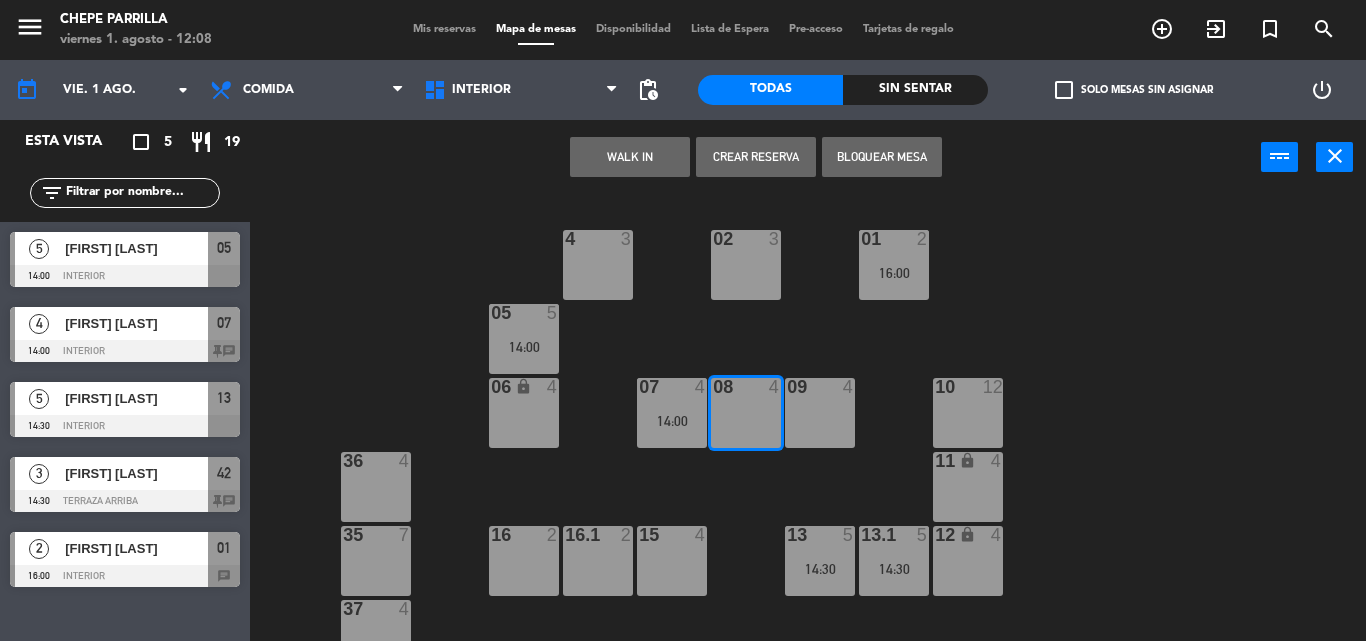 click on "Crear Reserva" at bounding box center [756, 157] 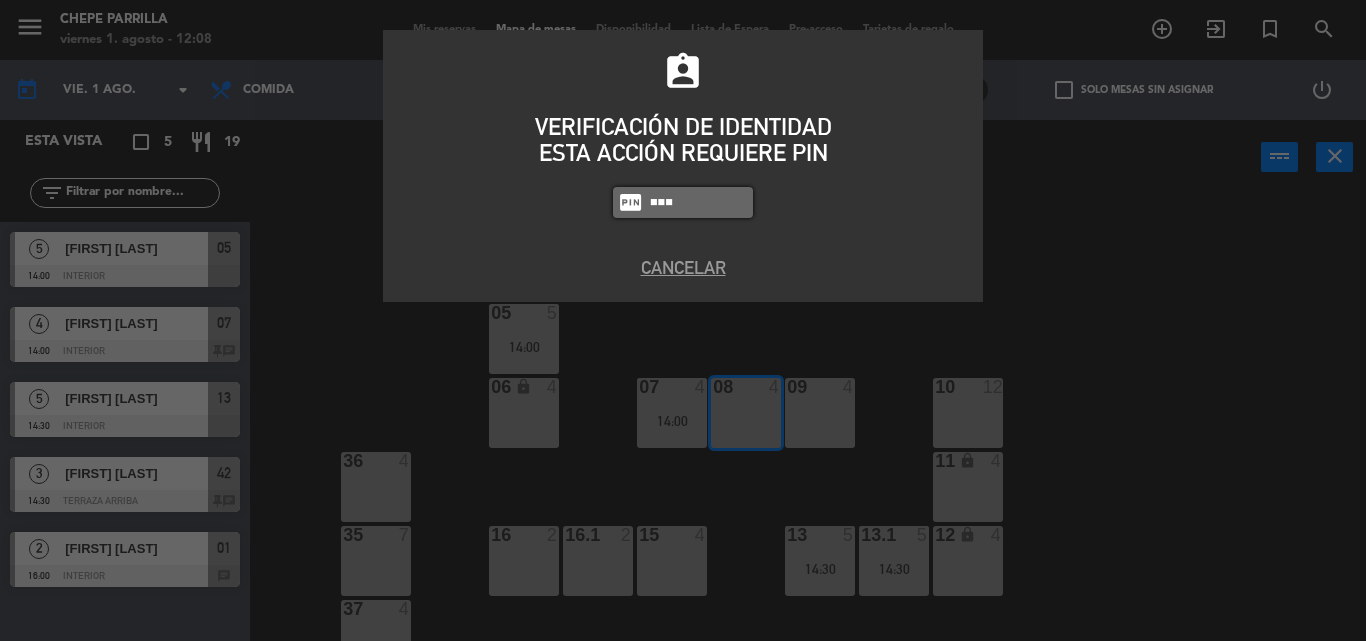 type on "5257" 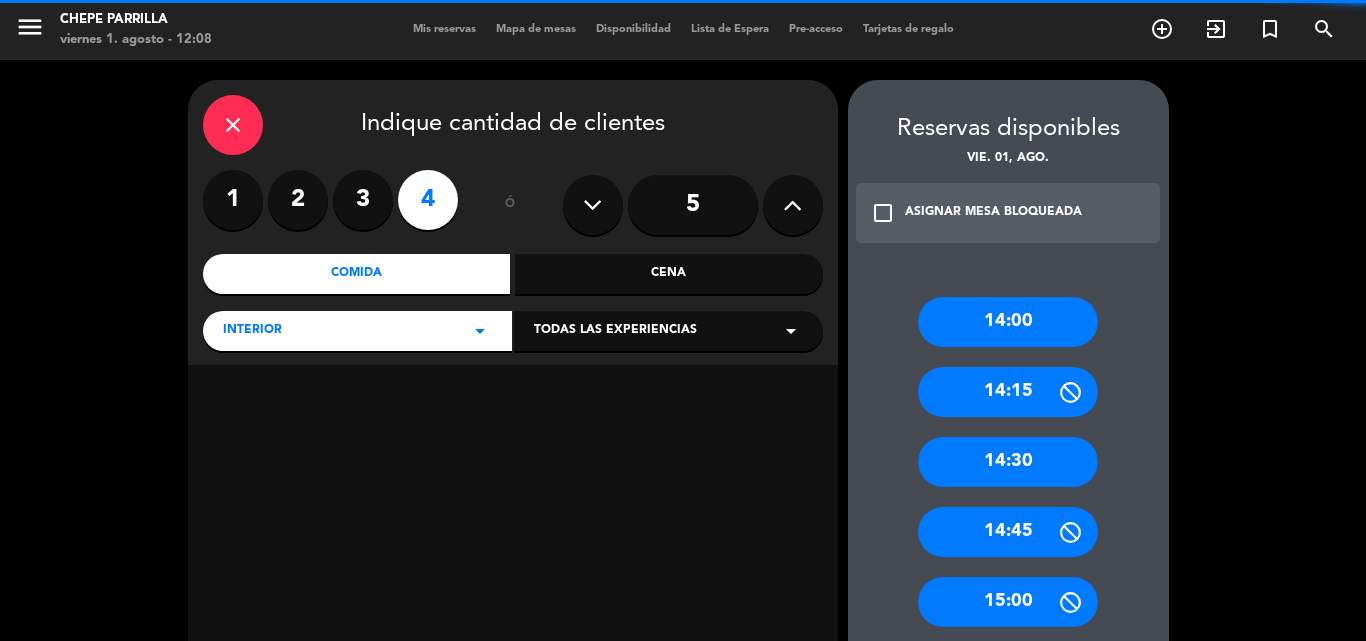click at bounding box center (792, 205) 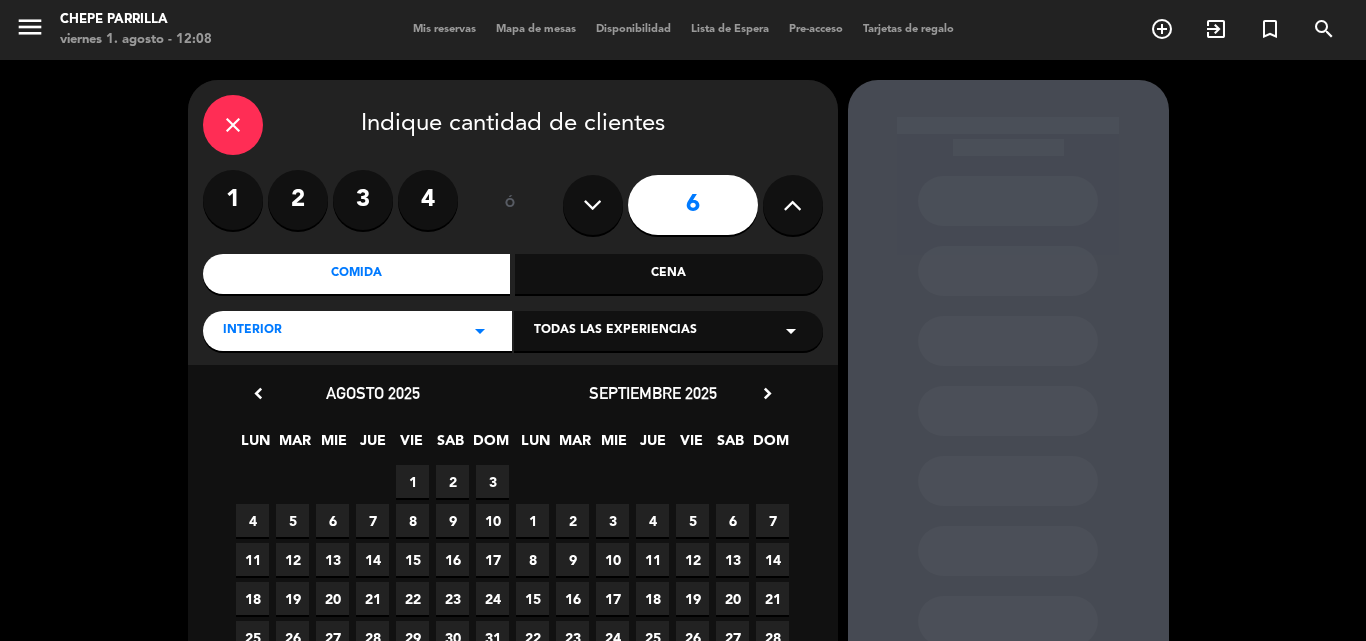 click on "1" at bounding box center [412, 481] 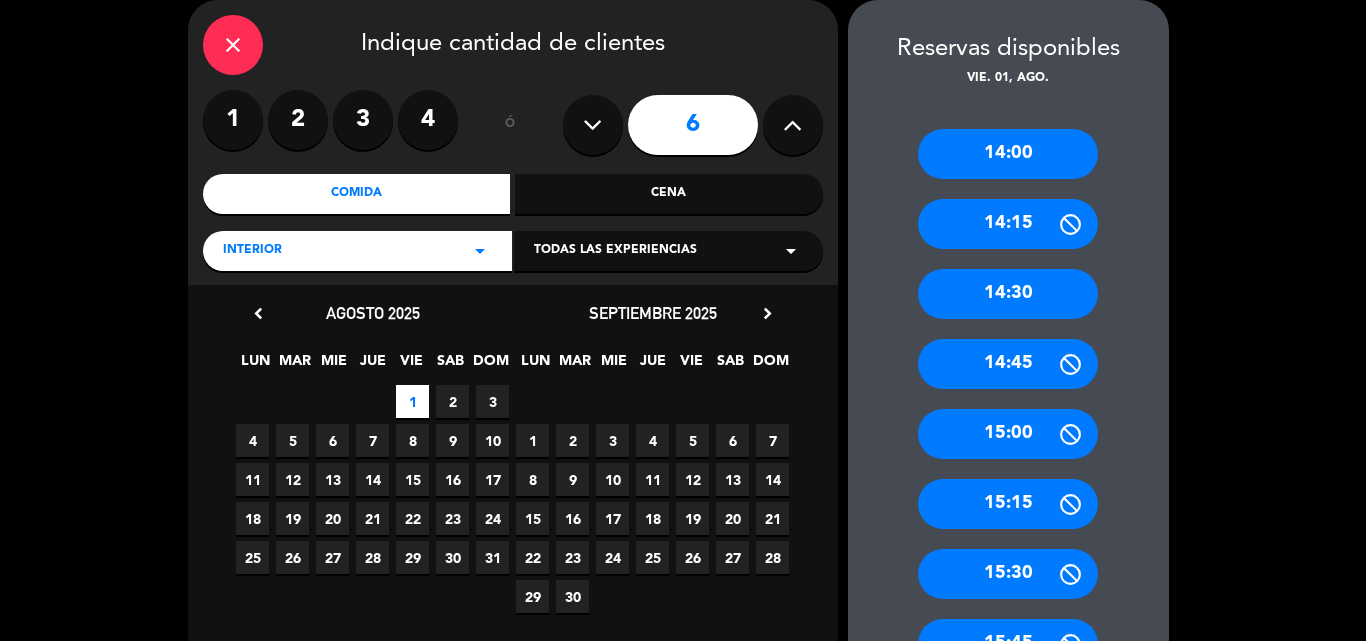 click on "14:30" at bounding box center (1008, 294) 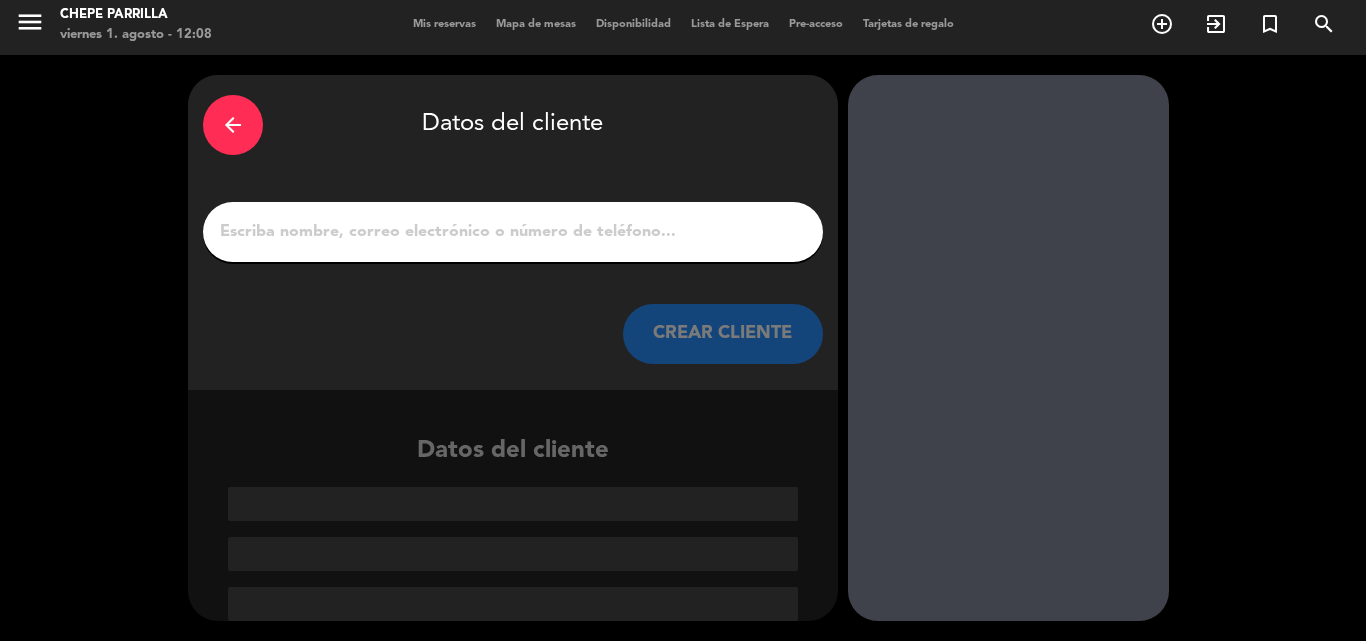 click on "1" at bounding box center (513, 232) 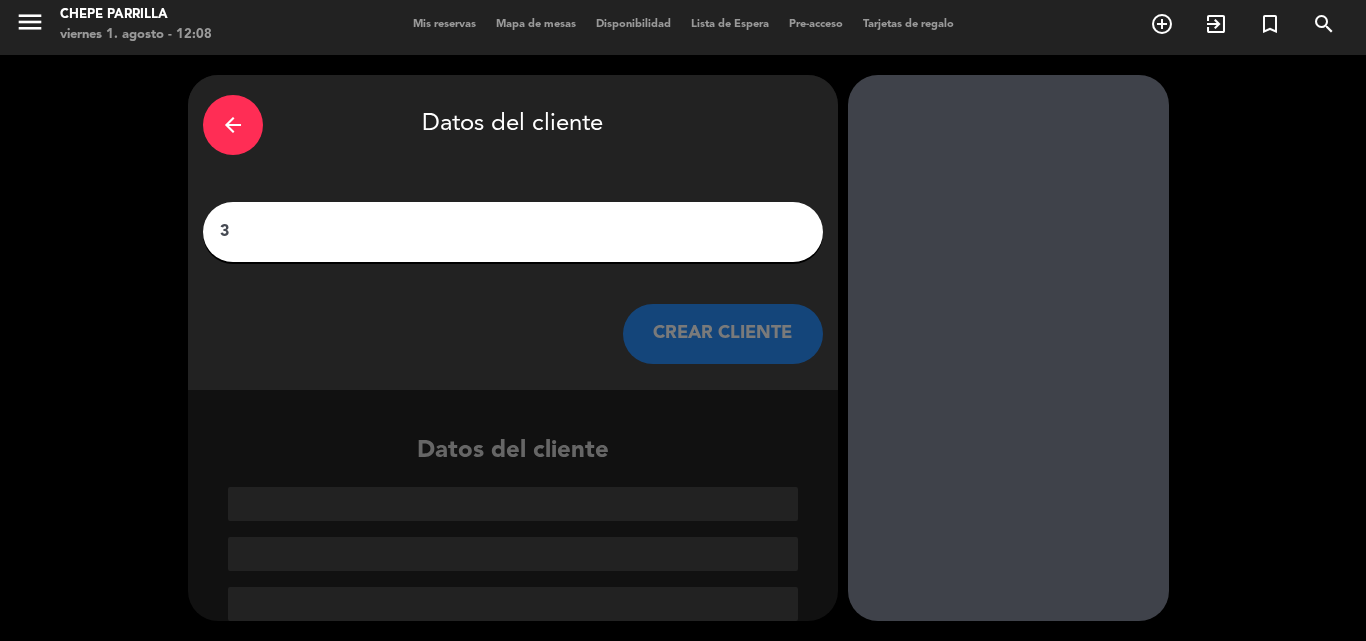 scroll, scrollTop: 0, scrollLeft: 0, axis: both 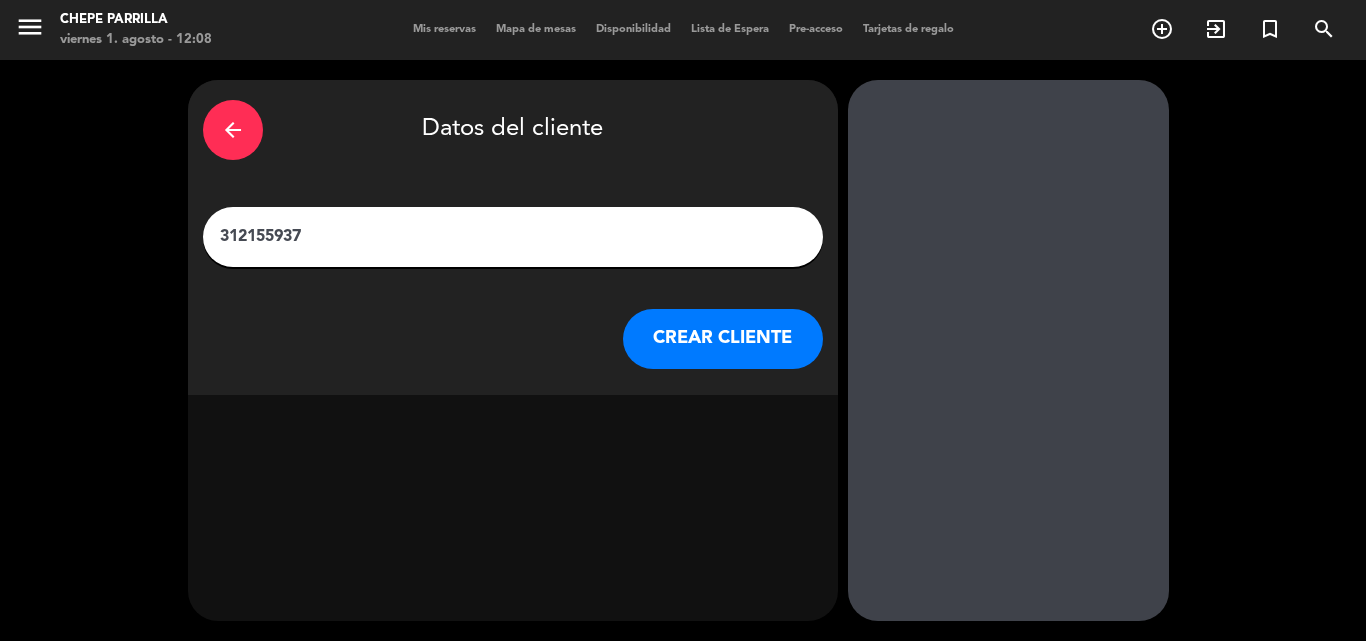 type on "3121559374" 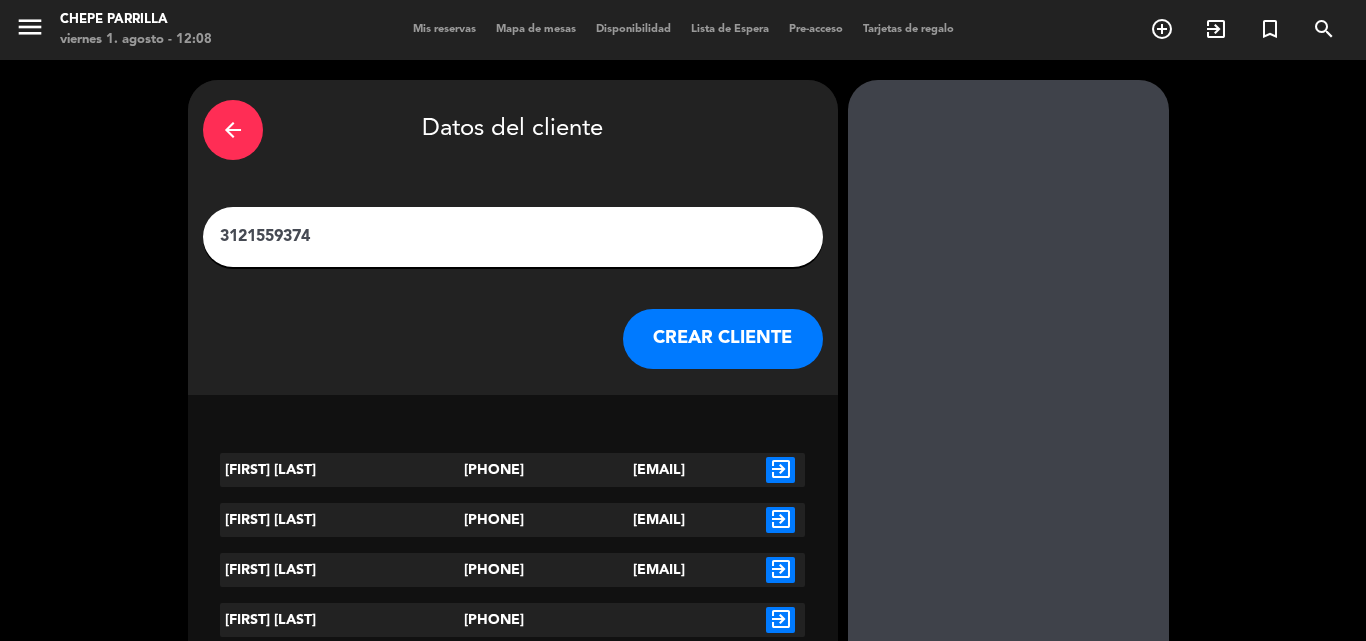 click on "exit_to_app" at bounding box center (780, 570) 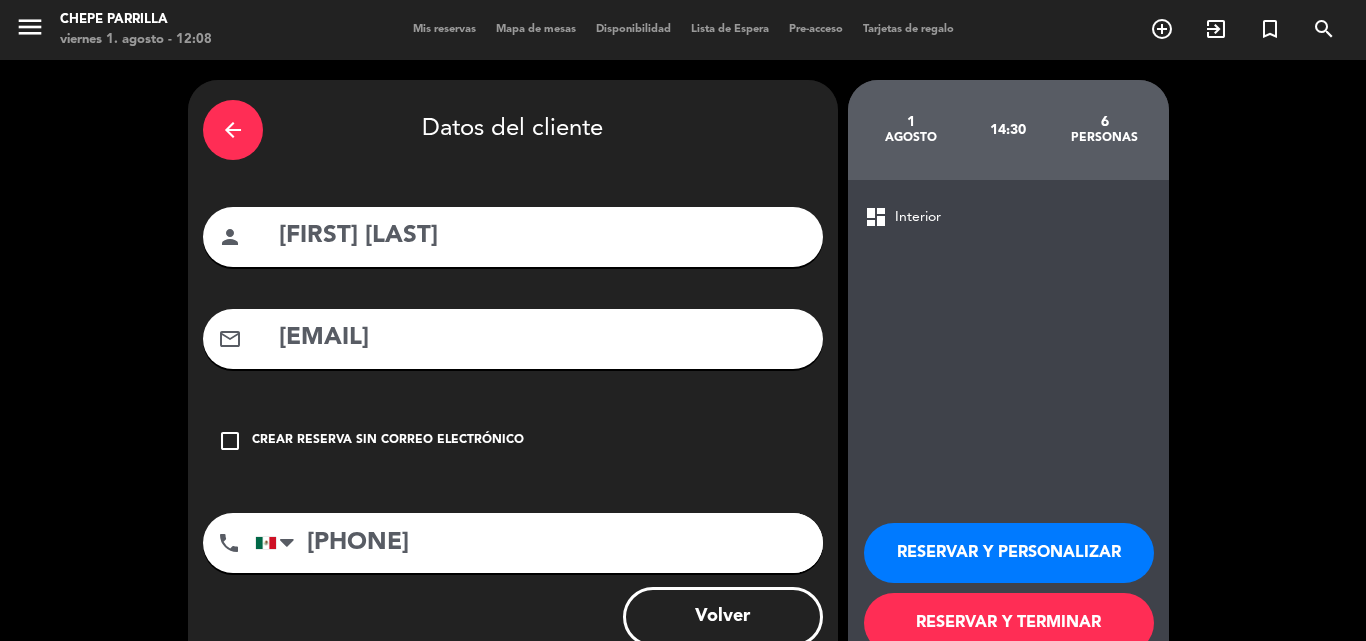 click on "RESERVAR Y PERSONALIZAR" at bounding box center [1009, 553] 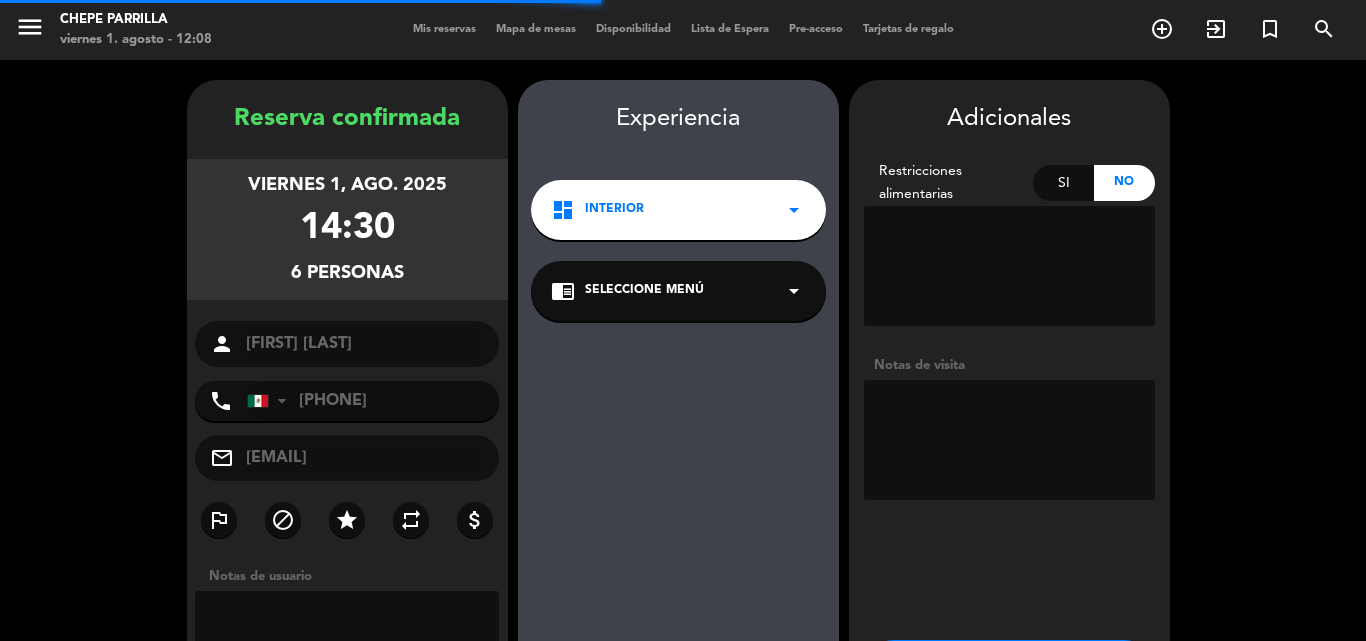 scroll, scrollTop: 80, scrollLeft: 0, axis: vertical 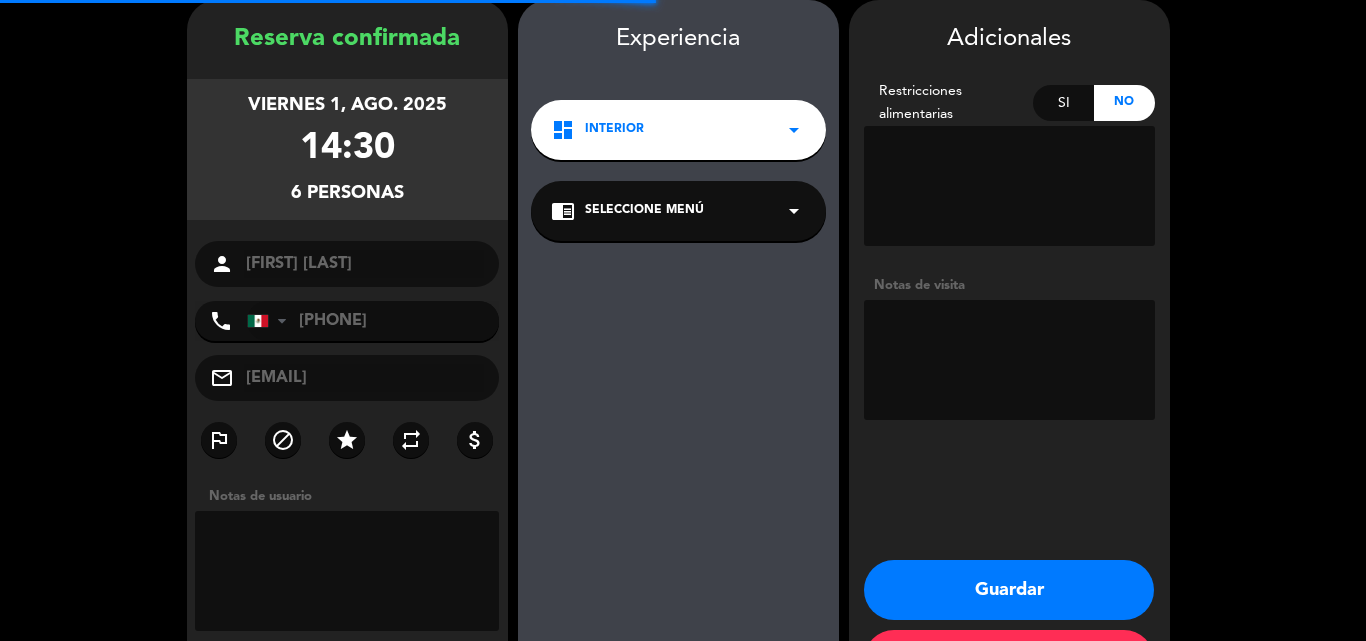 click at bounding box center [1009, 360] 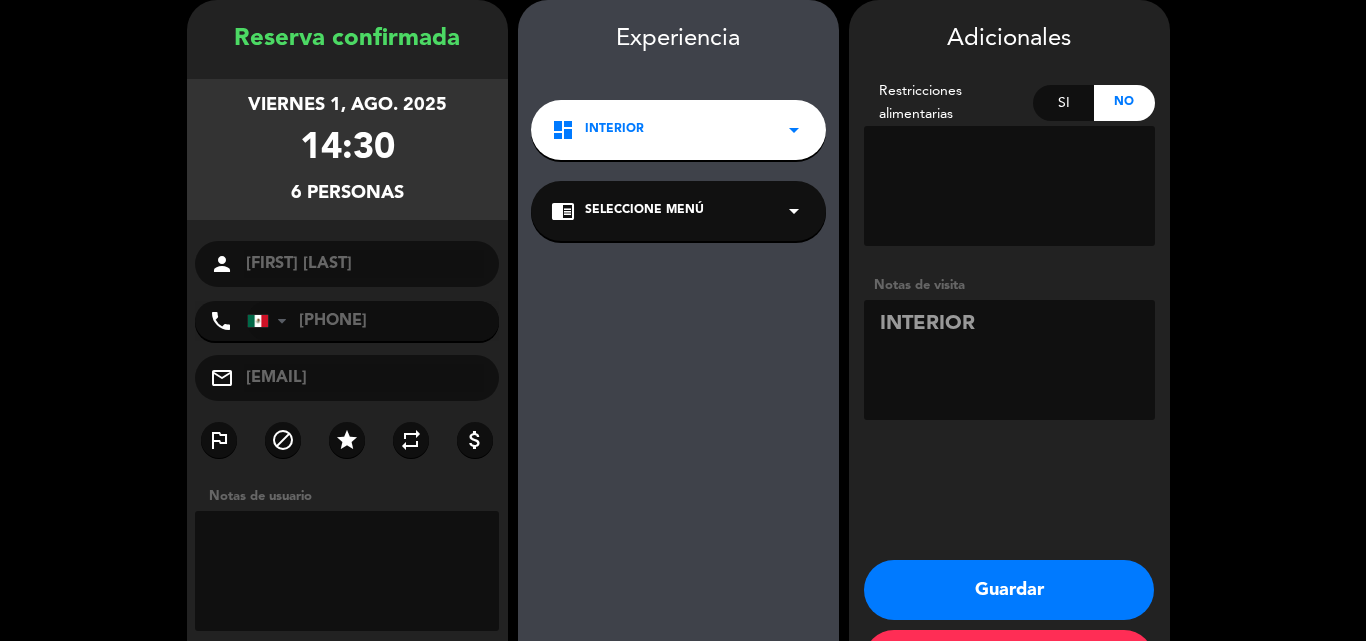 type on "INTERIOR" 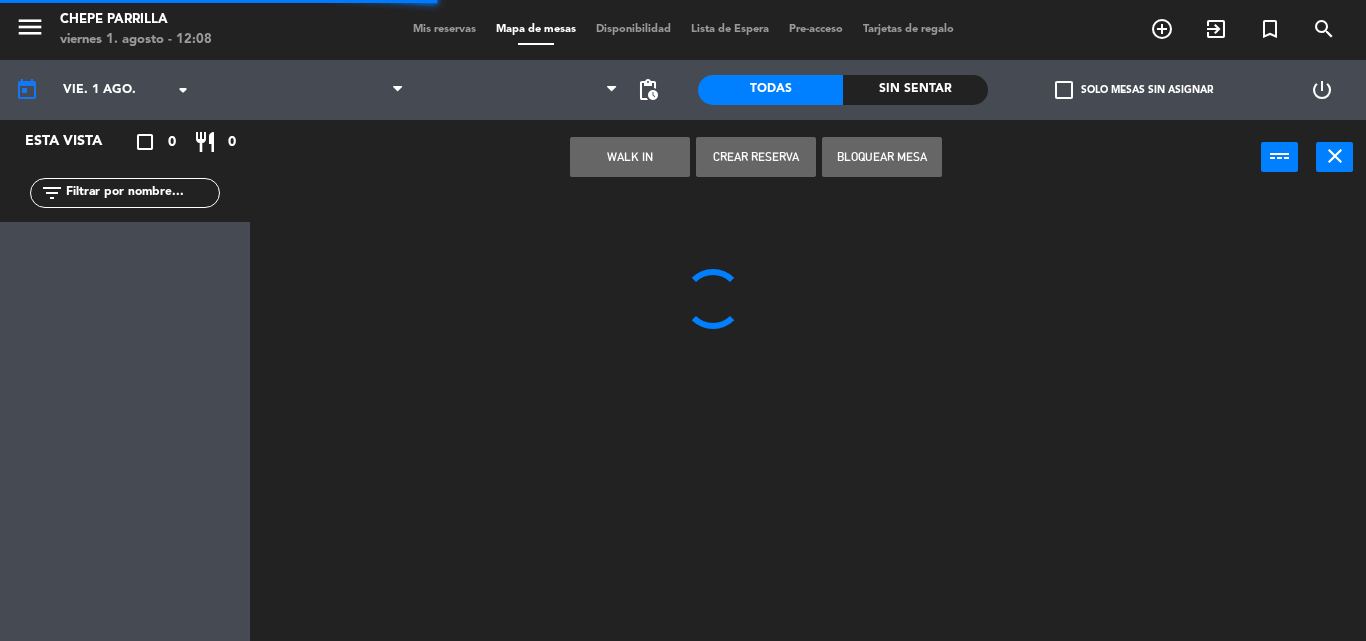 scroll, scrollTop: 0, scrollLeft: 0, axis: both 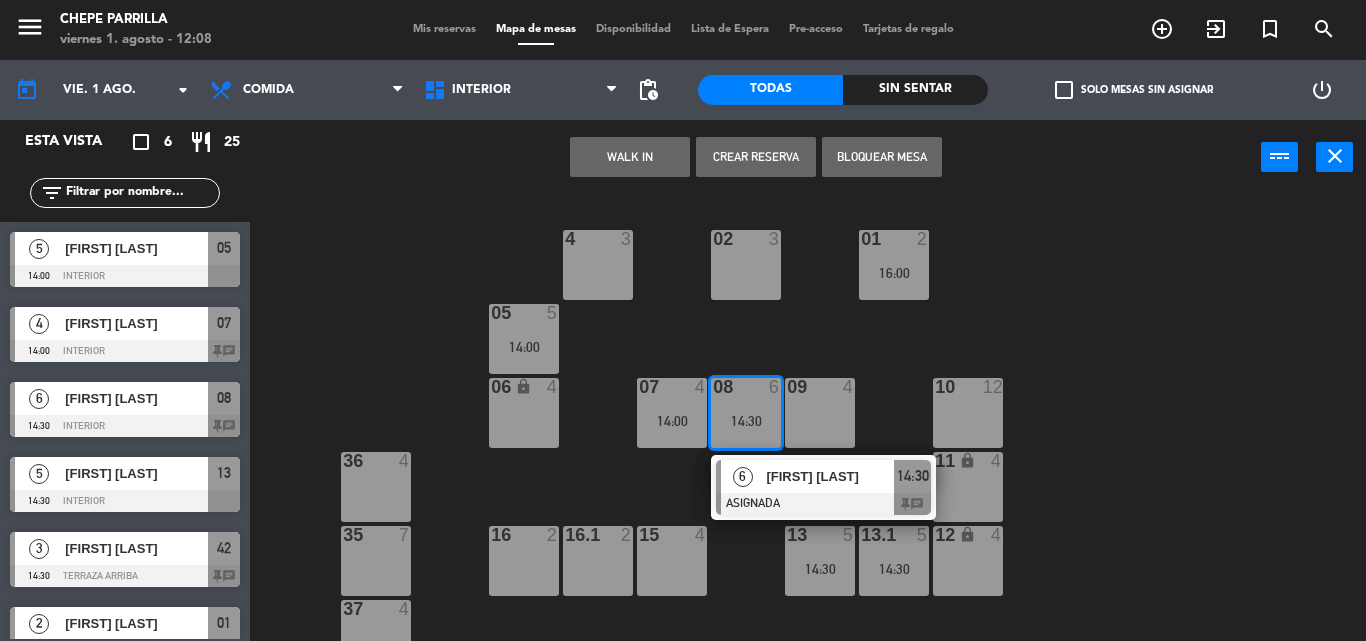 click on "02  3  4  3  01  2   16:00  05  5   14:00  06 lock  4  07  4   14:00  09  4  10  12  08  6   14:30   6   [FIRST] [LAST]   ASIGNADA  14:30 chat 11 lock  4  36  4  16  2  15  4  13  5   14:30  12 lock  4  16.1  2  13.1  5   14:30  35  7  37  4  18  8  MesaB1 lock  4  MESAB2 lock  4  MESAB3 lock  8  39  8  18.2 lock  4  17  4  MESA B4  4  MESA B5  4  MESA B6  4  38  4" 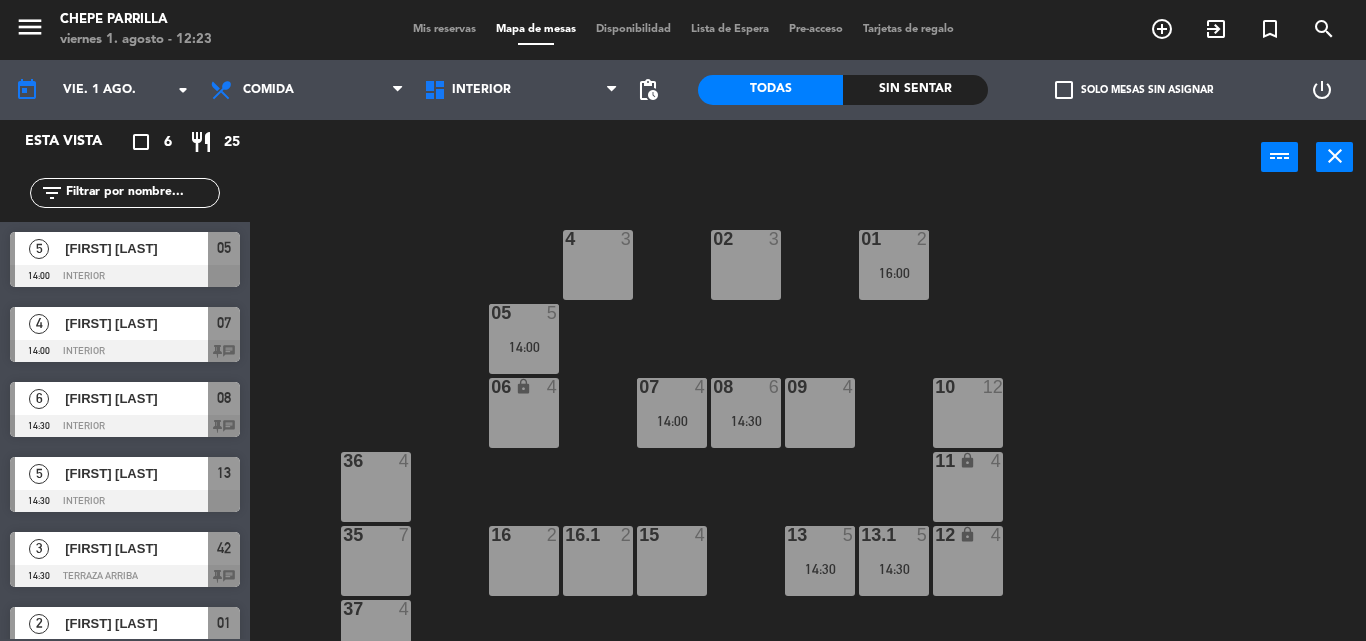 click on "02  3  4  3  01  2   16:00  05  5   14:00  06 lock  4  07  4   14:00  09  4  10  12  08  6   14:30  11 lock  4  36  4  16  2  15  4  13  5   14:30  12 lock  4  16.1  2  13.1  5   14:30  35  7  37  4  18  8  MesaB1 lock  4  MESAB2 lock  4  MESAB3 lock  8  39  8  18.2 lock  4  17  4  MESA B4  4  MESA B5  4  MESA B6  4  38  4" 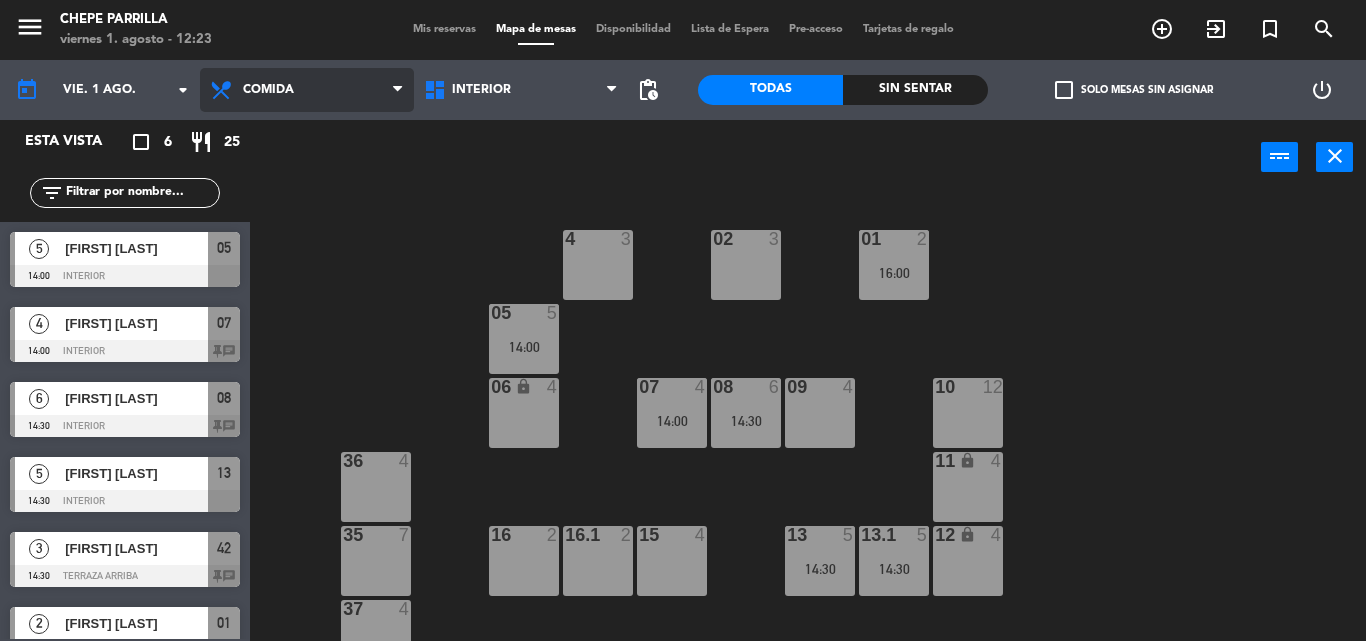 click on "Comida" at bounding box center [268, 90] 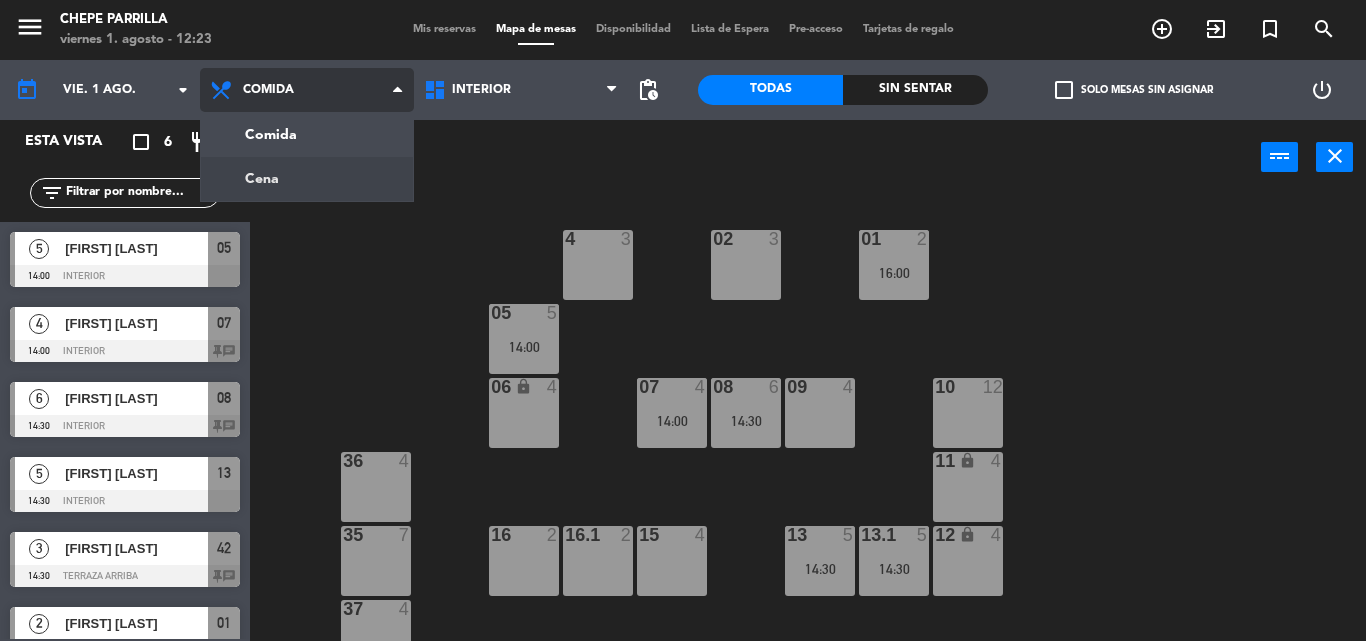 click on "menu  Chepe Parrilla   viernes 1. agosto - 12:23   Mis reservas   Mapa de mesas   Disponibilidad   Lista de Espera   Pre-acceso   Tarjetas de regalo  add_circle_outline exit_to_app turned_in_not search today    vie. 1 ago. arrow_drop_down  Comida  Cena  Comida  Comida  Cena  Interior   Terraza   Interior   Interior   Terraza  pending_actions  Todas  Sin sentar  check_box_outline_blank   Solo mesas sin asignar   power_settings_new   Esta vista   crop_square  6  restaurant  25 filter_list  5   [FIRST] [LAST]   14:00   Interior  05  4   [FIRST] [LAST]   14:00   Interior  07 chat  6   [FIRST] [LAST]   14:30   Interior  08 chat  5   [FIRST] [LAST]   14:30   Interior  13  3   [FIRST] [LAST]    14:30   Terraza Arriba  42 chat  2   [FIRST] [LAST]   16:00   Interior  01 chat power_input close 02  3  4  3  01  2   16:00  05  5   14:00  06 lock  4  07  4   14:00  09  4  10  12  08  6   14:30  11 lock  4  36  4  16  2  15  4  13  5   14:30  12 lock  4  16.1  2  13.1  5   14:30  35  7  37  4  18  8  MesaB1 lock  4" 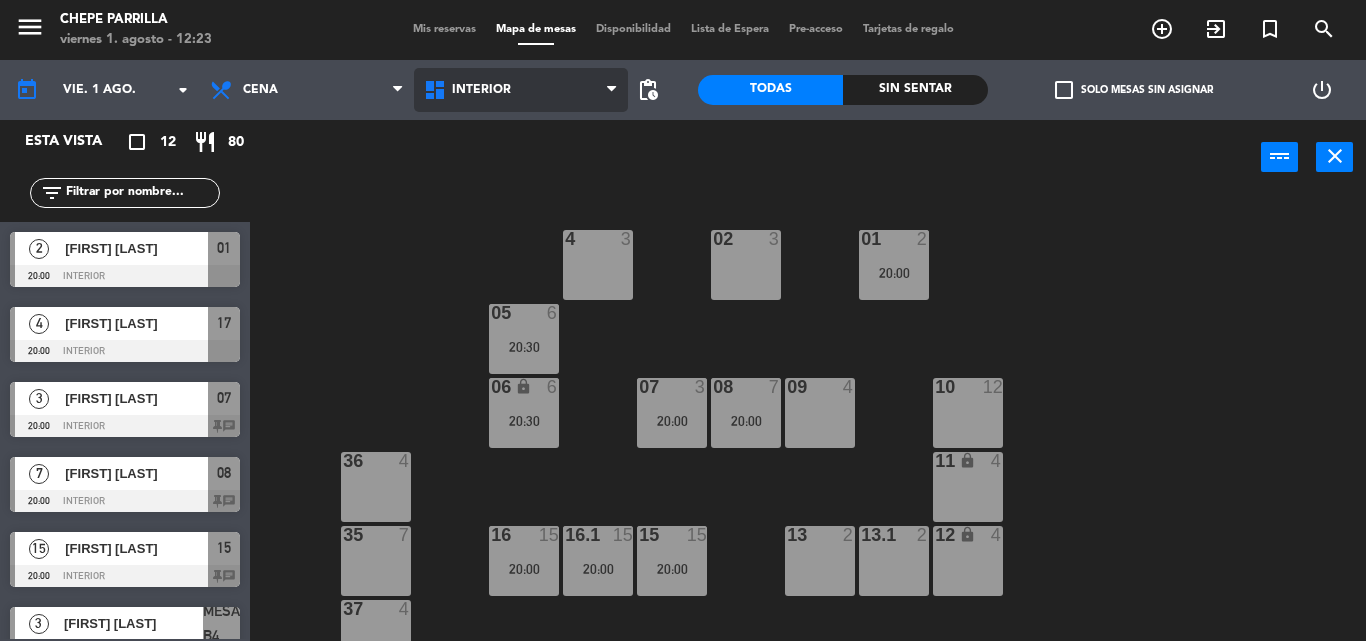 click on "Interior" at bounding box center [521, 90] 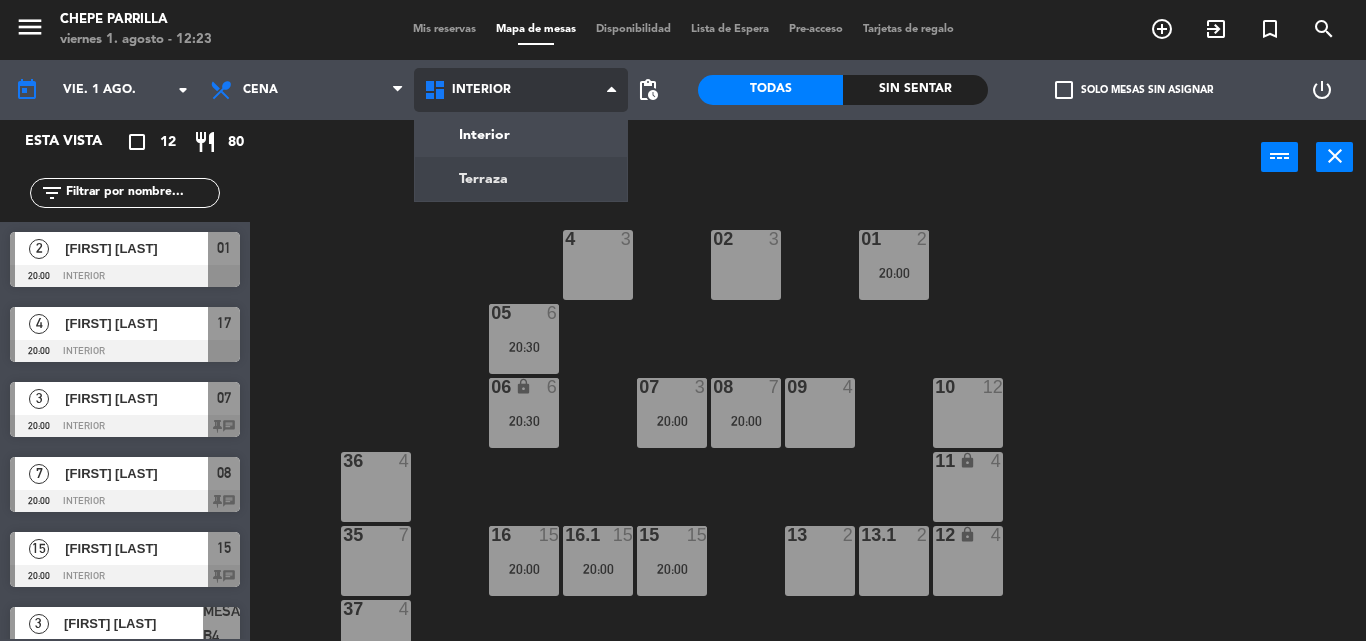 click on "menu  Chepe Parrilla   viernes 1. agosto - 12:23   Mis reservas   Mapa de mesas   Disponibilidad   Lista de Espera   Pre-acceso   Tarjetas de regalo  add_circle_outline exit_to_app turned_in_not search today    vie. 1 ago. arrow_drop_down  Comida  Cena  Cena  Comida  Cena  Interior   Terraza   Interior   Interior   Terraza  pending_actions  Todas  Sin sentar  check_box_outline_blank   Solo mesas sin asignar   power_settings_new   Esta vista   crop_square  12  restaurant  80 filter_list  2   [FIRST] [LAST]   20:00   Interior  01  4   [FIRST] [LAST]   20:00   Interior  17  3   [FIRST] [LAST]   20:00   Interior  07 chat  7   [FIRST] [LAST]    20:00   Interior  08 chat  15   [FIRST] [LAST]   20:00   Interior  15 chat  3   [FIRST] [LAST] [LAST]   20:00   Interior  MESA B4  6   [FIRST] [LAST]    20:30   Interior  05 chat  3   [FIRST] [LAST]   20:30   Terraza Arriba  19 chat  6   [FIRST] [LAST]   20:30   Interior  18  9   [FIRST] [LAST]   20:30   Terraza Arriba  52  2   [FIRST] [LAST]   21:00   Interior   20" 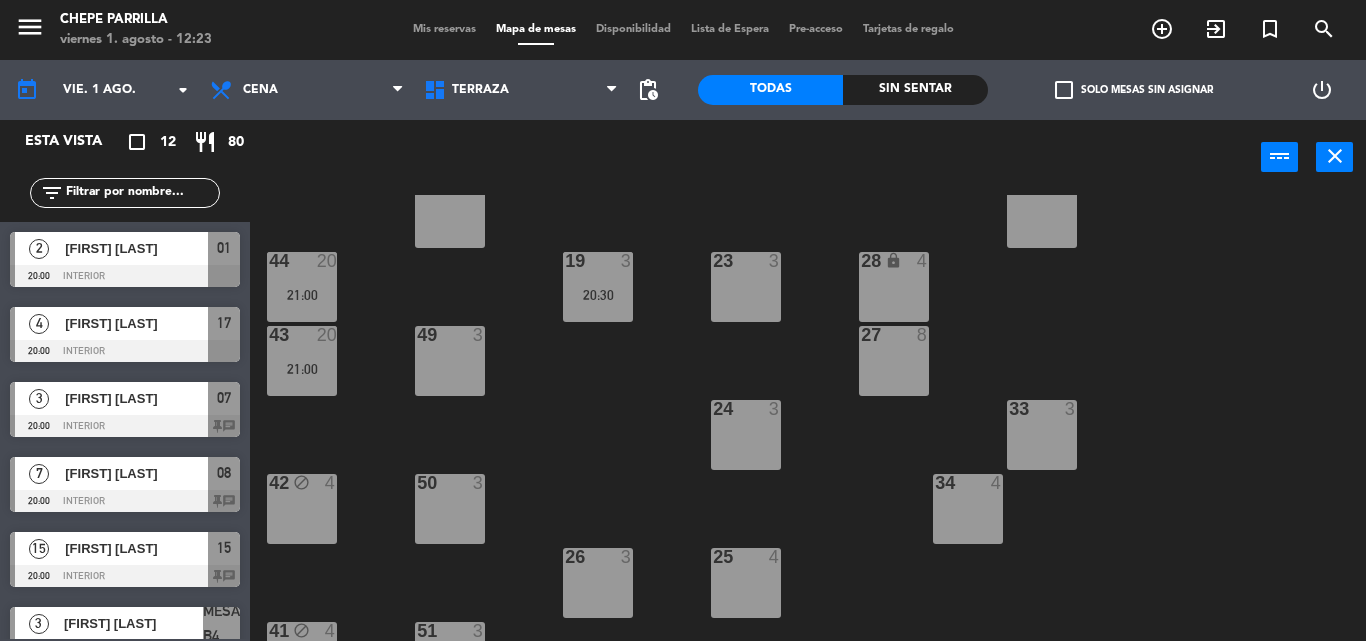 scroll, scrollTop: 399, scrollLeft: 0, axis: vertical 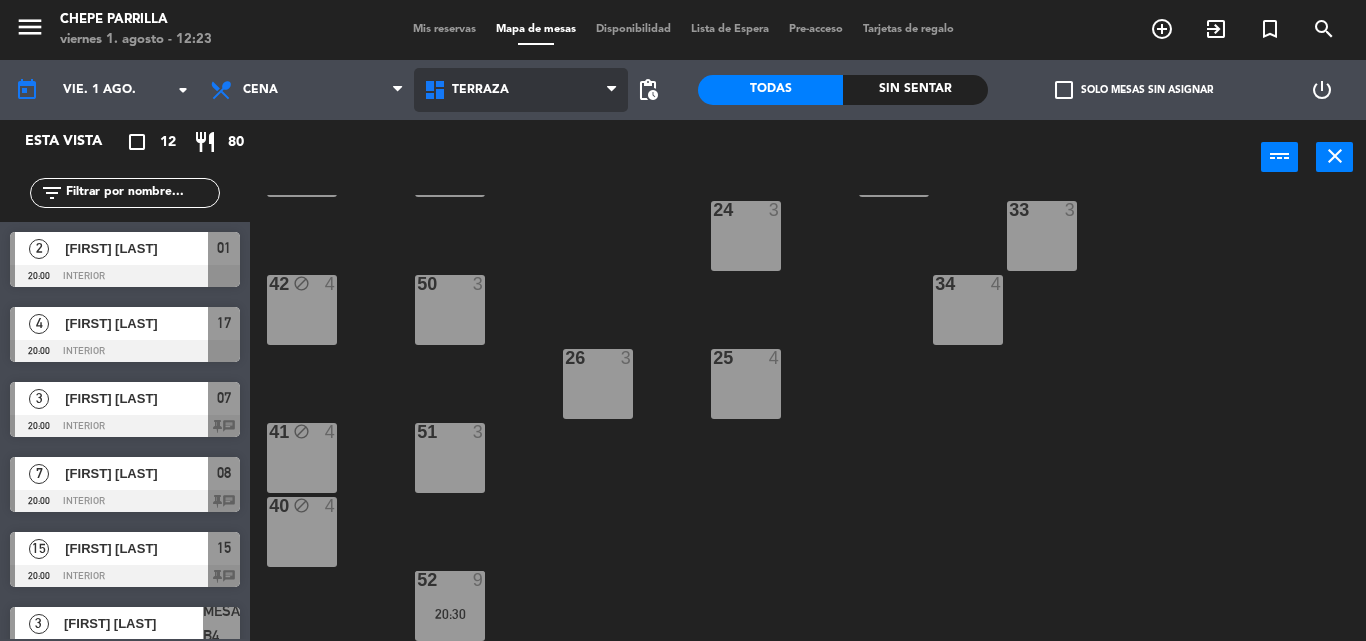 click on "Terraza" at bounding box center (521, 90) 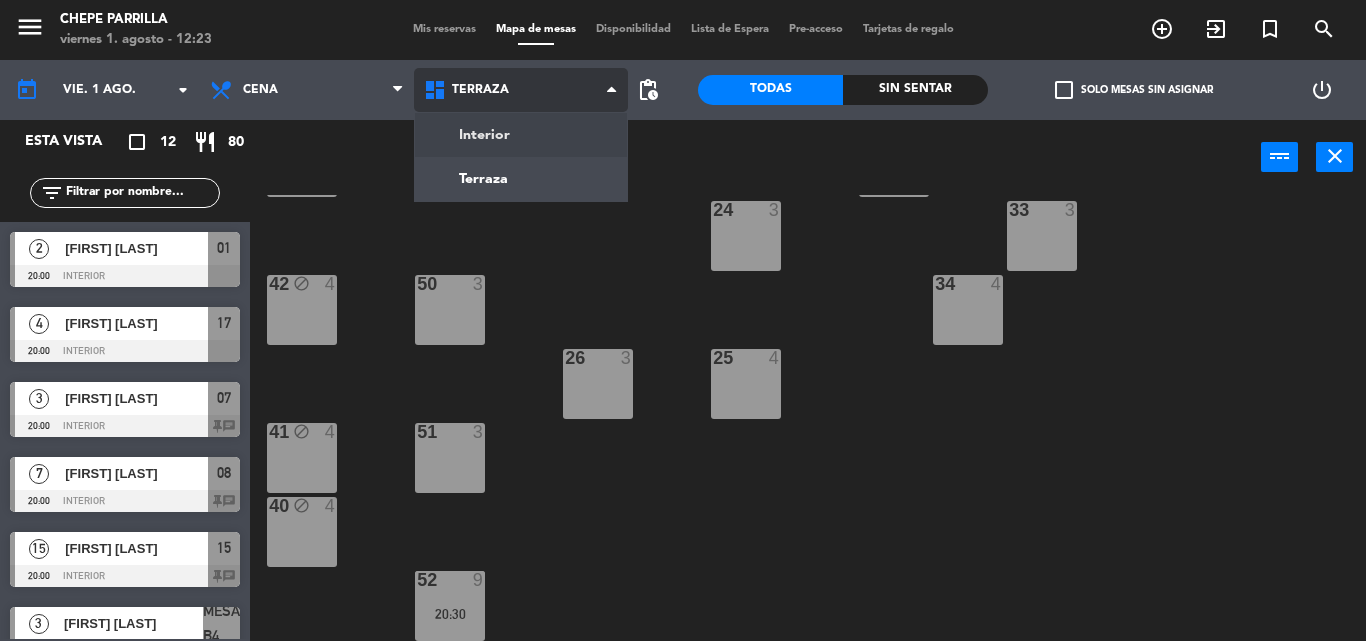 click on "menu  Chepe Parrilla   viernes 1. agosto - 12:23   Mis reservas   Mapa de mesas   Disponibilidad   Lista de Espera   Pre-acceso   Tarjetas de regalo  add_circle_outline exit_to_app turned_in_not search today    vie. 1 ago. arrow_drop_down  Comida  Cena  Cena  Comida  Cena  Interior   Terraza   Terraza   Interior   Terraza  pending_actions  Todas  Sin sentar  check_box_outline_blank   Solo mesas sin asignar   power_settings_new   Esta vista   crop_square  12  restaurant  80 filter_list  2   [FIRST] [LAST]   20:00   Interior  01  4   [FIRST] [LAST]   20:00   Interior  17  3   [FIRST] [LAST]   20:00   Interior  07 chat  7   [FIRST] [LAST]    20:00   Interior  08 chat  15   [FIRST] [LAST]   20:00   Interior  15 chat  3   [FIRST] [LAST] [LAST]   20:00   Interior  MESA B4  6   [FIRST] [LAST]    20:30   Interior  05 chat  3   [FIRST] [LAST]   20:30   Terraza Arriba  19 chat  6   [FIRST] [LAST]   20:30   Interior  18  9   [FIRST] [LAST]   20:30   Terraza Arriba  52  2   [FIRST] [LAST]   21:00   Interior   20" 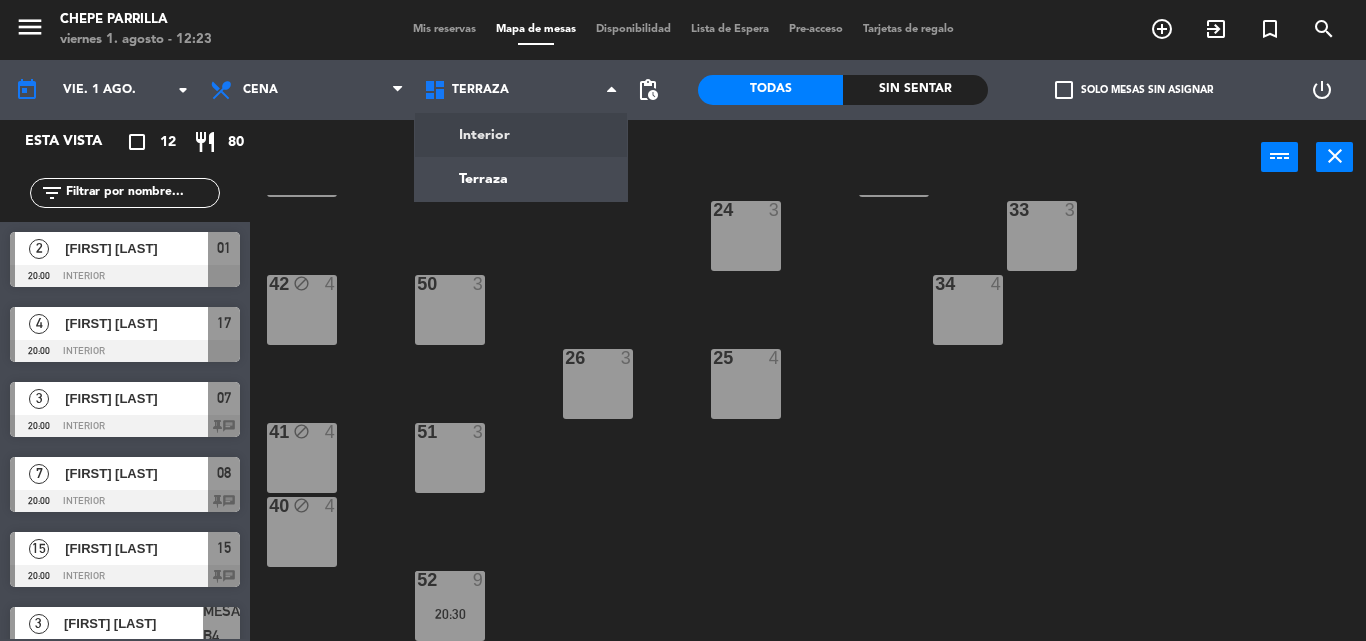 scroll, scrollTop: 0, scrollLeft: 0, axis: both 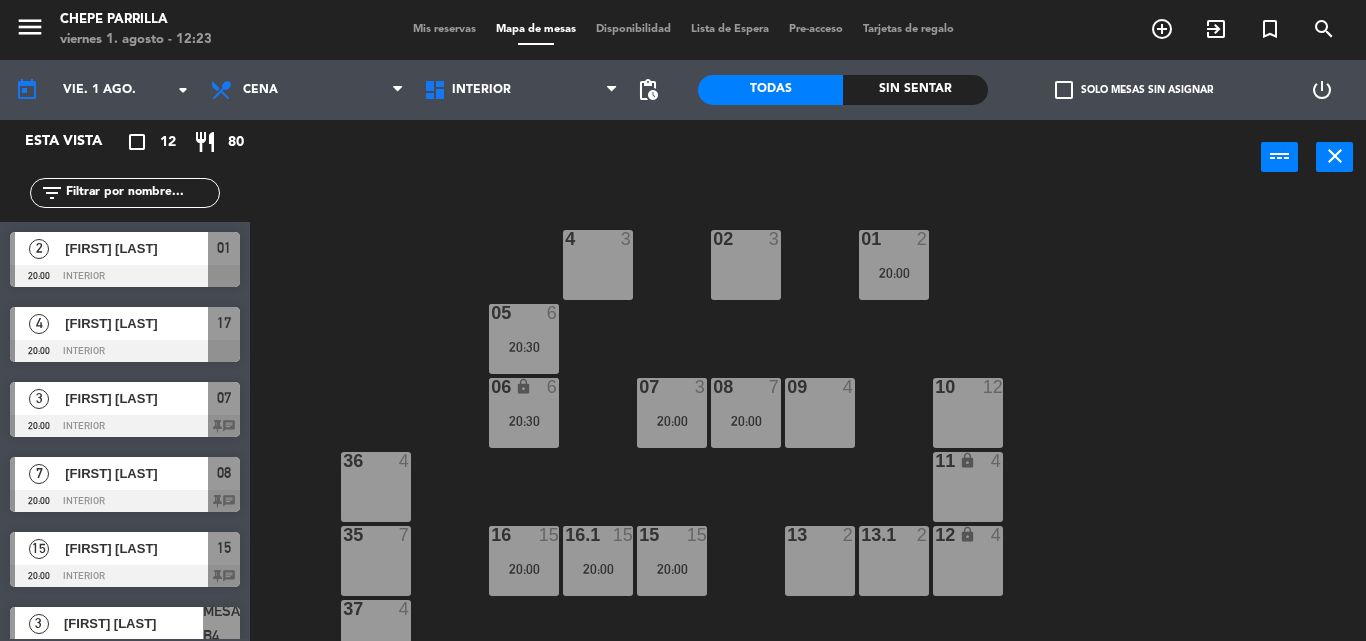 click on "02  3  4  3  01  2   20:00  05  6   20:30  06 lock  6   20:30  07  3   20:00  09  4  10  12  08  7   20:00  11 lock  4  36  4  16  15   20:00  15  15   20:00  13  2  12 lock  4  16.1  15   20:00  13.1  2  35  7  37  4  18  6   20:30  MesaB1 lock  4  MESAB2 lock  4  MESAB3 lock  8  39  8  18.2 lock  4  17  4   20:00  MESA B4  3   20:00  MESA B5  2   21:00  MESA B6  4  38  4" 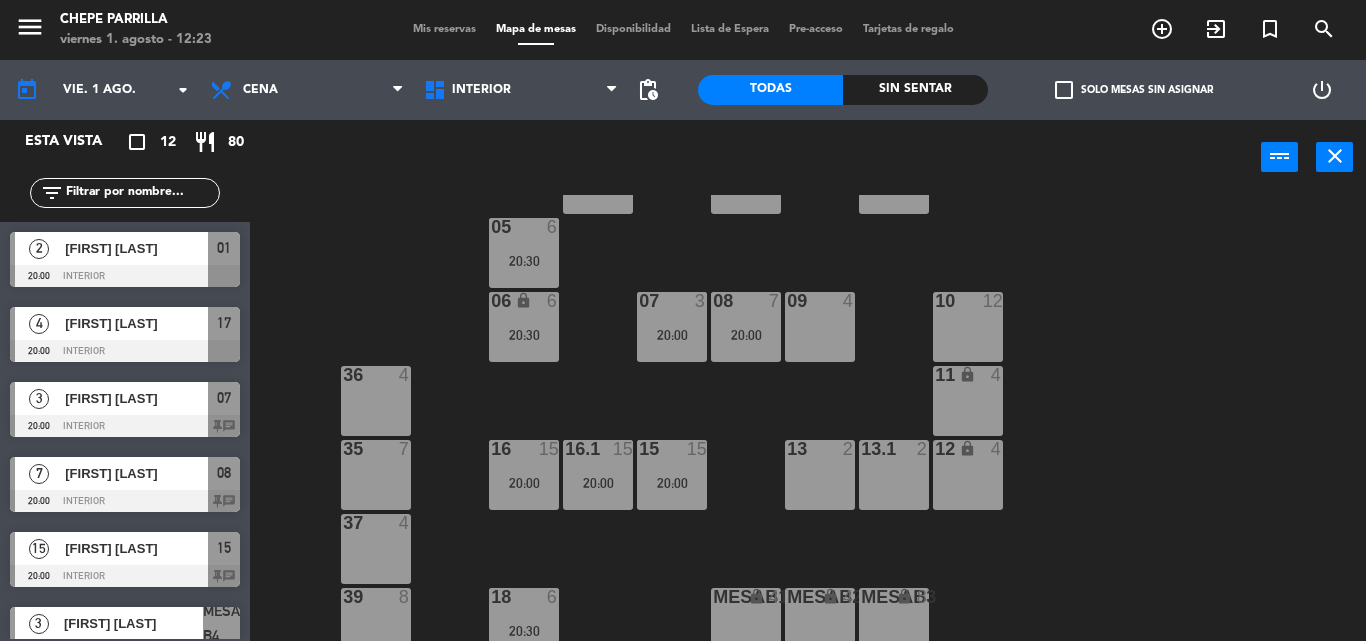 scroll, scrollTop: 177, scrollLeft: 0, axis: vertical 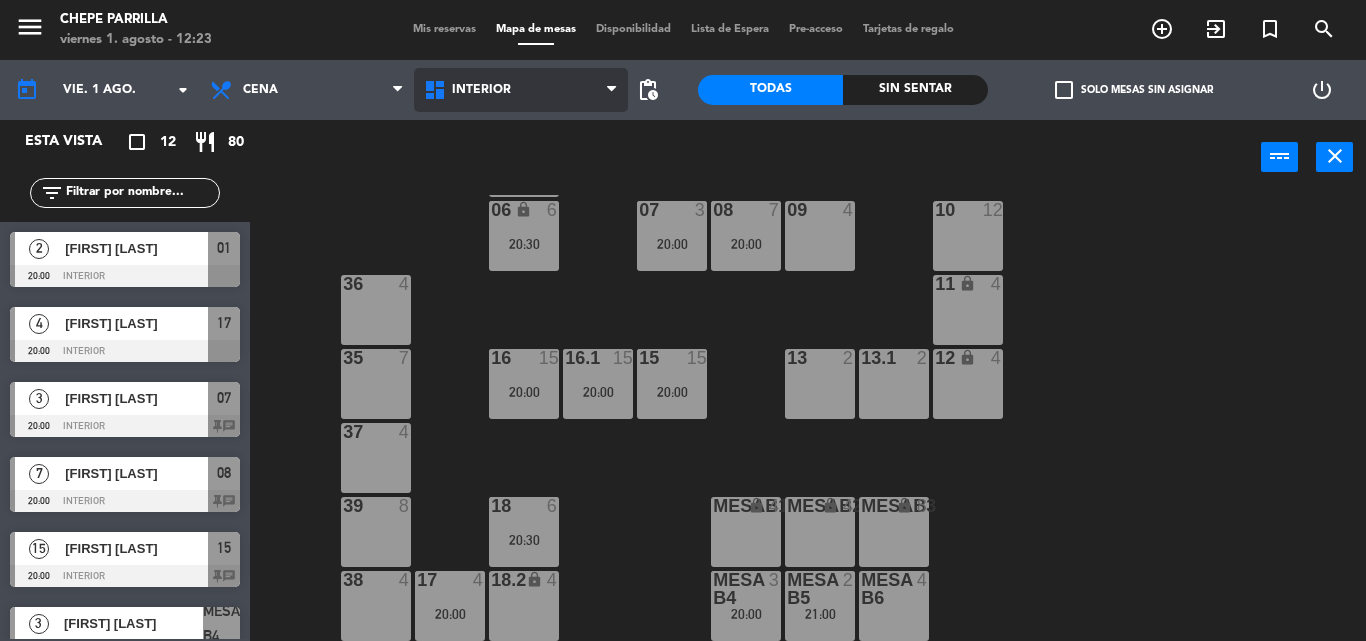 click on "Interior" at bounding box center [521, 90] 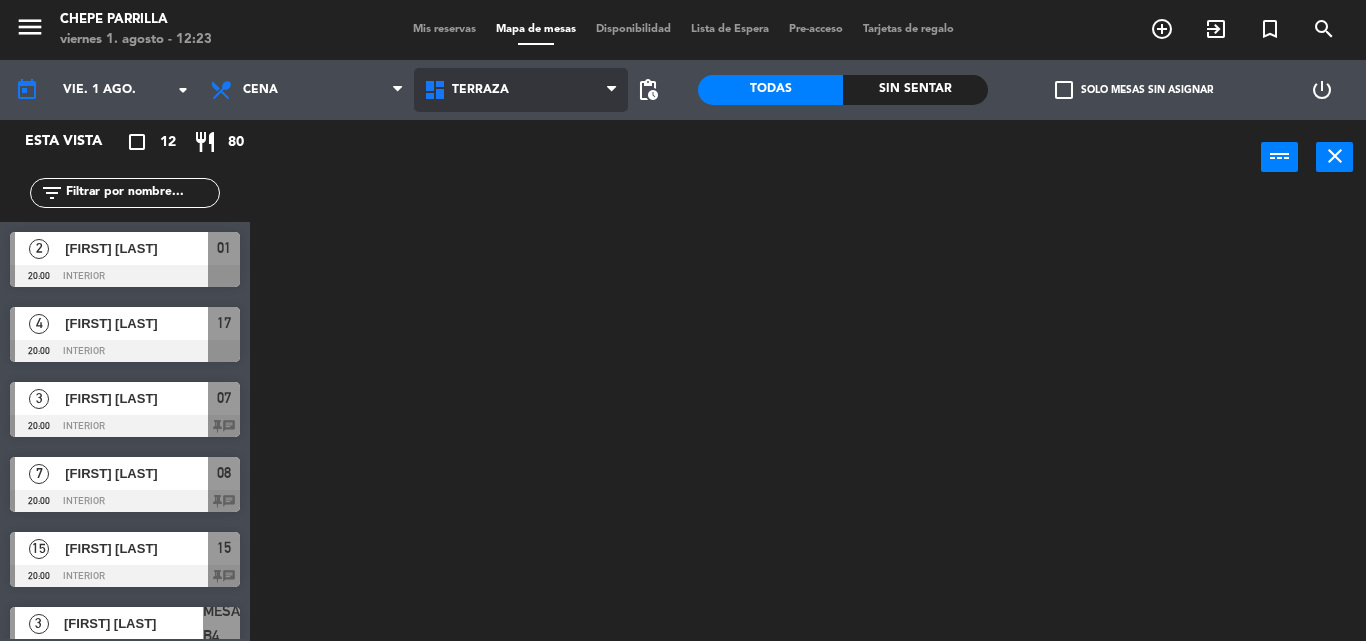 click on "menu  Chepe Parrilla   viernes 1. agosto - 12:23   Mis reservas   Mapa de mesas   Disponibilidad   Lista de Espera   Pre-acceso   Tarjetas de regalo  add_circle_outline exit_to_app turned_in_not search today    vie. 1 ago. arrow_drop_down  Comida  Cena  Cena  Comida  Cena  Interior   Terraza   Terraza   Interior   Terraza  pending_actions  Todas  Sin sentar  check_box_outline_blank   Solo mesas sin asignar   power_settings_new   Esta vista   crop_square  12  restaurant  80 filter_list  2   [FIRST] [LAST]   20:00   Interior  01  4   [FIRST] [LAST]   20:00   Interior  17  3   [FIRST] [LAST]   20:00   Interior  07 chat  7   [FIRST] [LAST]    20:00   Interior  08 chat  15   [FIRST] [LAST]   20:00   Interior  15 chat  3   [FIRST] [LAST] [LAST]   20:00   Interior  MESA B4  6   [FIRST] [LAST]    20:30   Interior  05 chat  3   [FIRST] [LAST]   20:30   Terraza Arriba  19 chat  6   [FIRST] [LAST]   20:30   Interior  18  9   [FIRST] [LAST]   20:30   Terraza Arriba  52  2   [FIRST] [LAST]   21:00   Interior   20" 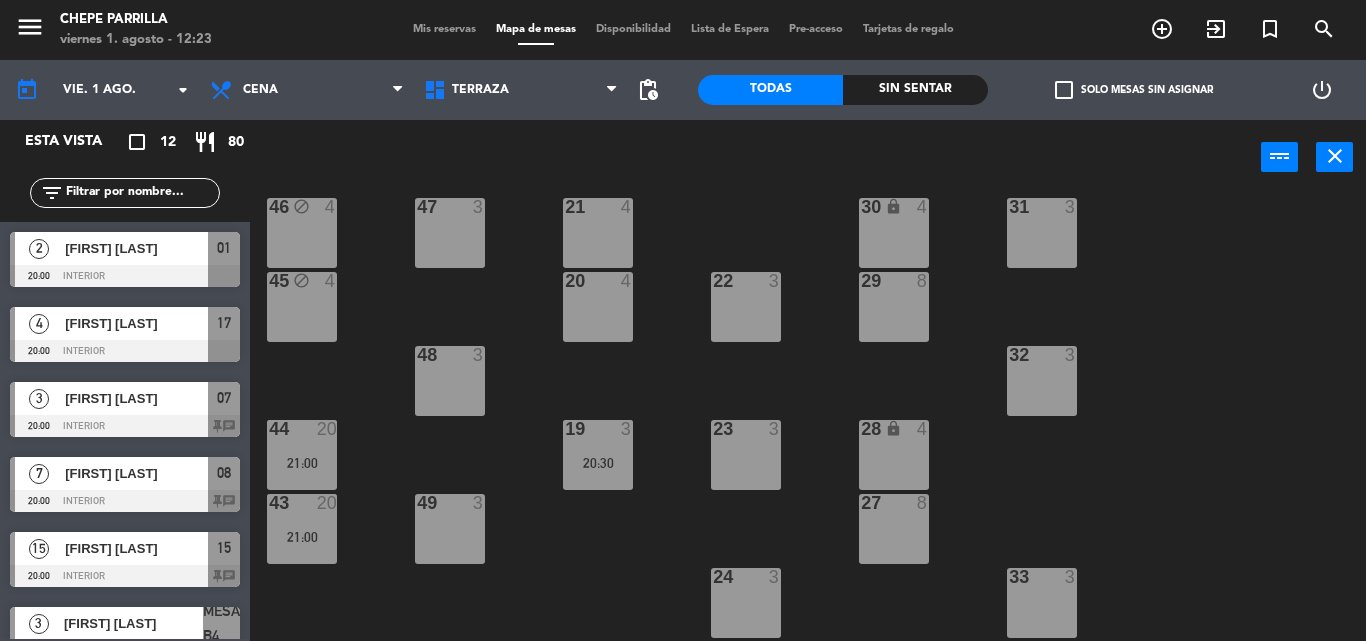 scroll, scrollTop: 0, scrollLeft: 0, axis: both 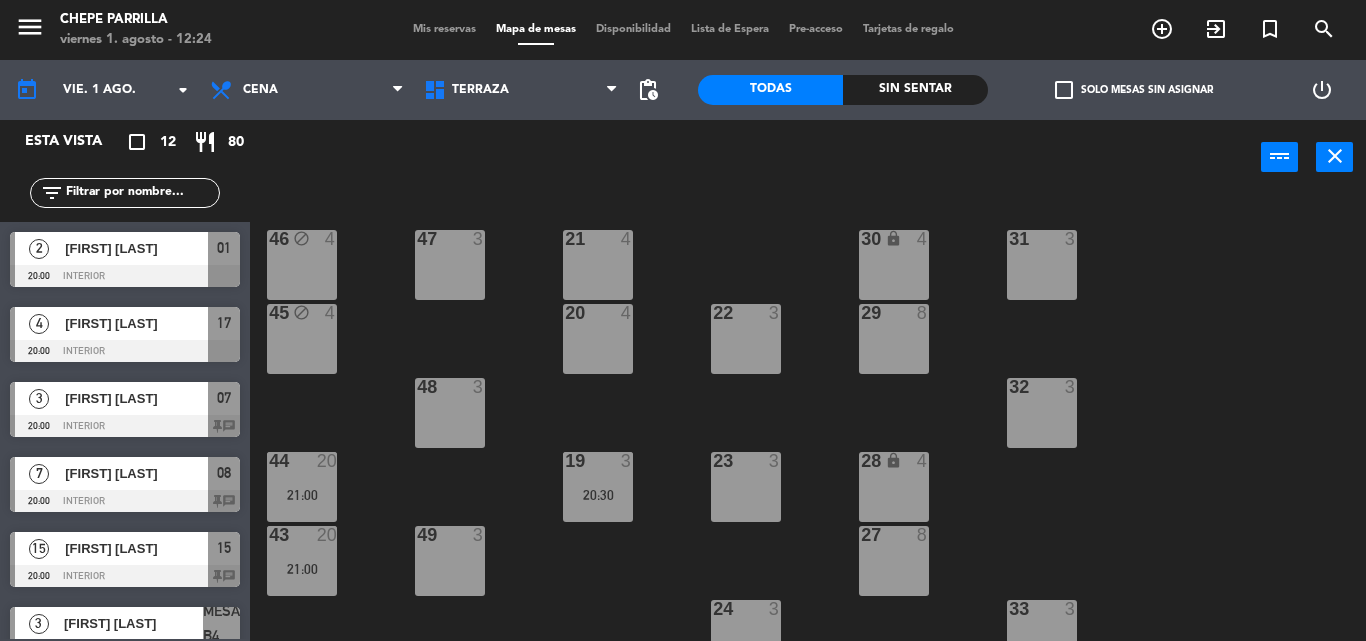 click on "21  4  30 lock  4  46 block  4  47  3  31  3  20  4  22  3  29  8  45 block  4  32  3  48  3  19  3   20:30  23  3  28 lock  4  44  20   21:00  27  8  43  20   21:00  49  3  24  3  33  3  50  3  42 block  4  34  4  25  4  26  3  41 block  4  51  3  40 block  4  52  9   20:30" 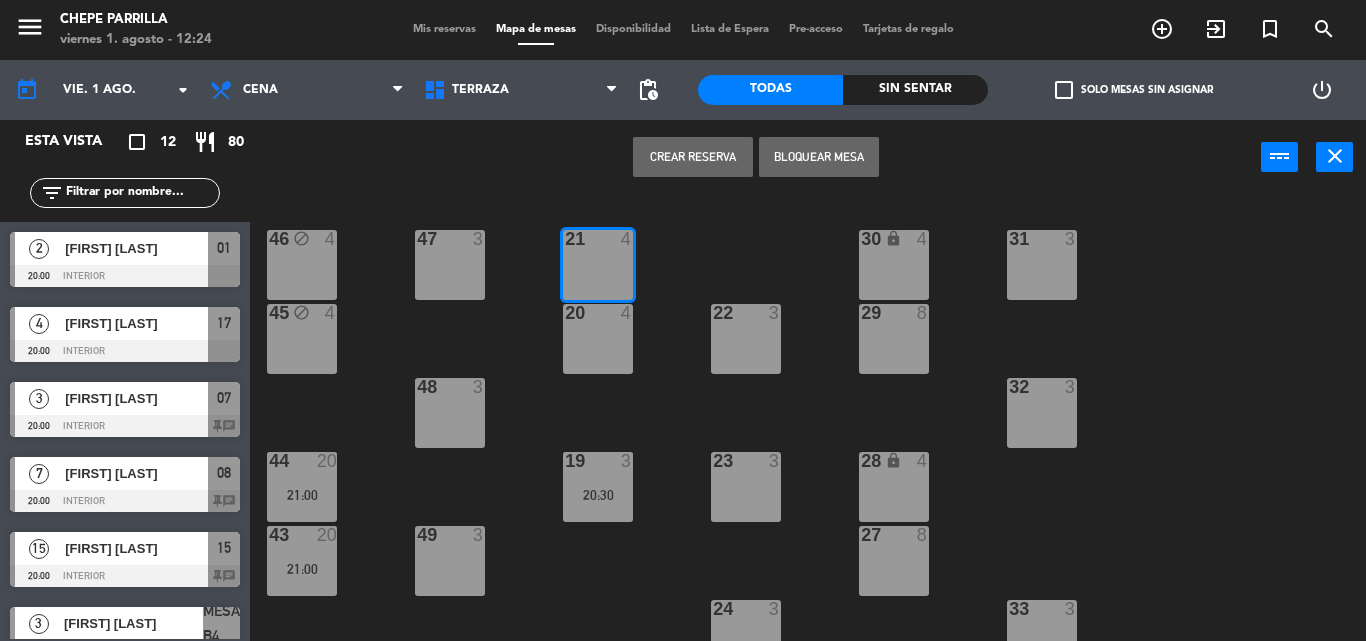 click on "Crear Reserva" at bounding box center (693, 157) 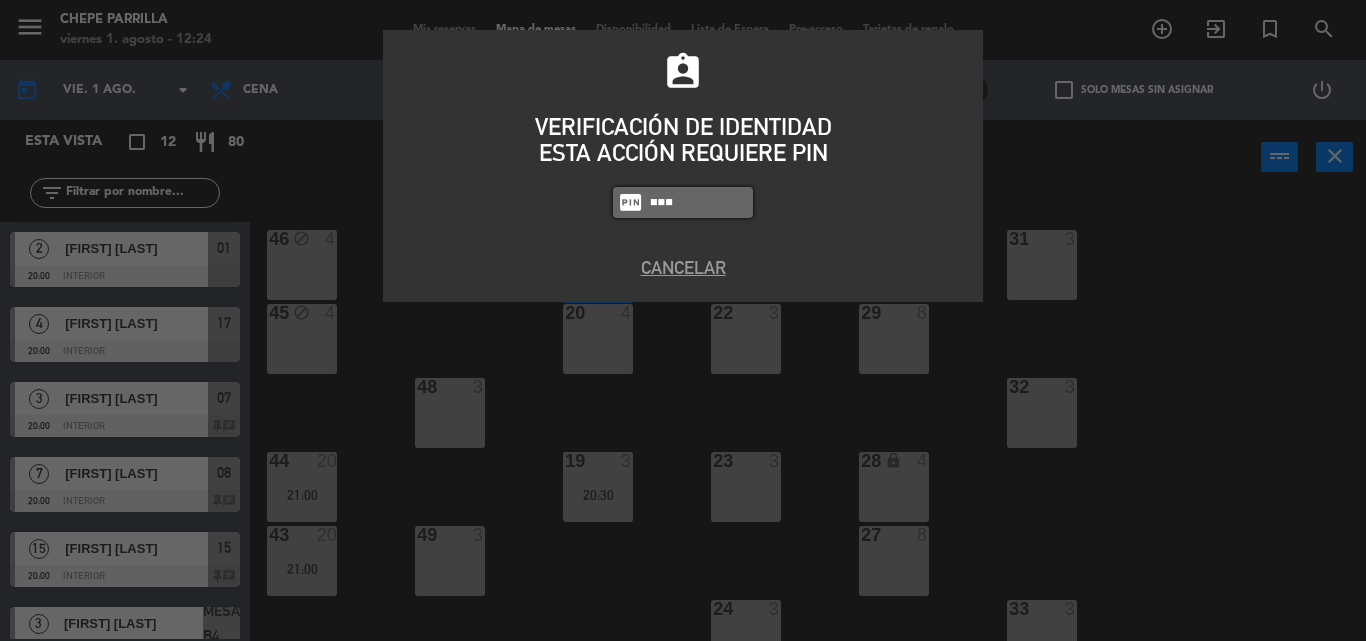 type on "5257" 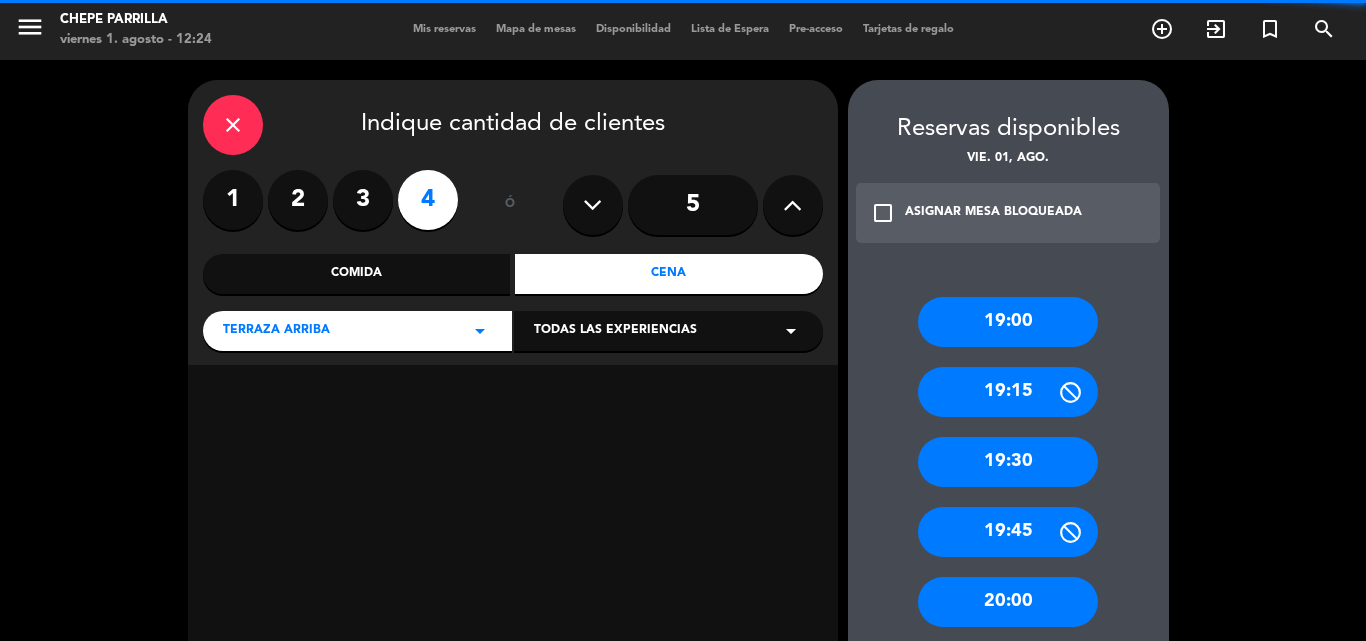 click at bounding box center [793, 205] 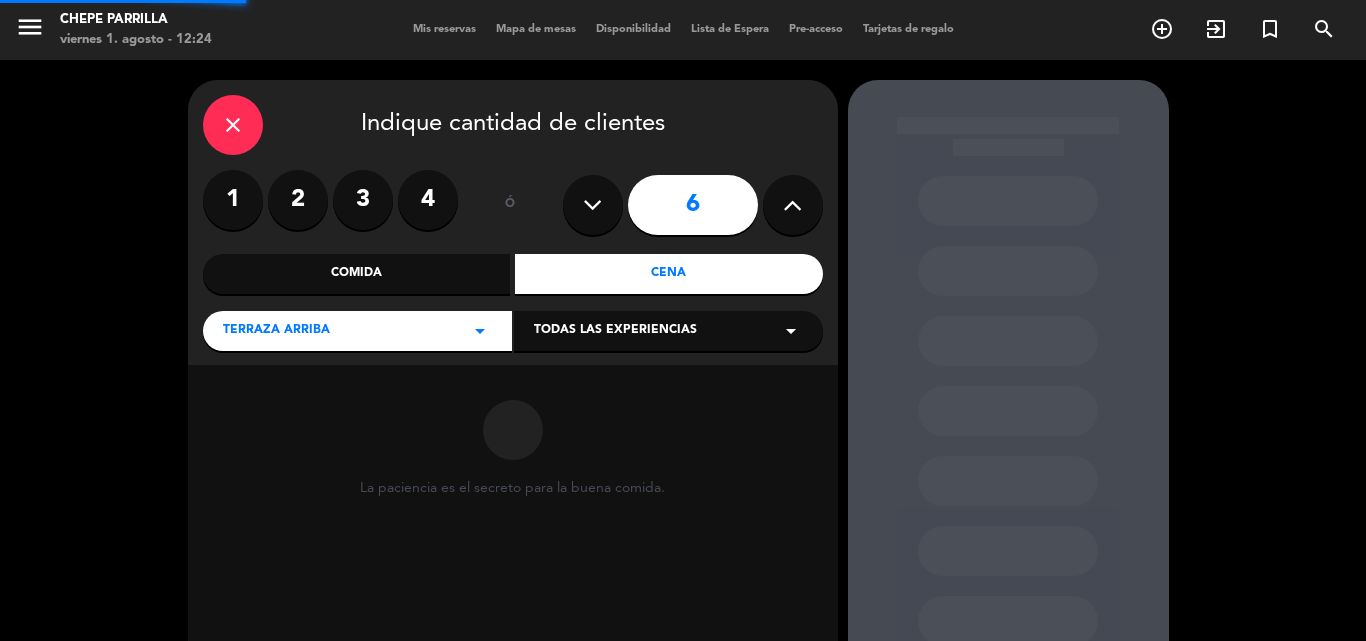 click at bounding box center [792, 205] 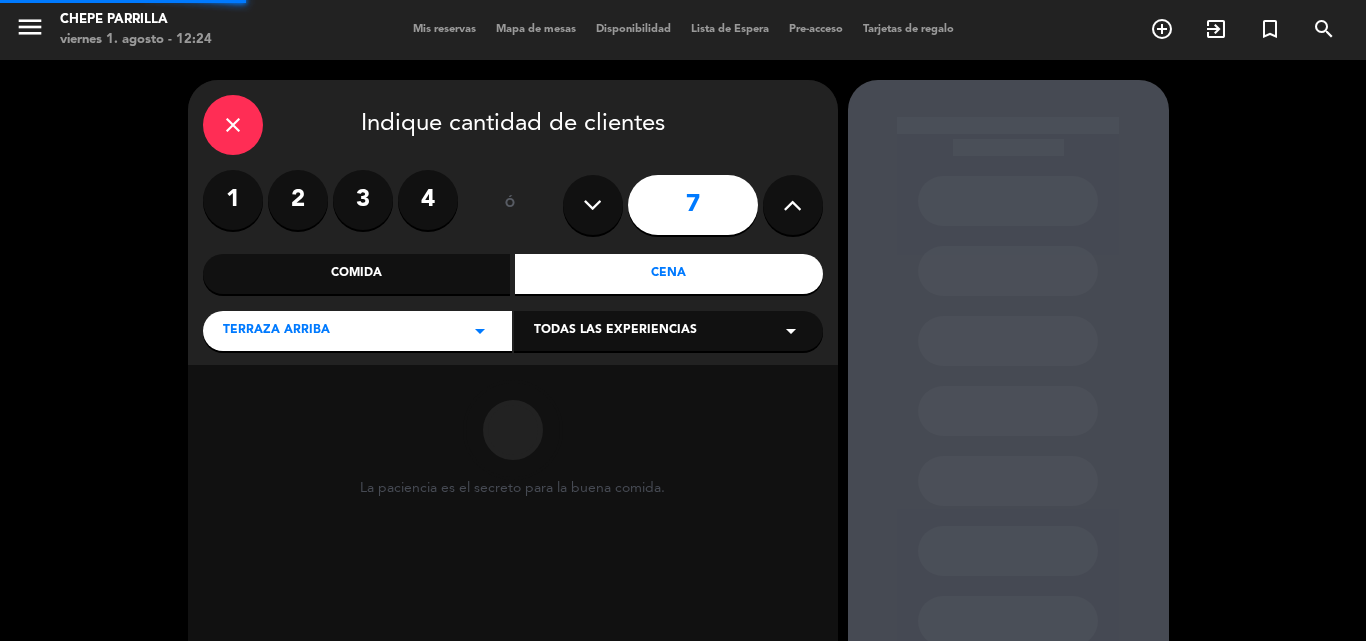 click at bounding box center (792, 205) 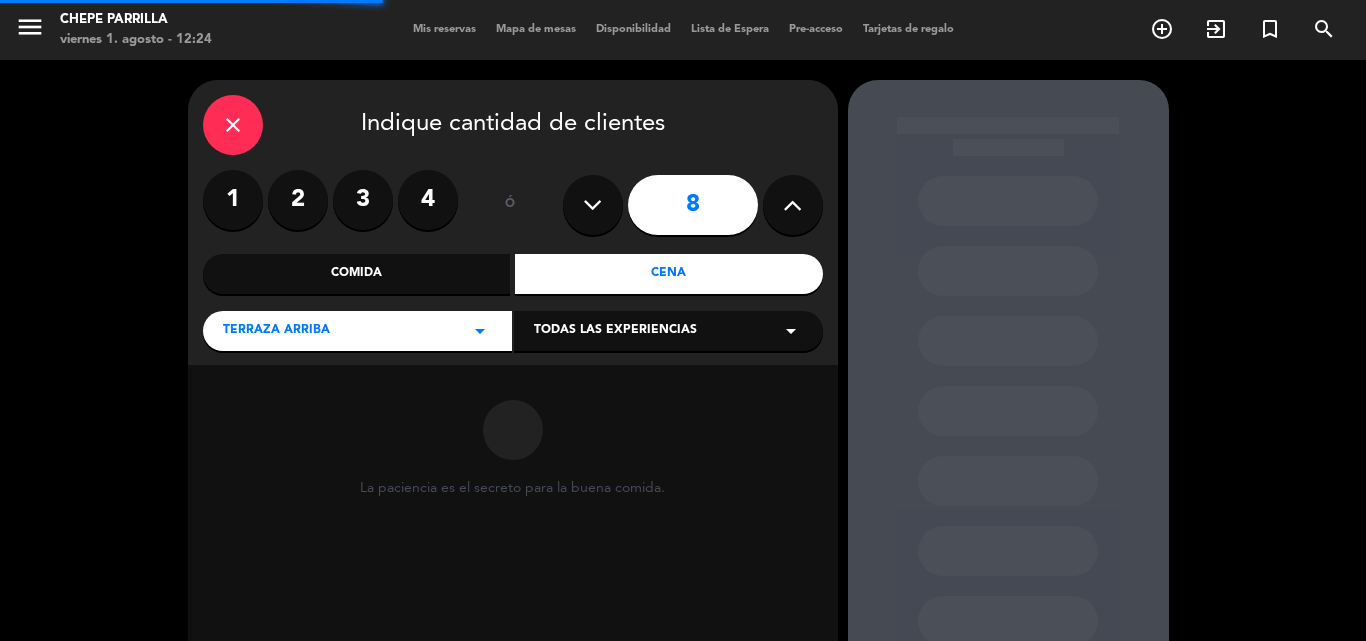 click at bounding box center [792, 205] 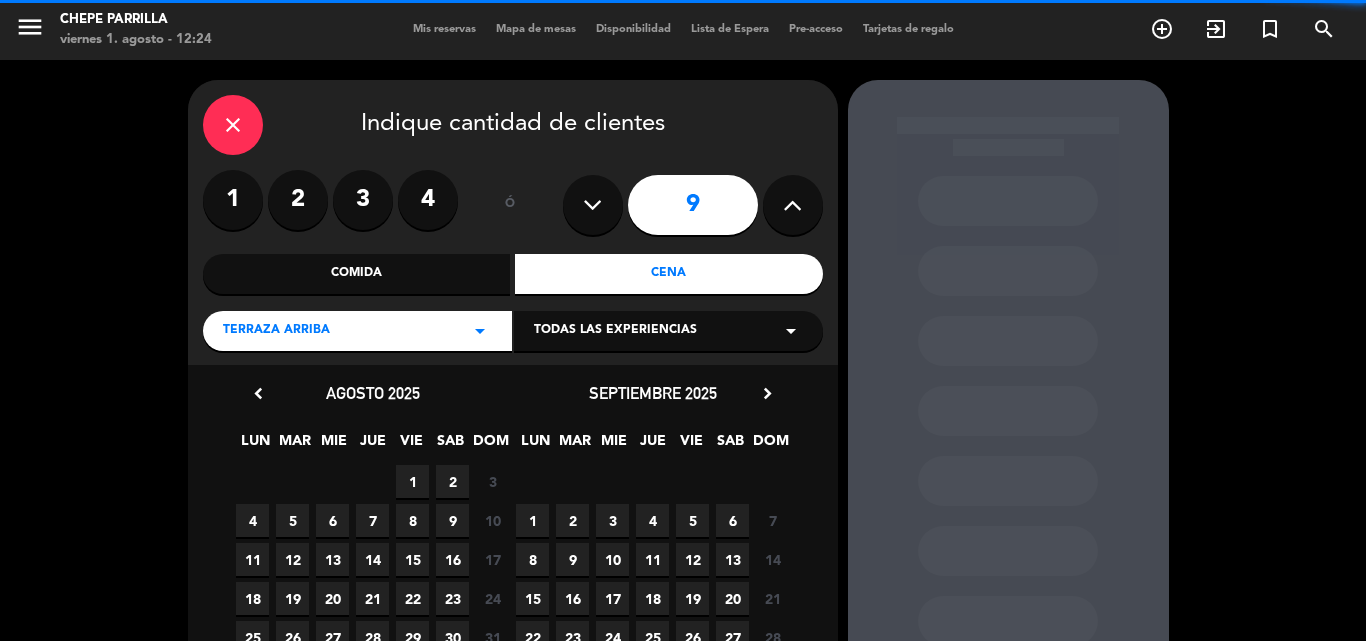 click at bounding box center [792, 205] 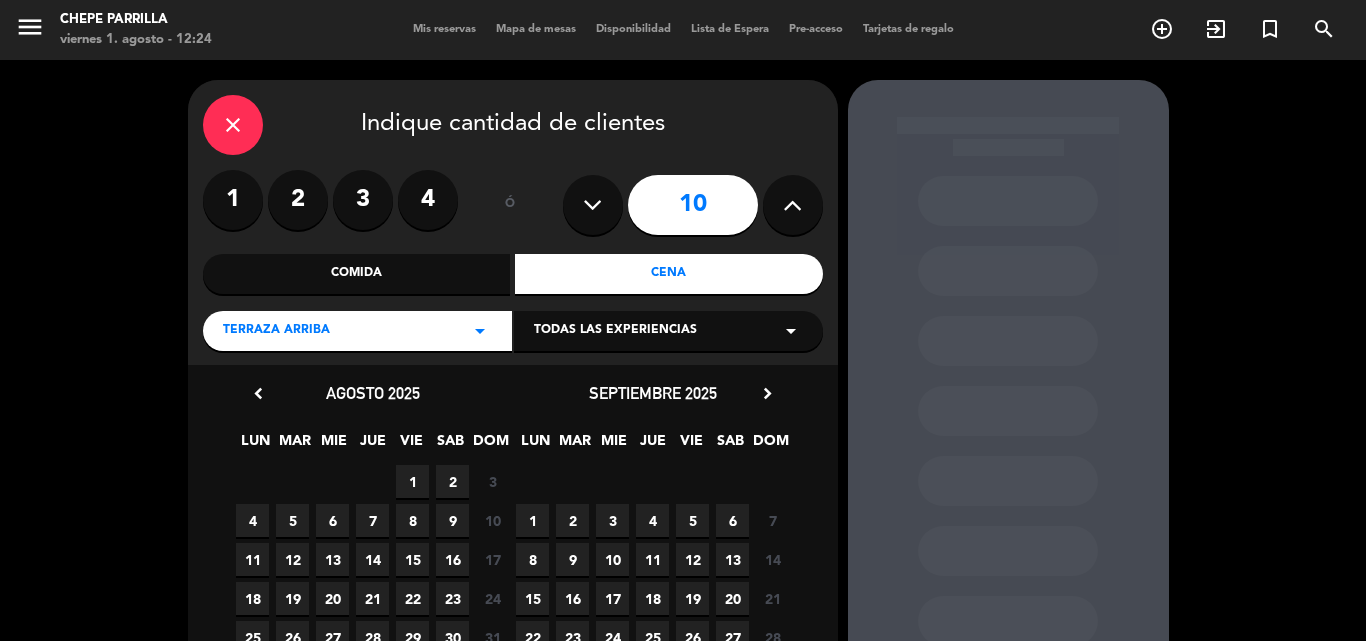 click on "1" at bounding box center (412, 481) 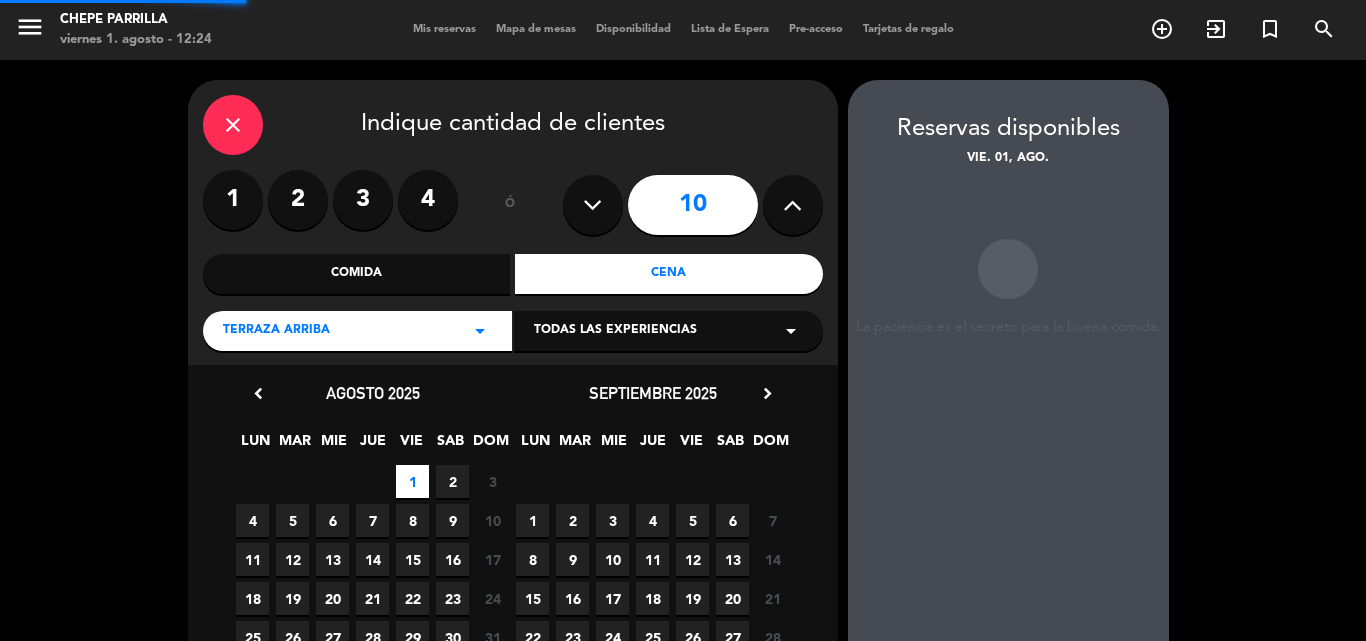 scroll, scrollTop: 80, scrollLeft: 0, axis: vertical 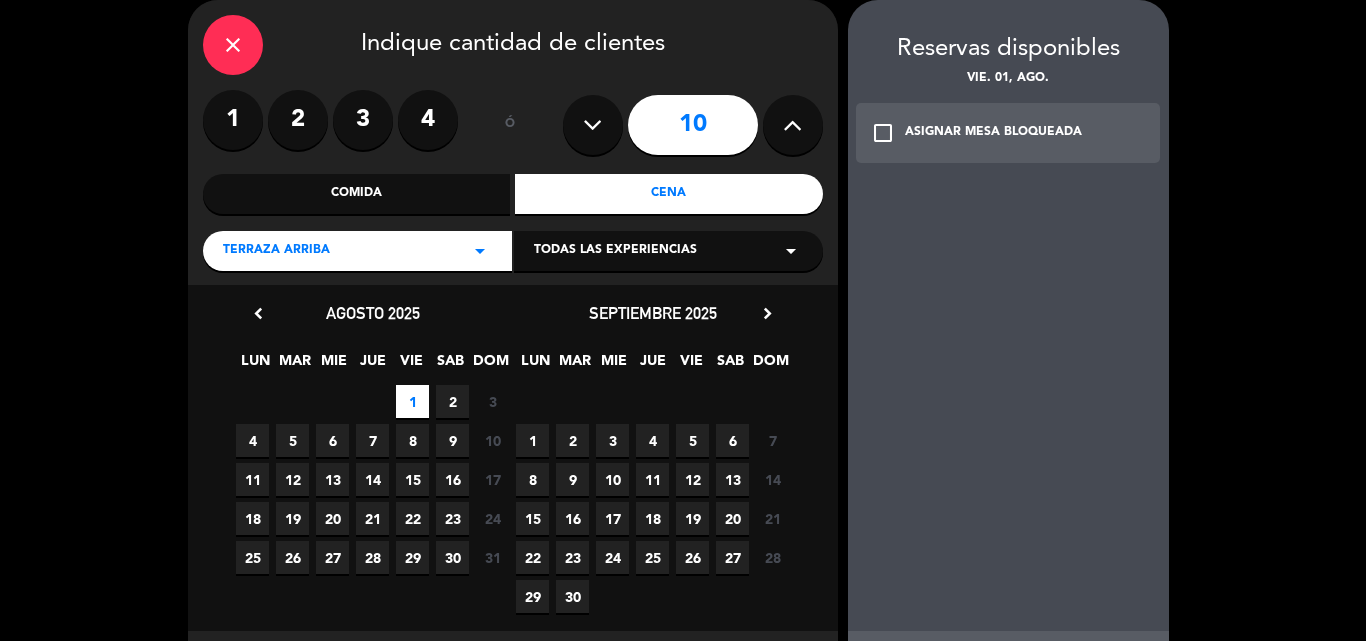 click on "check_box_outline_blank" at bounding box center (883, 133) 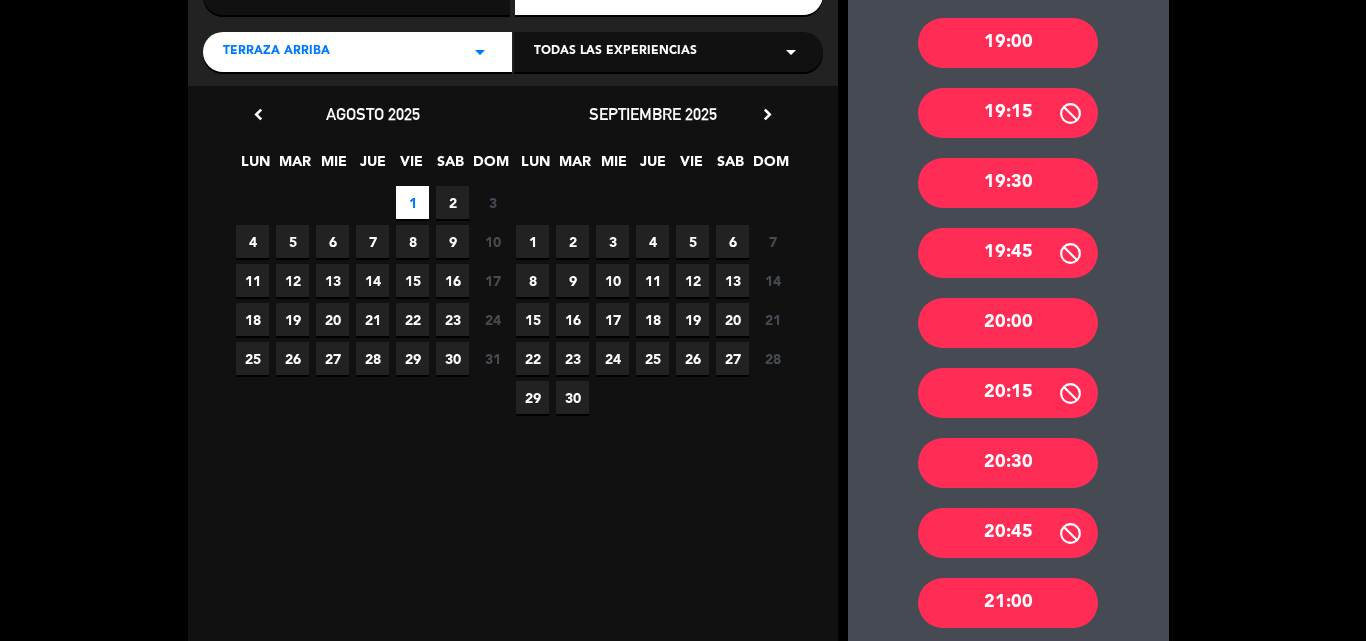 scroll, scrollTop: 280, scrollLeft: 0, axis: vertical 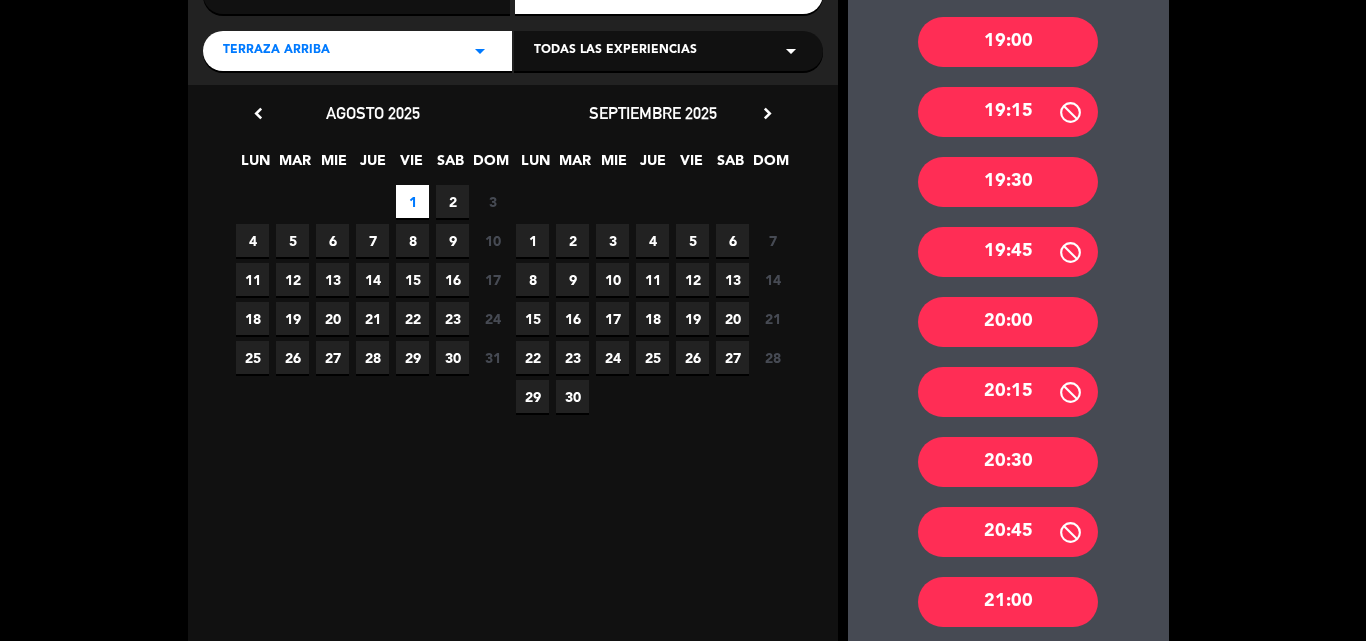 click on "21:00" at bounding box center (1008, 602) 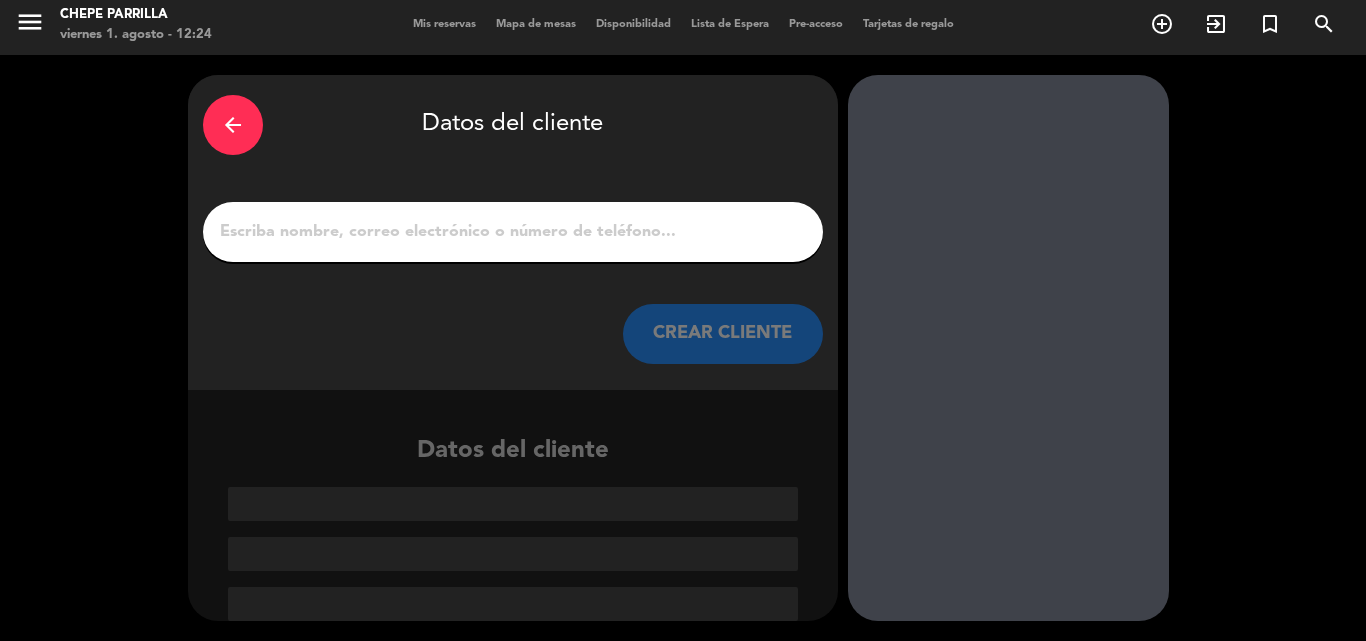 click on "1" at bounding box center (513, 232) 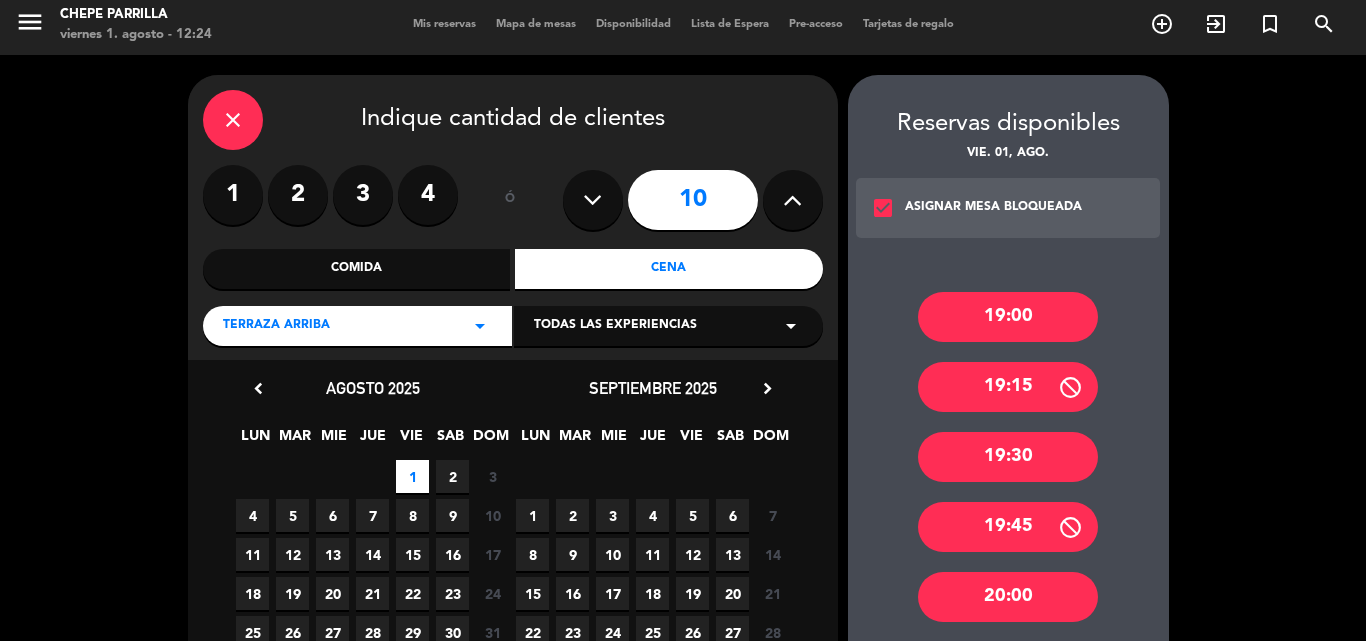click on "close" at bounding box center (233, 120) 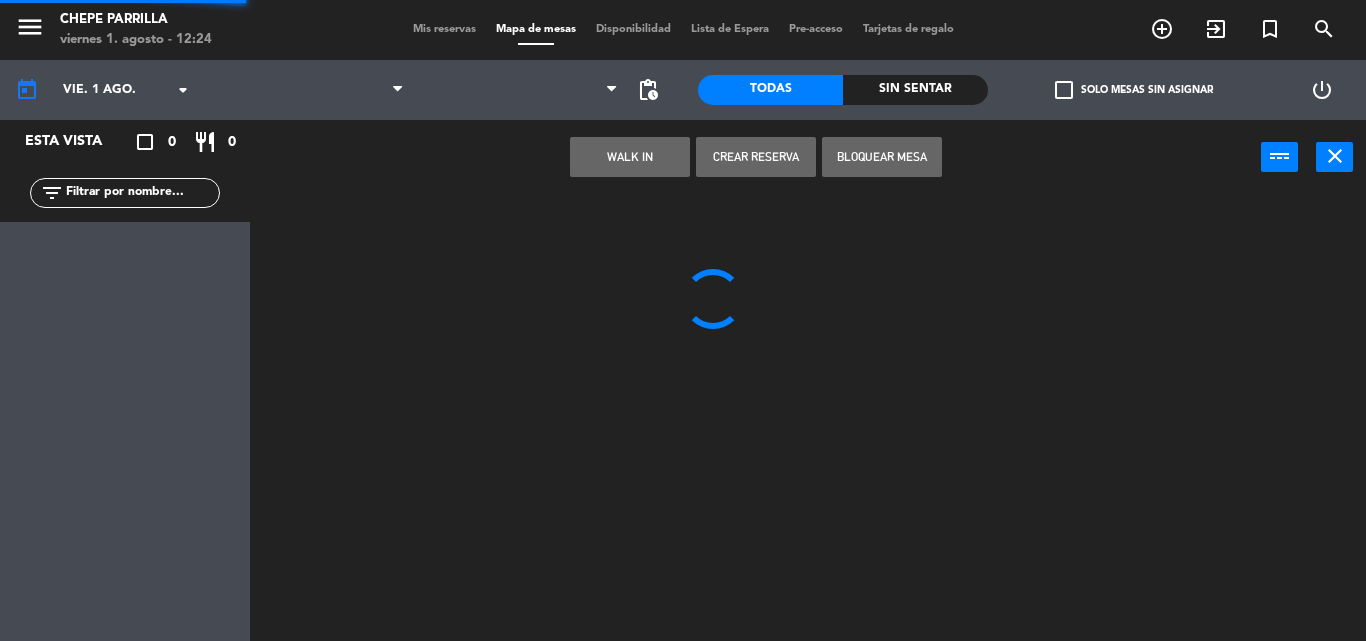 scroll, scrollTop: 0, scrollLeft: 0, axis: both 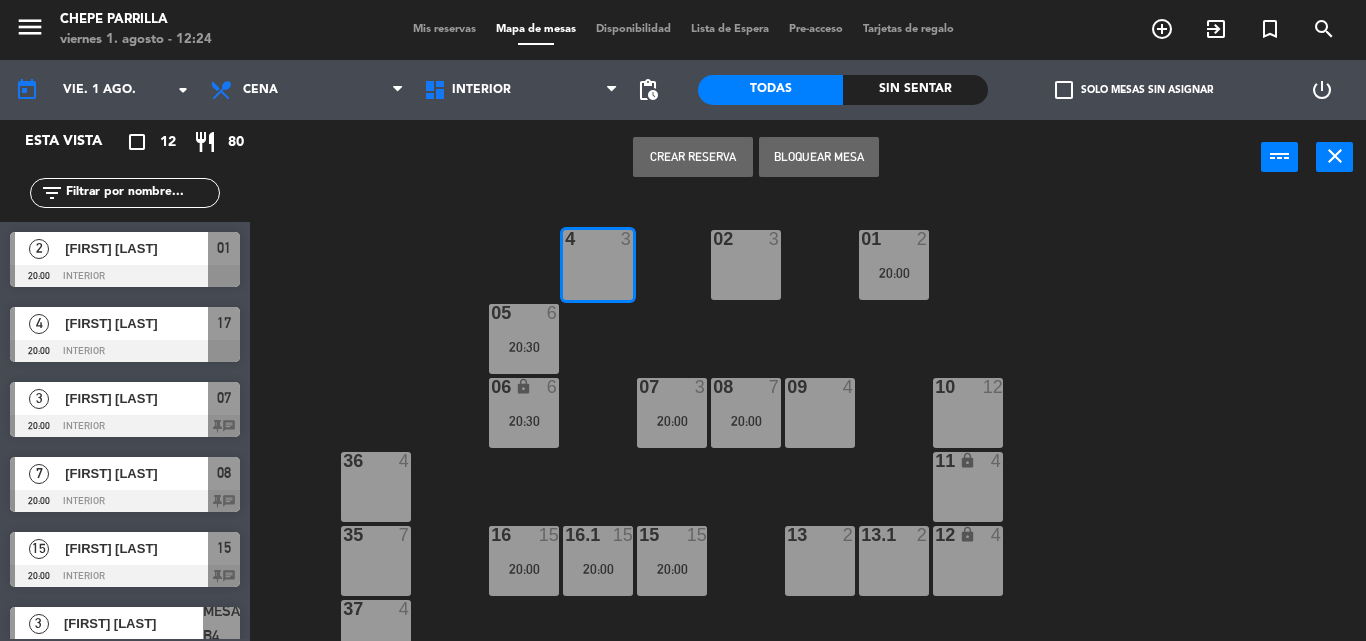 click on "02  3  4  3  01  2   20:00  05  6   20:30  06 lock  6   20:30  07  3   20:00  09  4  10  12  08  7   20:00  11 lock  4  36  4  16  15   20:00  15  15   20:00  13  2  12 lock  4  16.1  15   20:00  13.1  2  35  7  37  4  18  6   20:30  MesaB1 lock  4  MESAB2 lock  4  MESAB3 lock  8  39  8  18.2 lock  4  17  4   20:00  MESA B4  3   20:00  MESA B5  2   21:00  MESA B6  4  38  4" 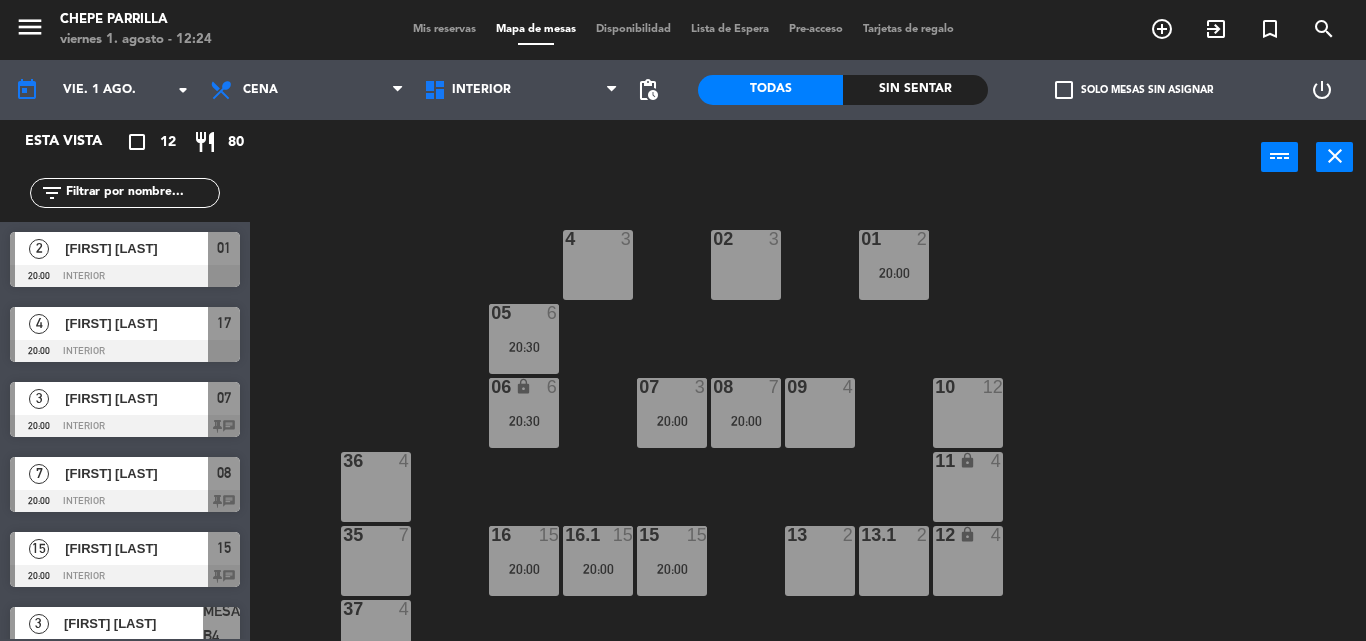 click on "10  12" at bounding box center [968, 413] 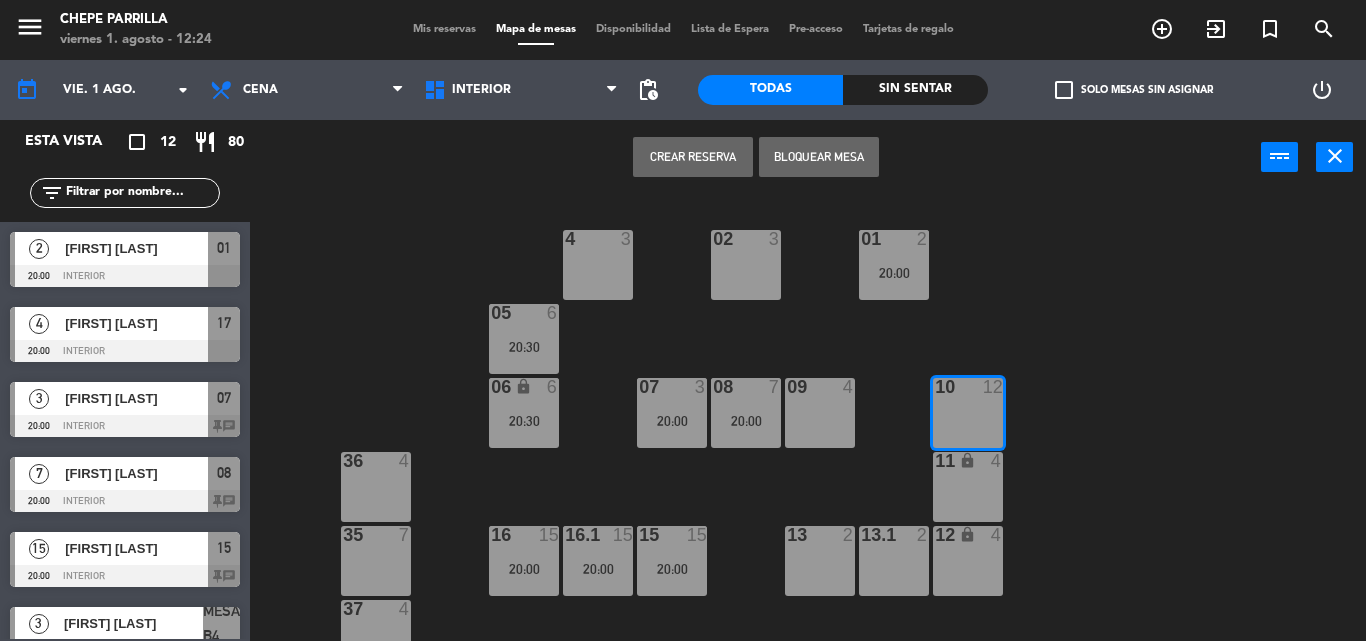 click on "Crear Reserva" at bounding box center [693, 157] 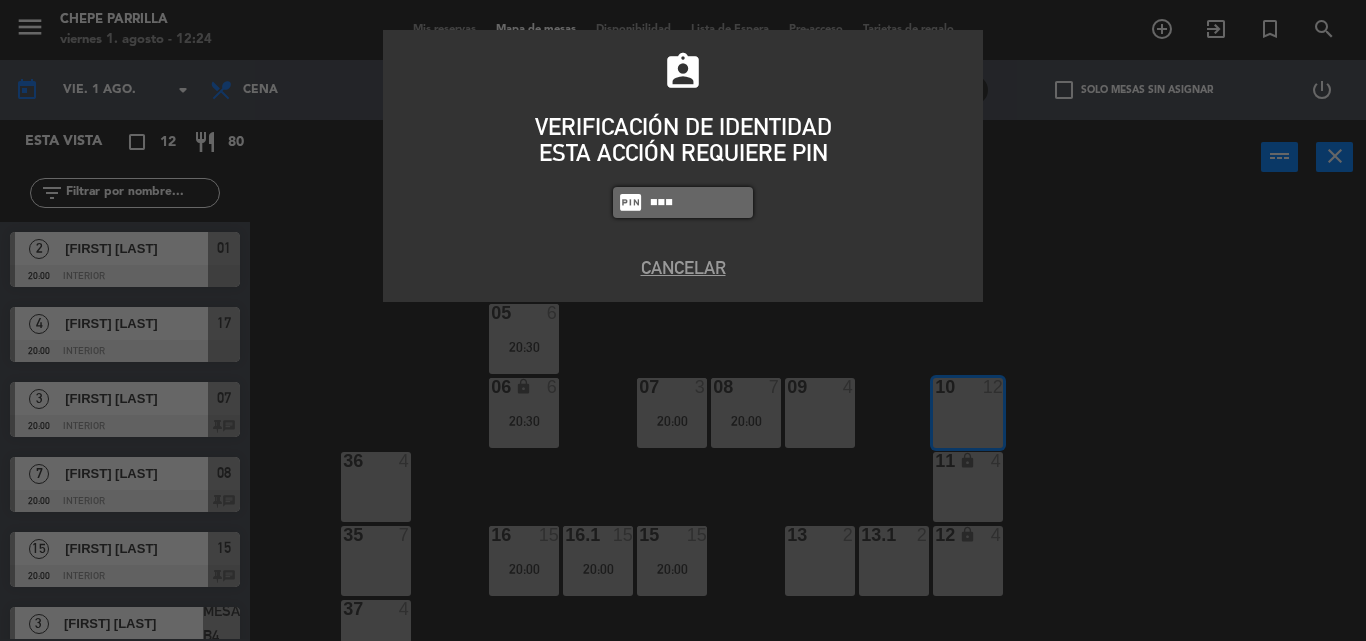 type on "5257" 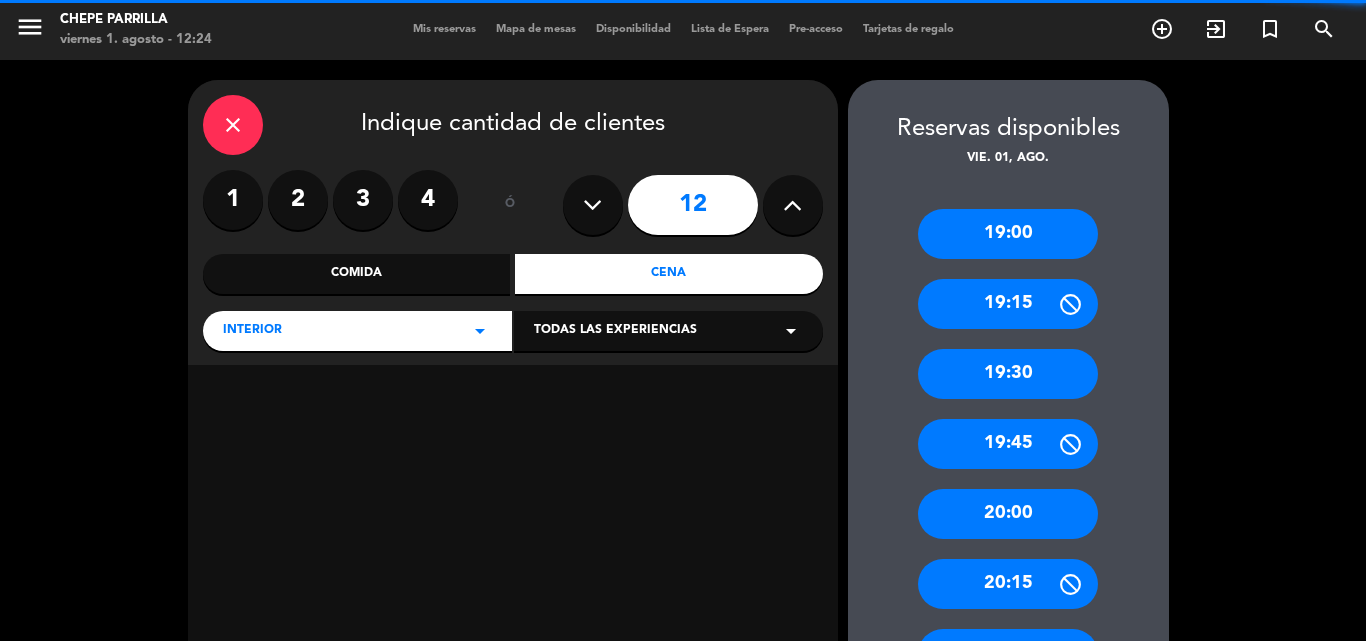 click at bounding box center [593, 205] 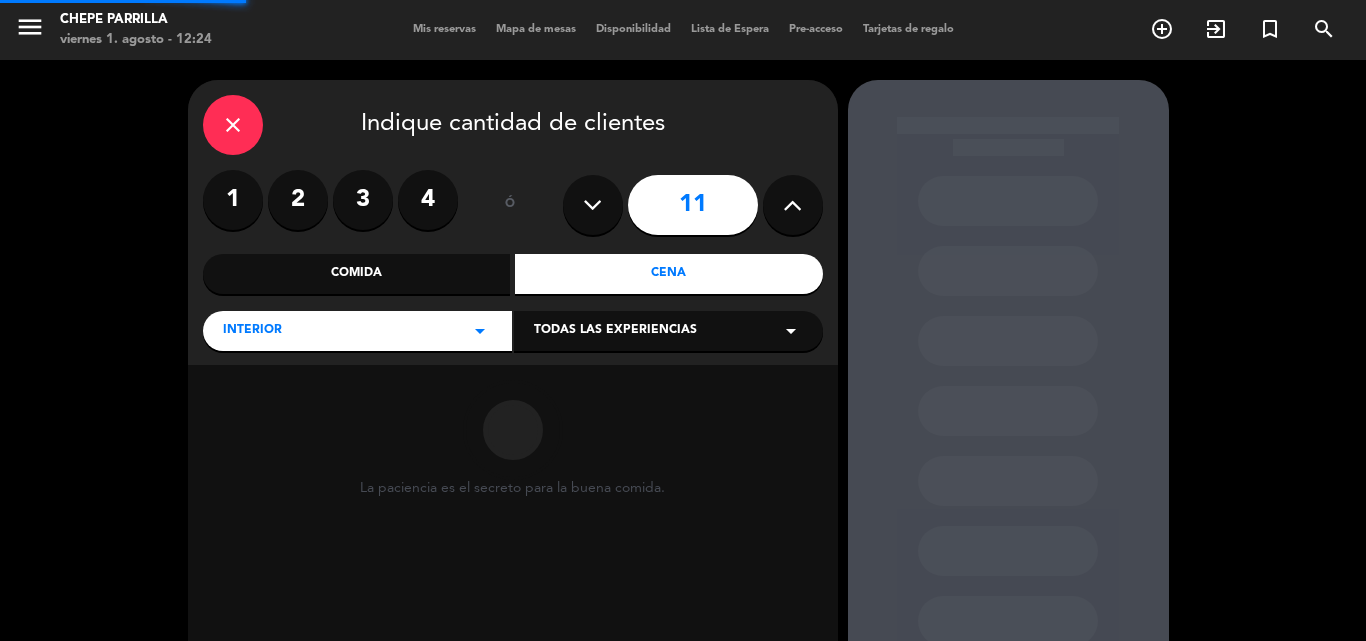 click at bounding box center (593, 205) 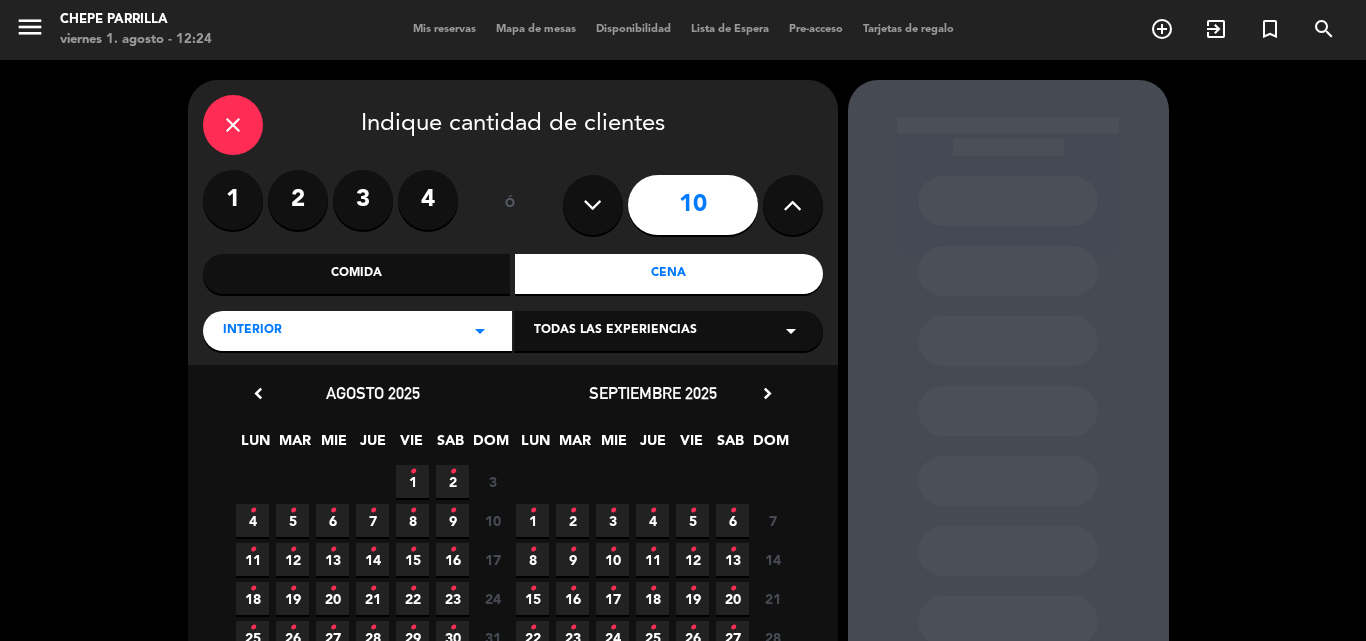 click on "•" at bounding box center [412, 472] 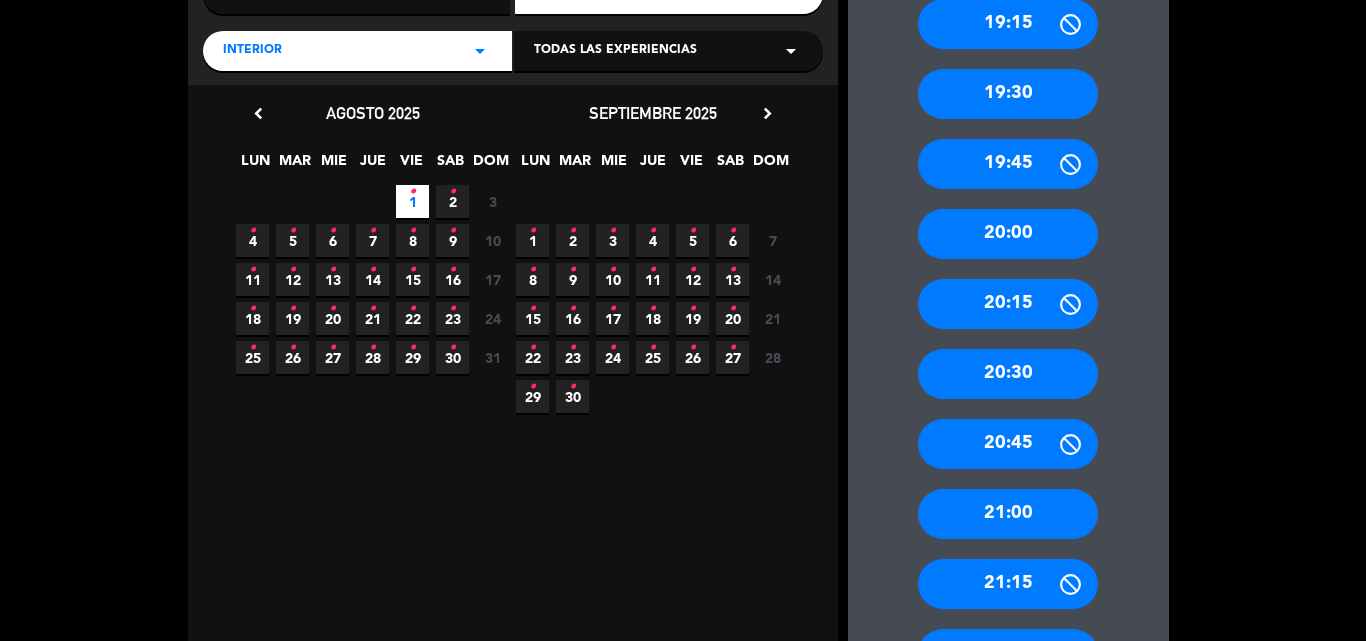 click on "21:00" at bounding box center (1008, 514) 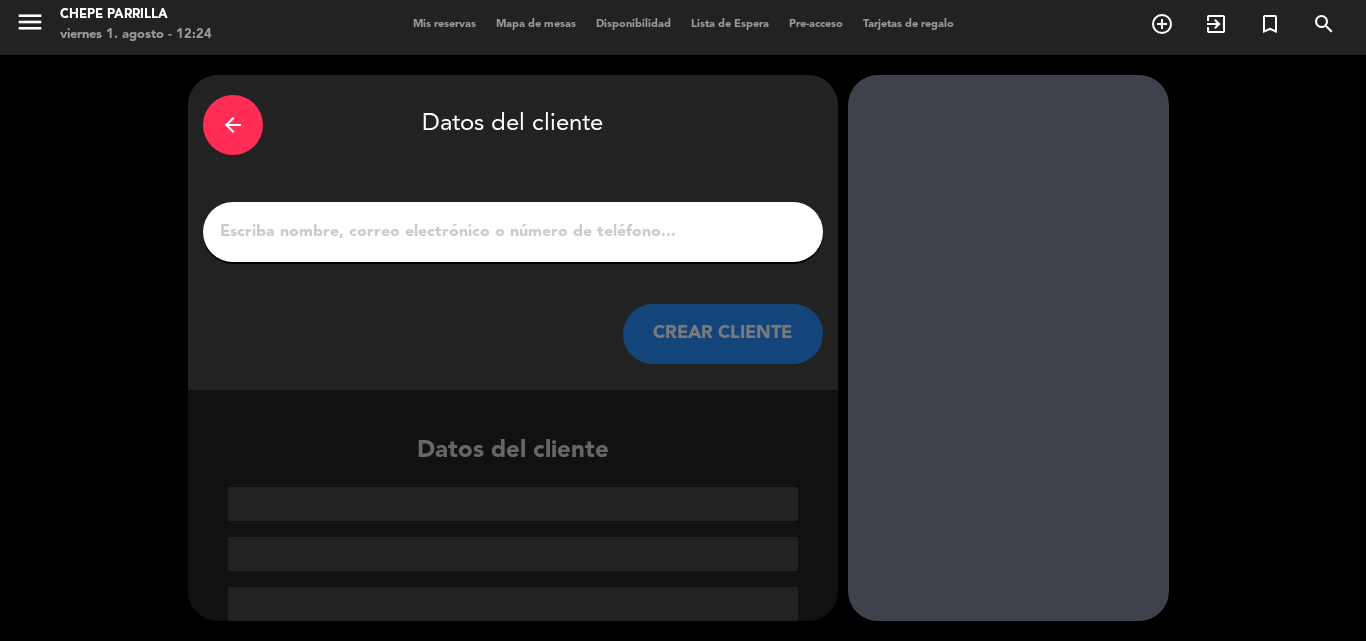 scroll, scrollTop: 5, scrollLeft: 0, axis: vertical 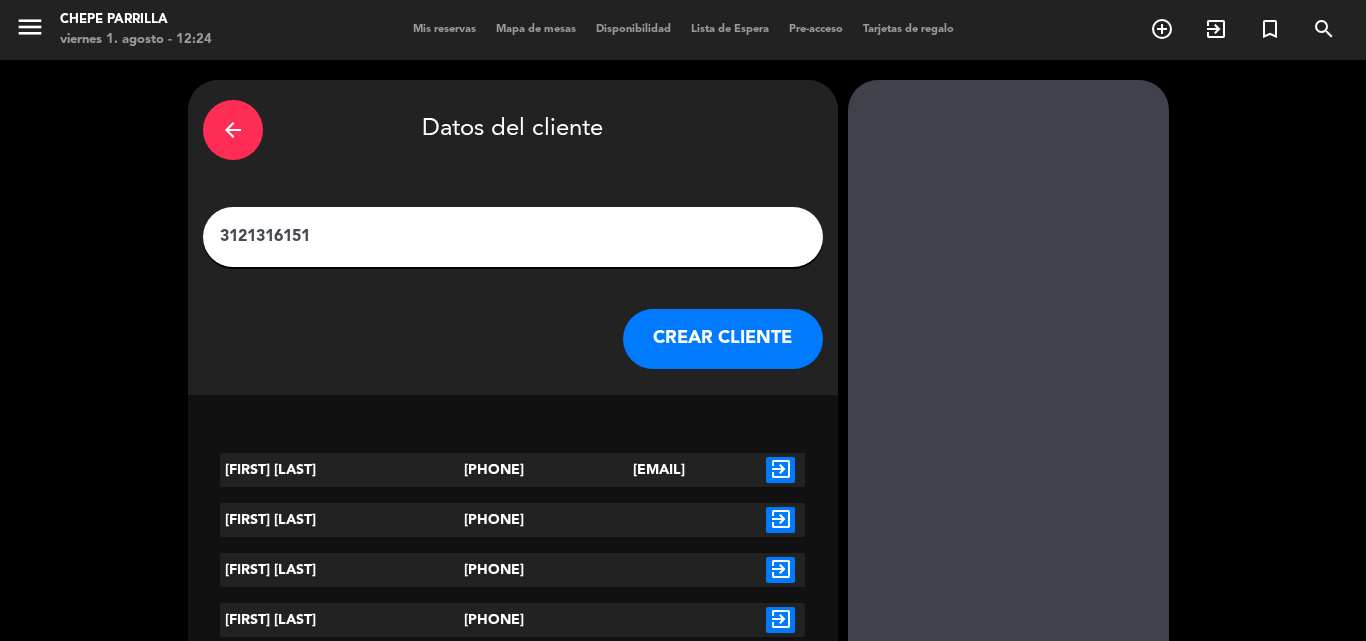 type on "3121316151" 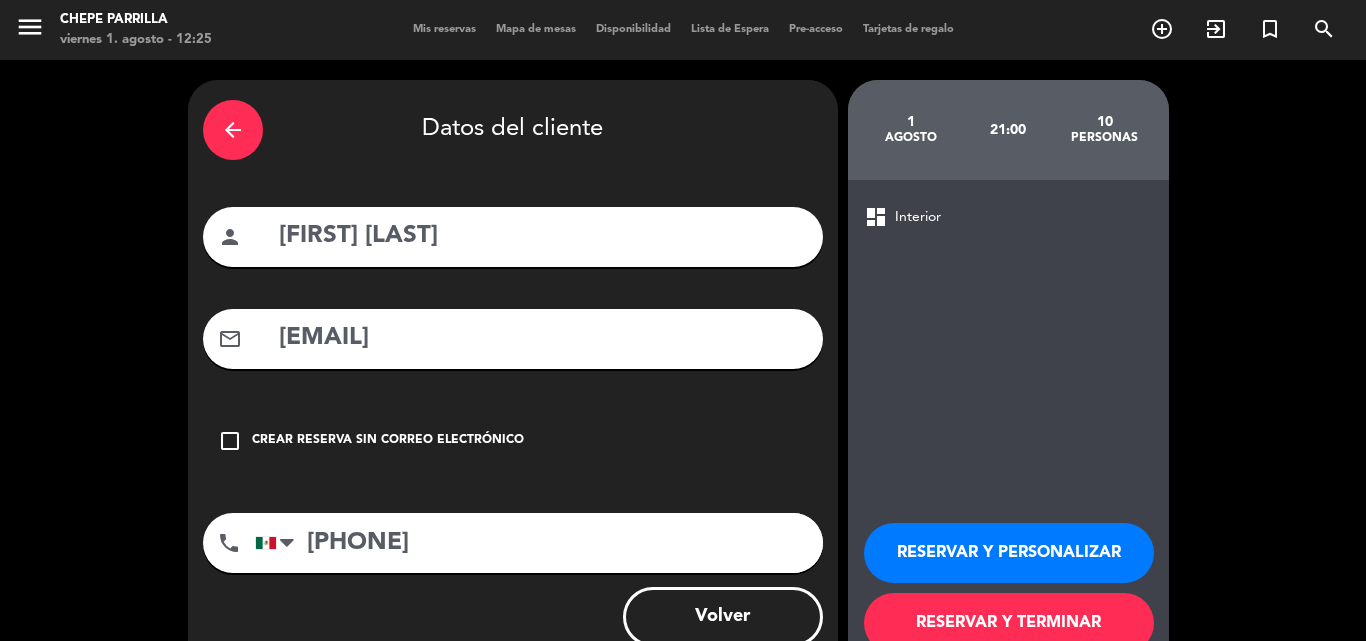 click on "RESERVAR Y PERSONALIZAR" at bounding box center [1009, 553] 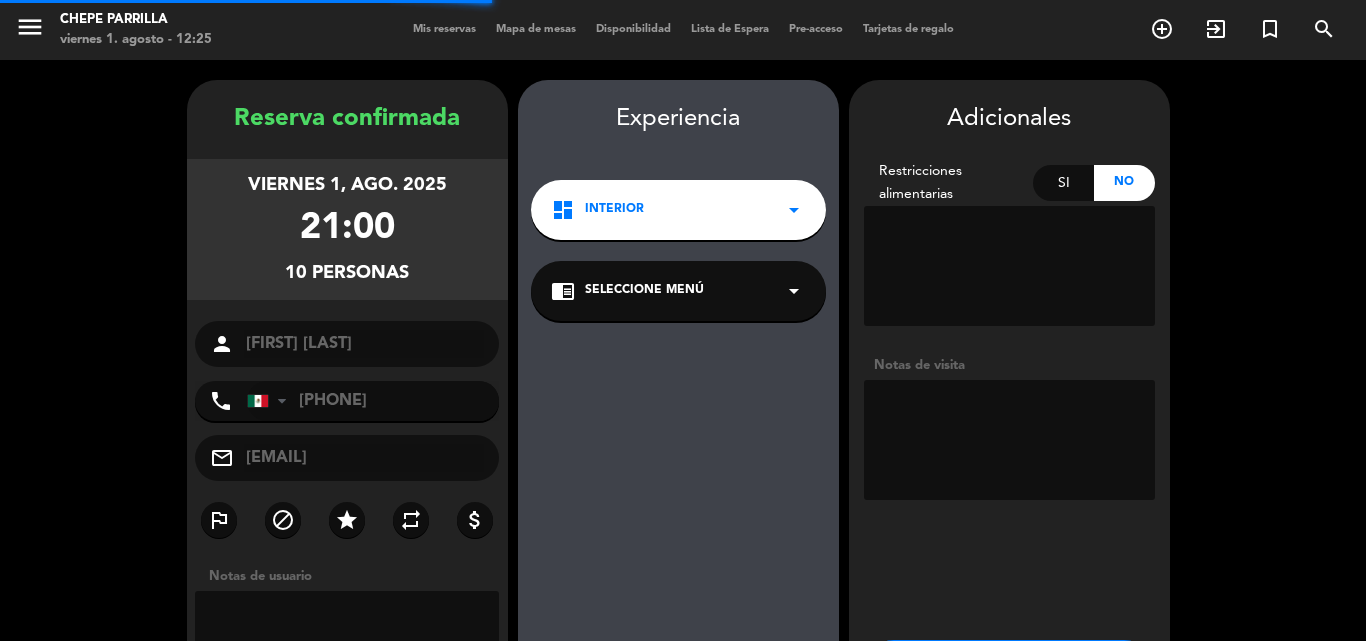 scroll, scrollTop: 80, scrollLeft: 0, axis: vertical 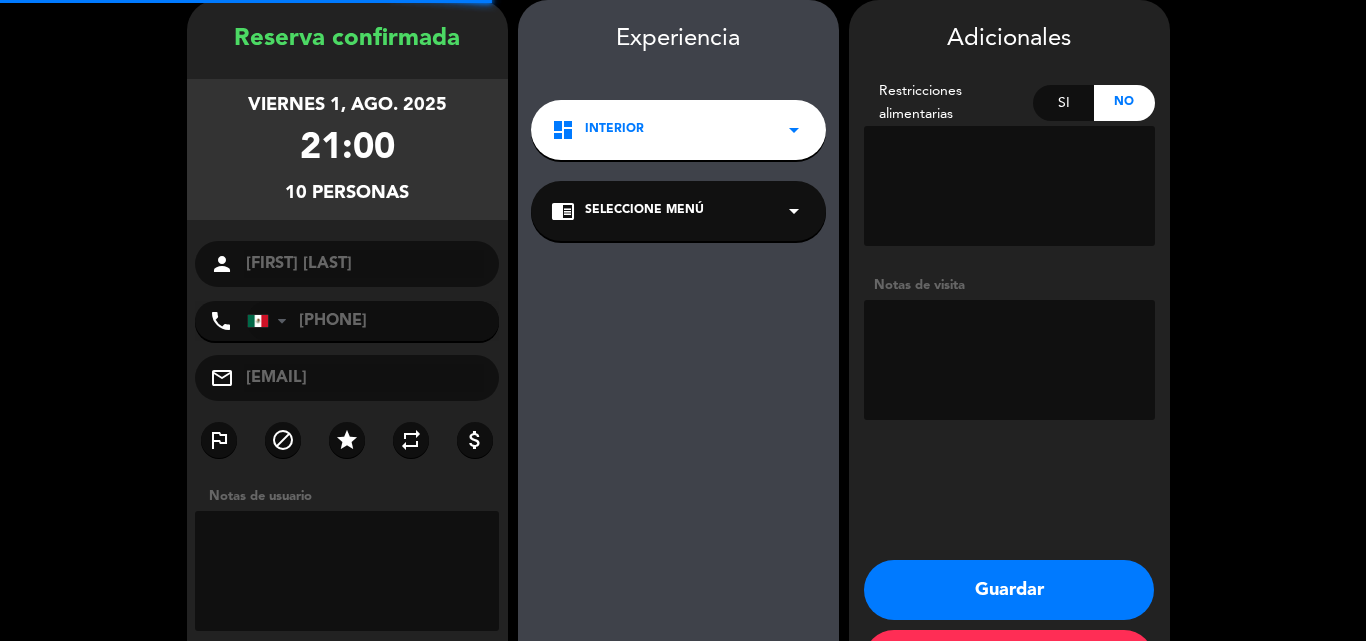 click at bounding box center (1009, 360) 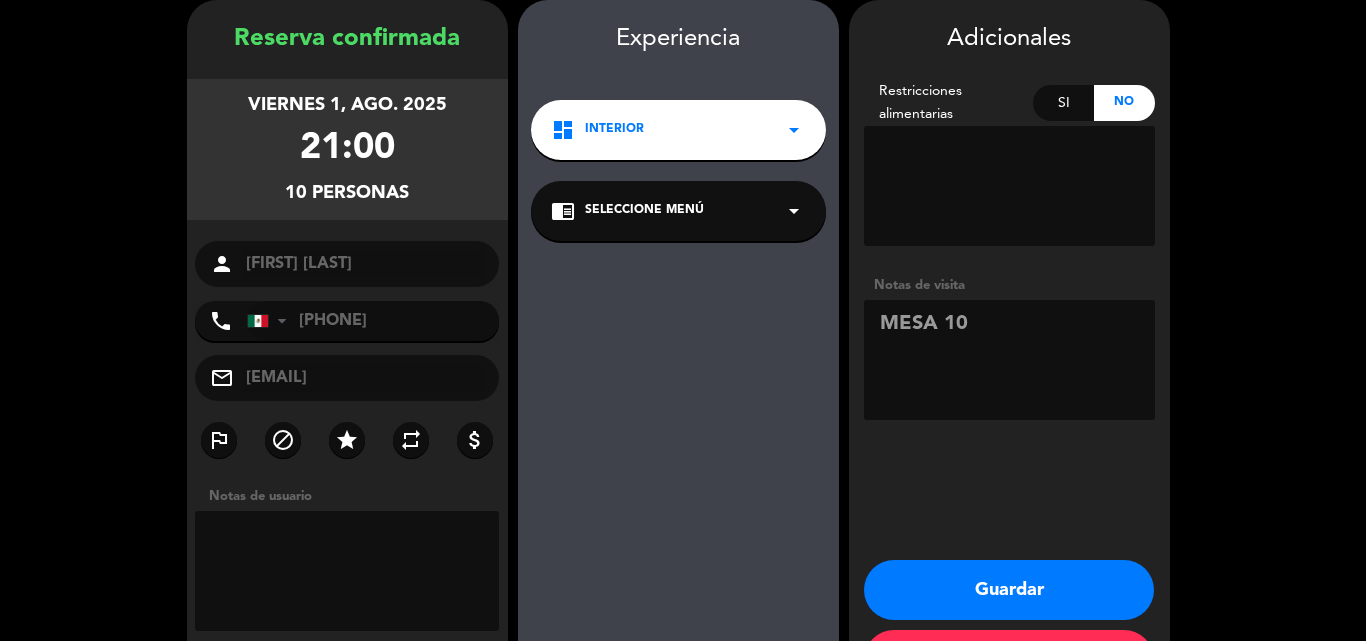 type on "MESA 10" 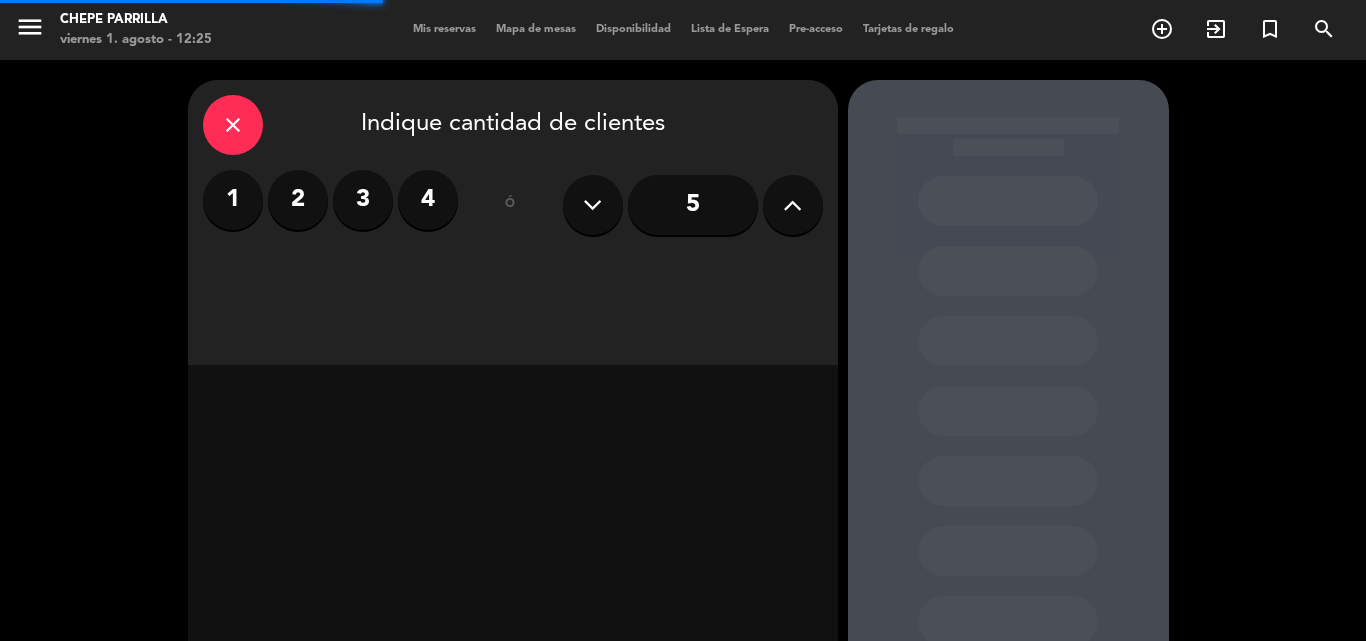 scroll, scrollTop: 0, scrollLeft: 0, axis: both 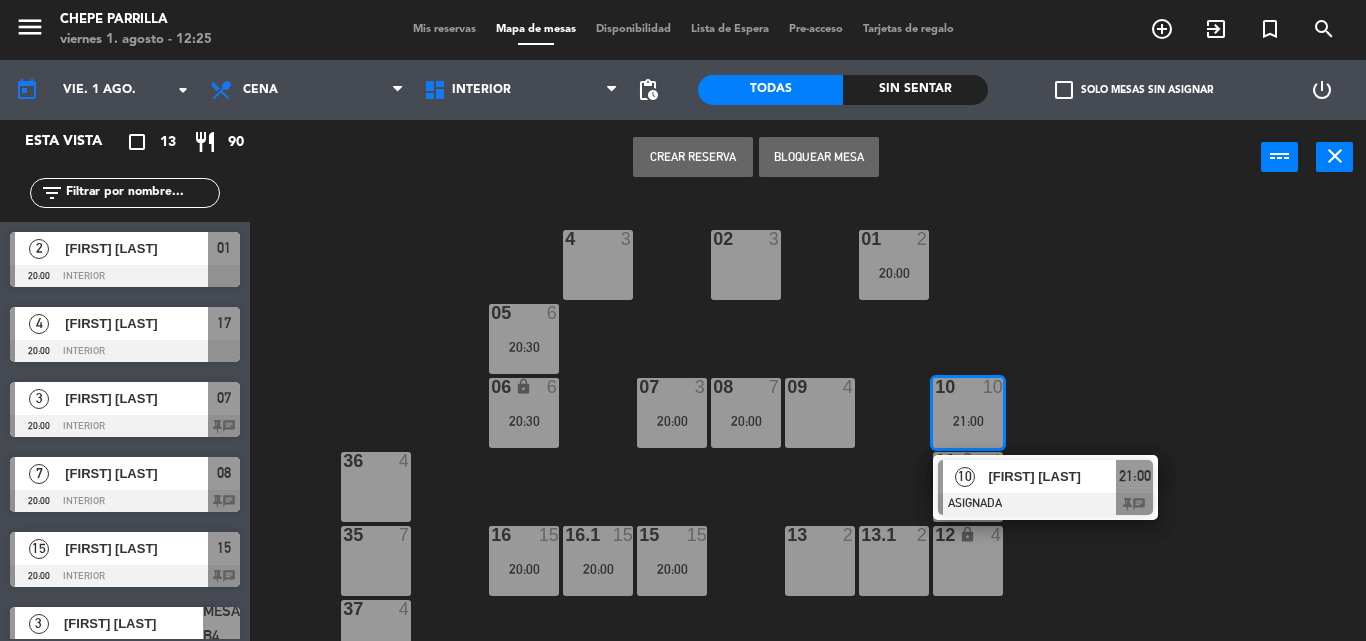 click on "02  3  4  3  01  2   20:00  05  6   20:30  06 lock  6   20:30  07  3   20:00  09  4  10  10   21:00   10   [FIRST] [LAST]   ASIGNADA  21:00 chat 08  7   20:00  11 lock  4  36  4  16  15   20:00  15  15   20:00  13  2  12 lock  4  16.1  15   20:00  13.1  2  35  7  37  4  18  6   20:30  MesaB1 lock  4  MESAB2 lock  4  MESAB3 lock  8  39  8  18.2 lock  4  17  4   20:00  MESA B4  3   20:00  MESA B5  2   21:00  MESA B6  4  38  4" 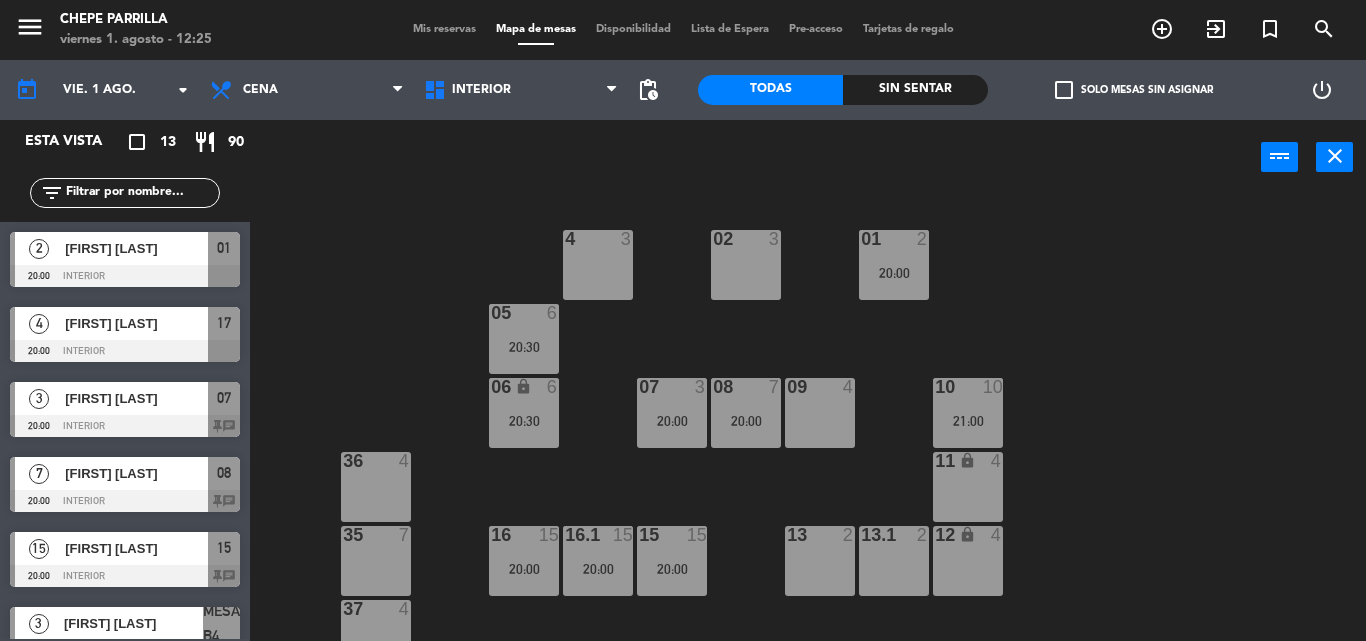 click on "21:00" at bounding box center (968, 420) 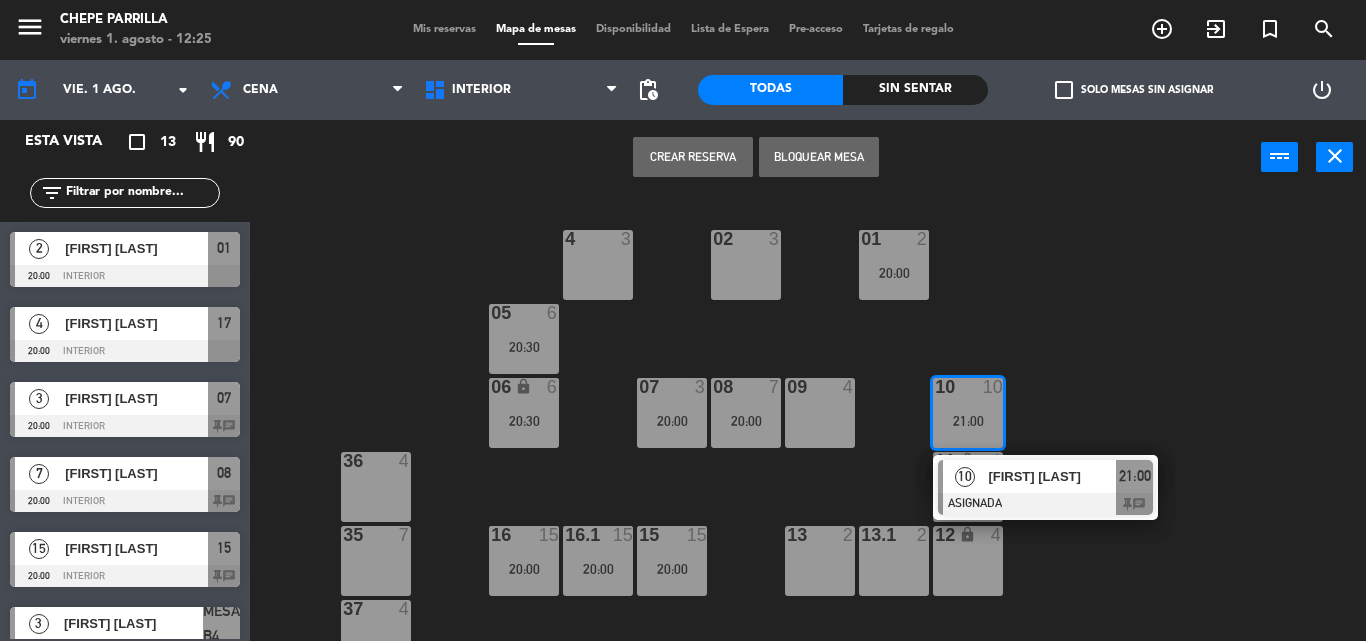 click on "[FIRST] [LAST]" at bounding box center (1052, 476) 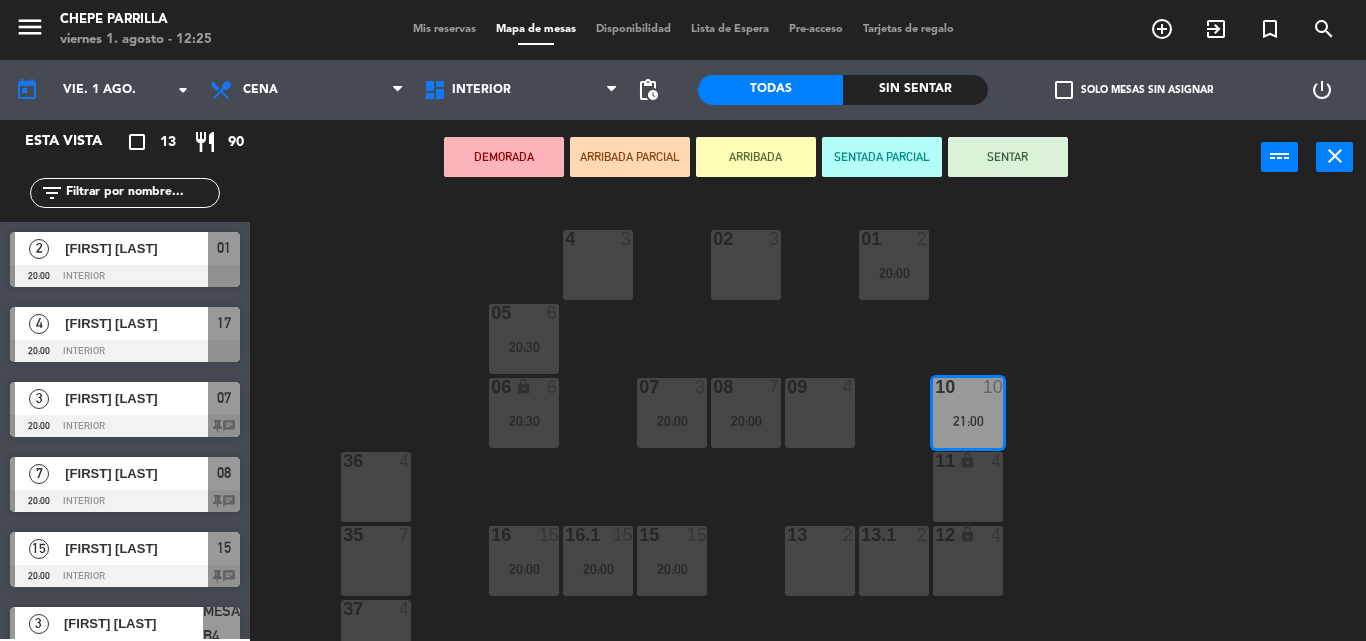 click on "11 lock  4" at bounding box center (968, 487) 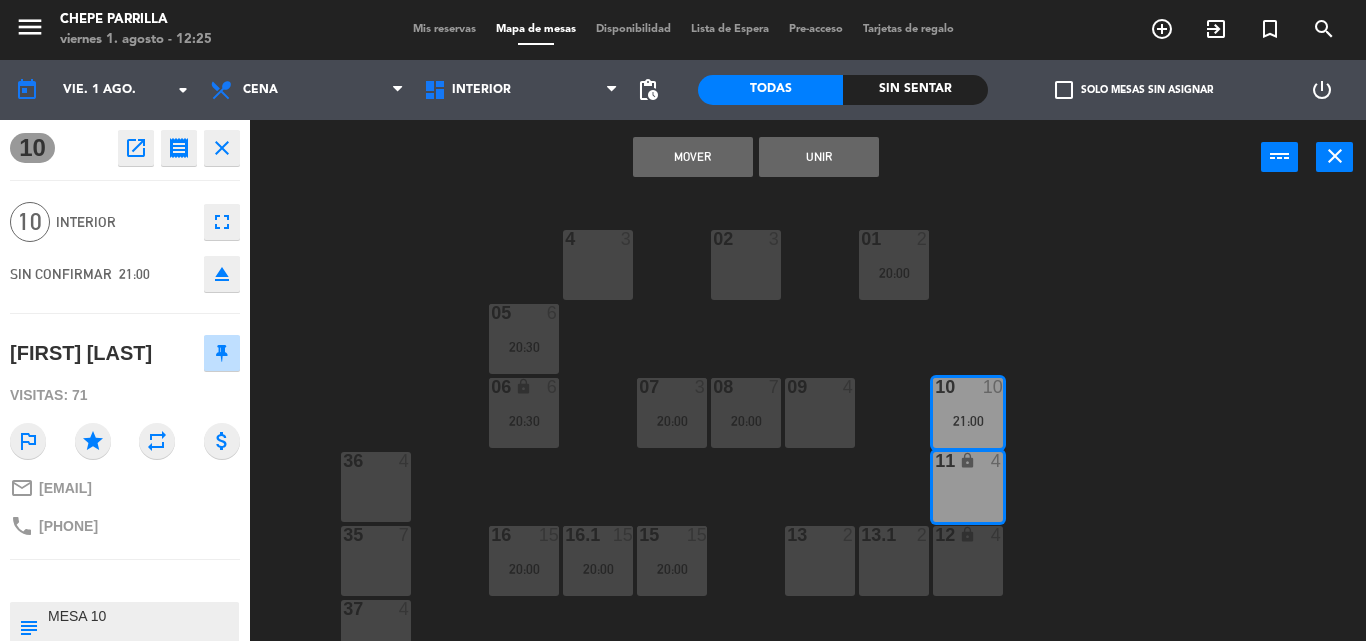 click on "lock" at bounding box center (967, 535) 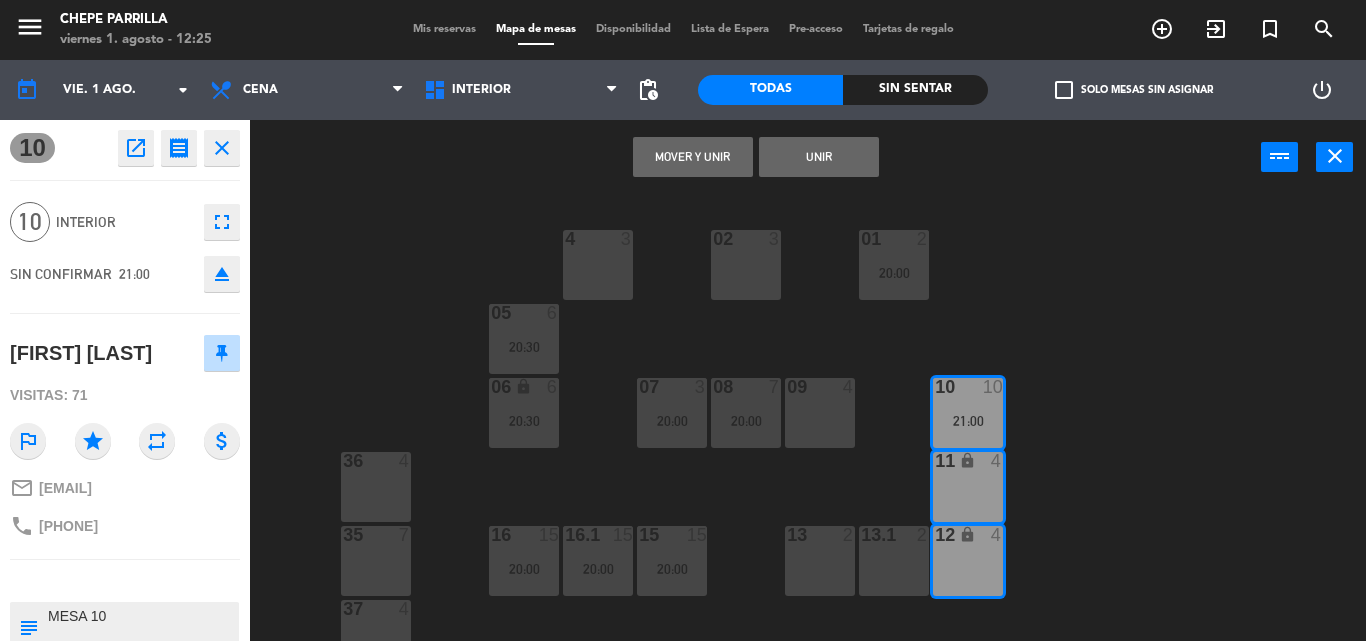click on "Unir" at bounding box center (819, 157) 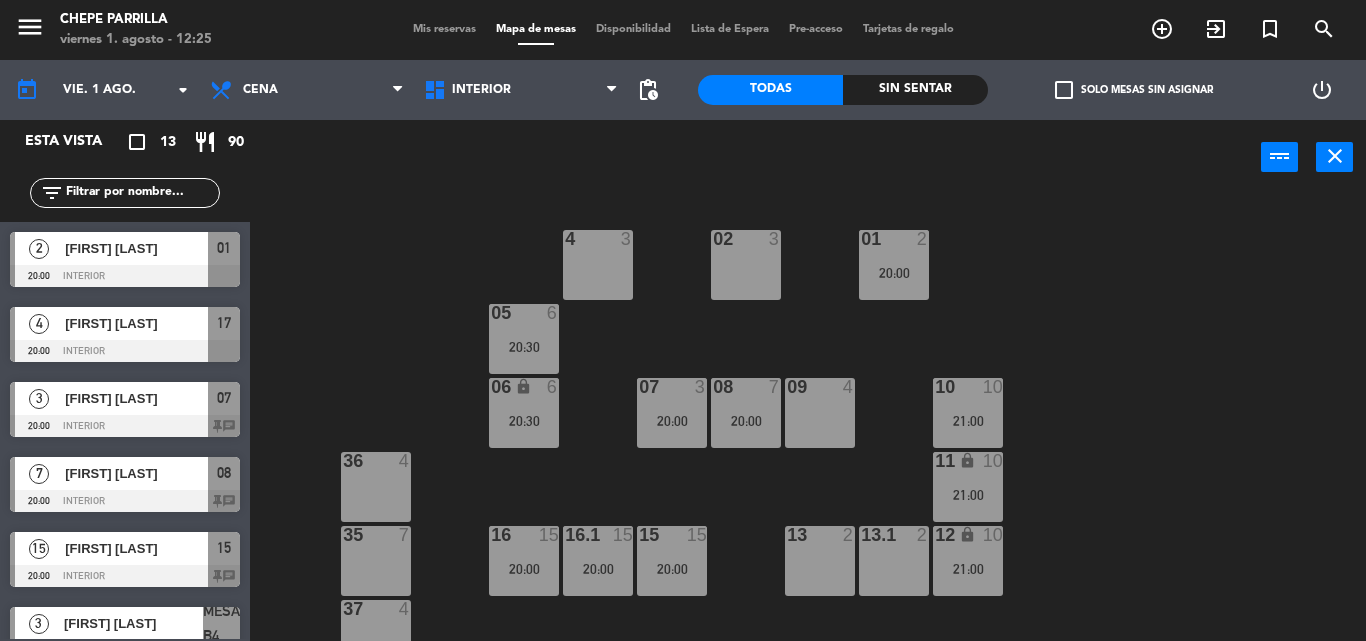 click on "02  3  4  3  01  2   20:00  05  6   20:30  06 lock  6   20:30  07  3   20:00  09  4  10  10   21:00  08  7   20:00  11 lock  10   21:00  36  4  16  15   20:00  15  15   20:00  13  2  12 lock  10   21:00  16.1  15   20:00  13.1  2  35  7  37  4  18  6   20:30  MesaB1 lock  4  MESAB2 lock  4  MESAB3 lock  8  39  8  18.2 lock  4  17  4   20:00  MESA B4  3   20:00  MESA B5  2   21:00  MESA B6  4  38  4" 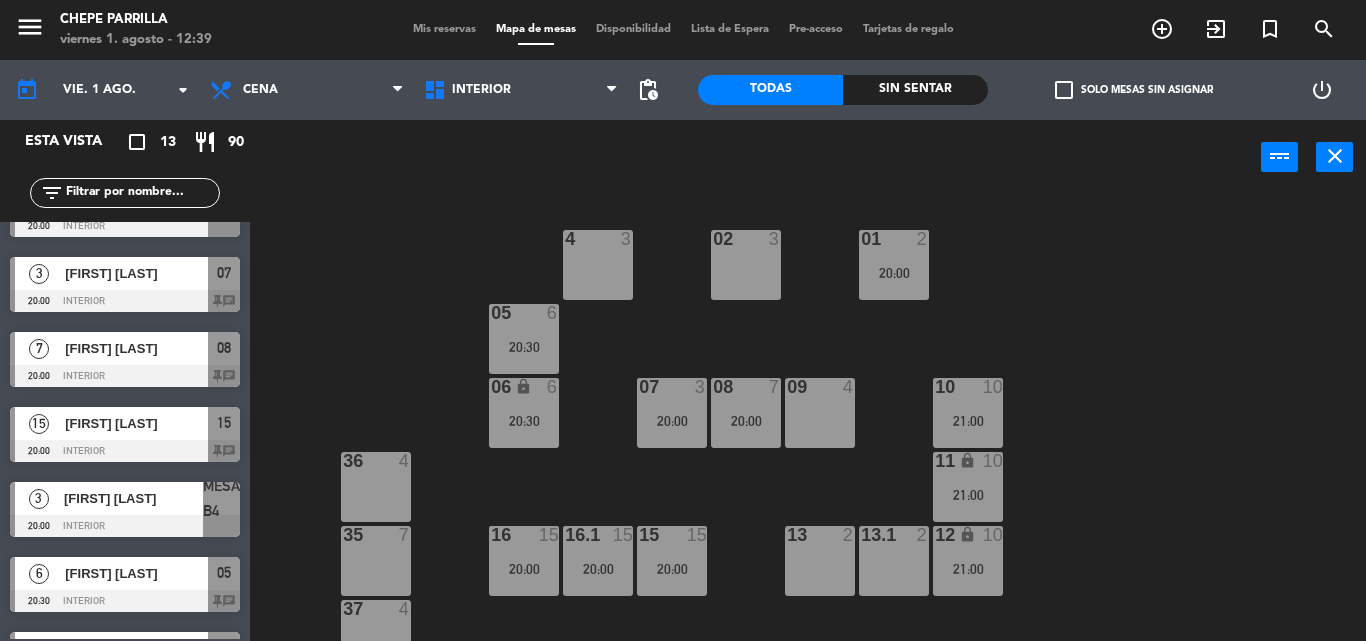 click on "02  3  4  3  01  2   20:00  05  6   20:30  06 lock  6   20:30  07  3   20:00  09  4  10  10   21:00  08  7   20:00  11 lock  10   21:00  36  4  16  15   20:00  15  15   20:00  13  2  12 lock  10   21:00  16.1  15   20:00  13.1  2  35  7  37  4  18  6   20:30  MesaB1 lock  4  MESAB2 lock  4  MESAB3 lock  8  39  8  18.2 lock  4  17  4   20:00  MESA B4  3   20:00  MESA B5  2   21:00  MESA B6  4  38  4" 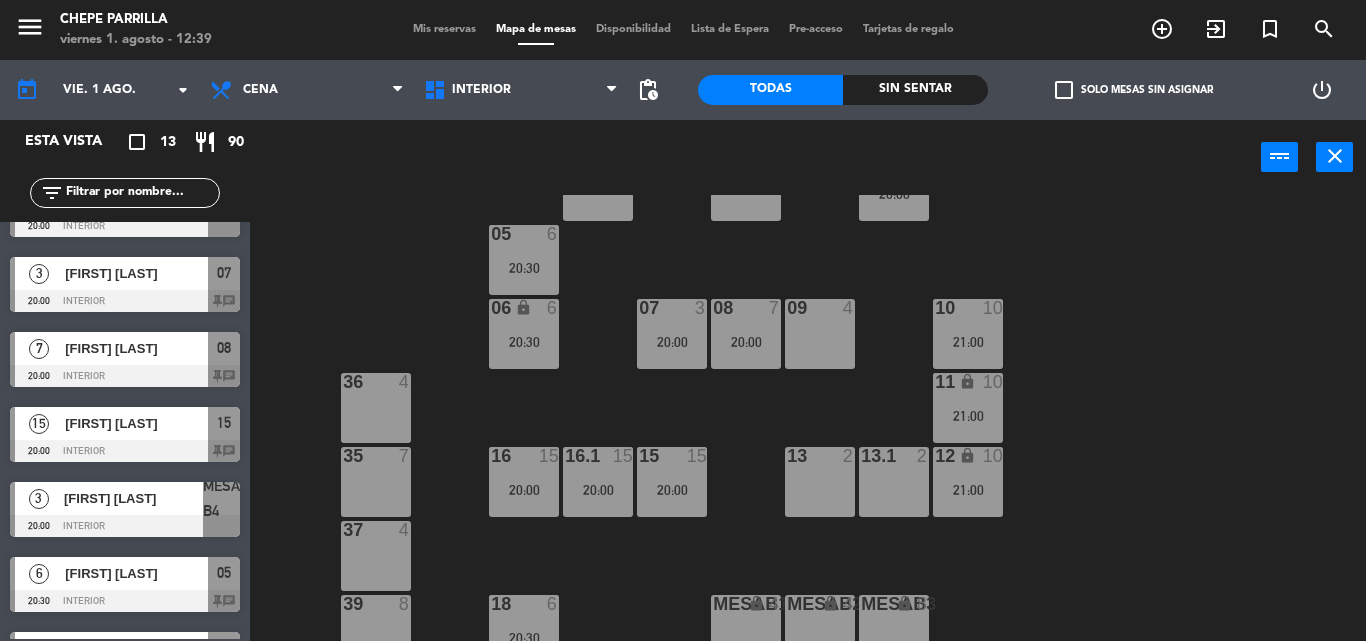 scroll, scrollTop: 177, scrollLeft: 0, axis: vertical 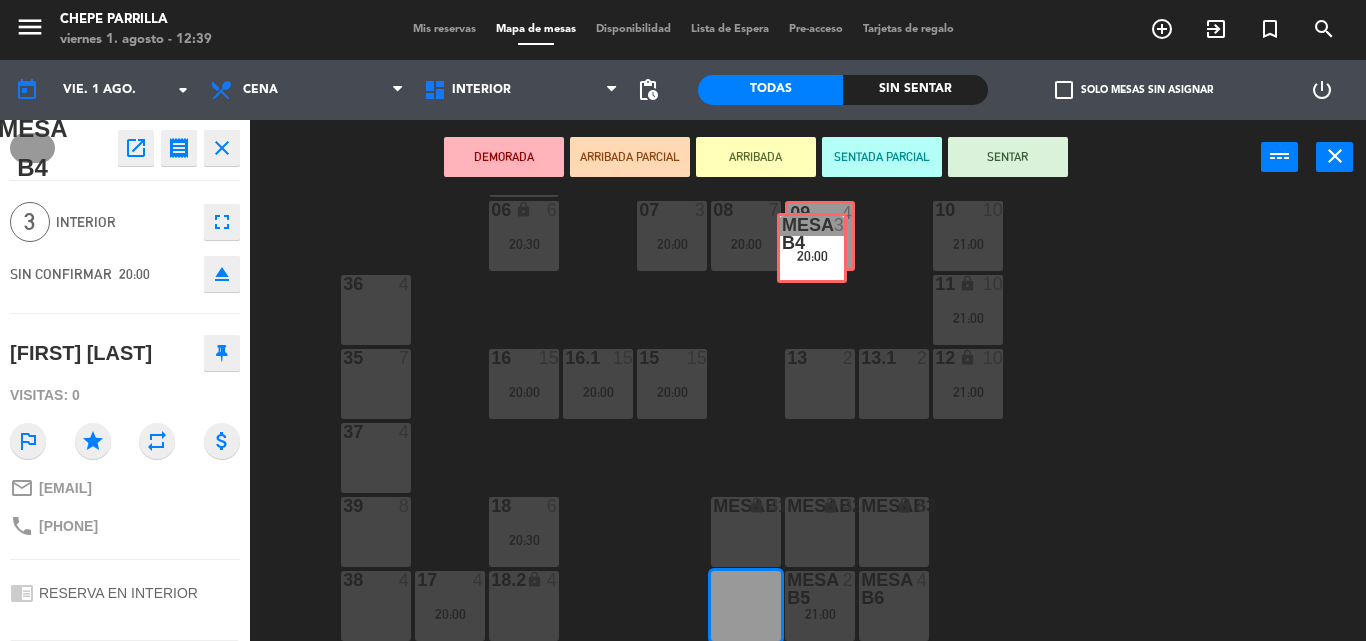 drag, startPoint x: 736, startPoint y: 610, endPoint x: 802, endPoint y: 252, distance: 364.03296 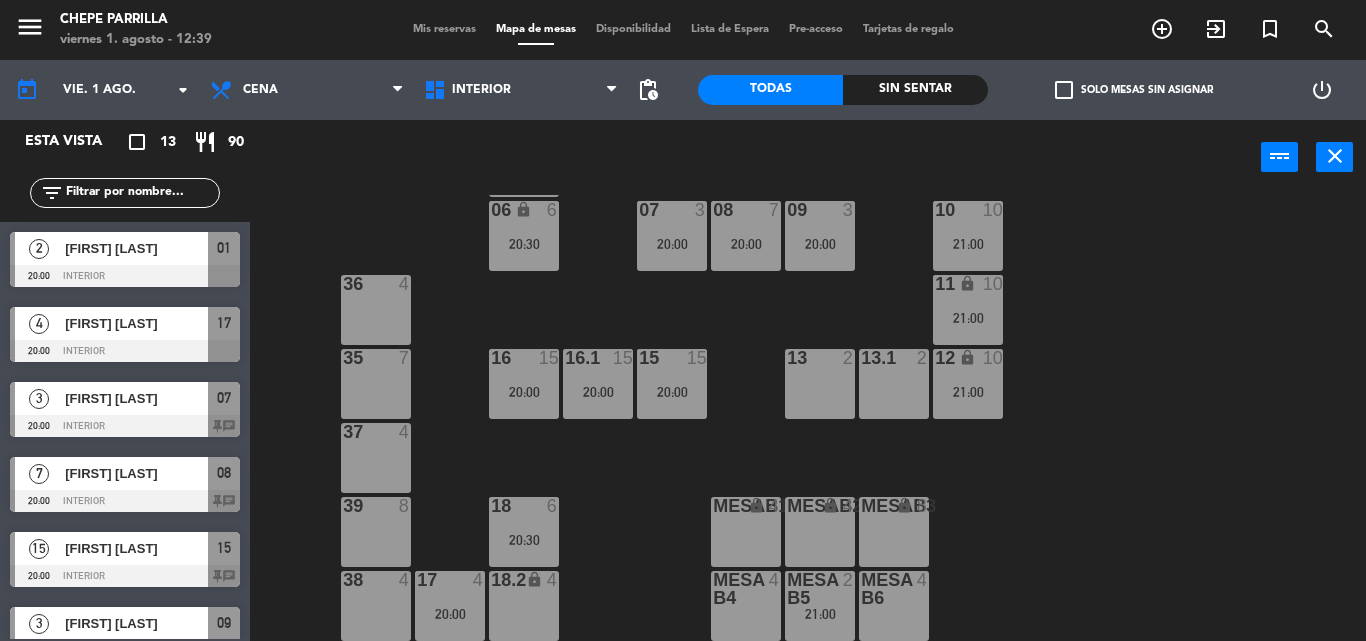 scroll, scrollTop: 0, scrollLeft: 0, axis: both 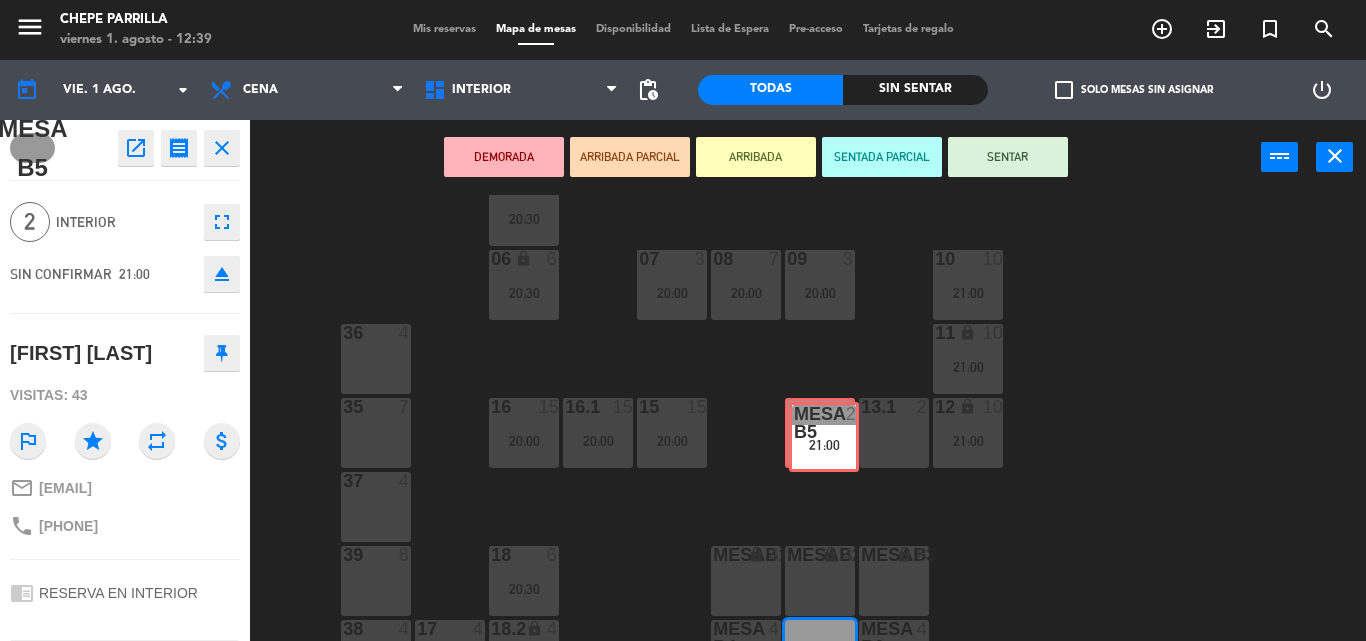 drag, startPoint x: 828, startPoint y: 620, endPoint x: 829, endPoint y: 451, distance: 169.00296 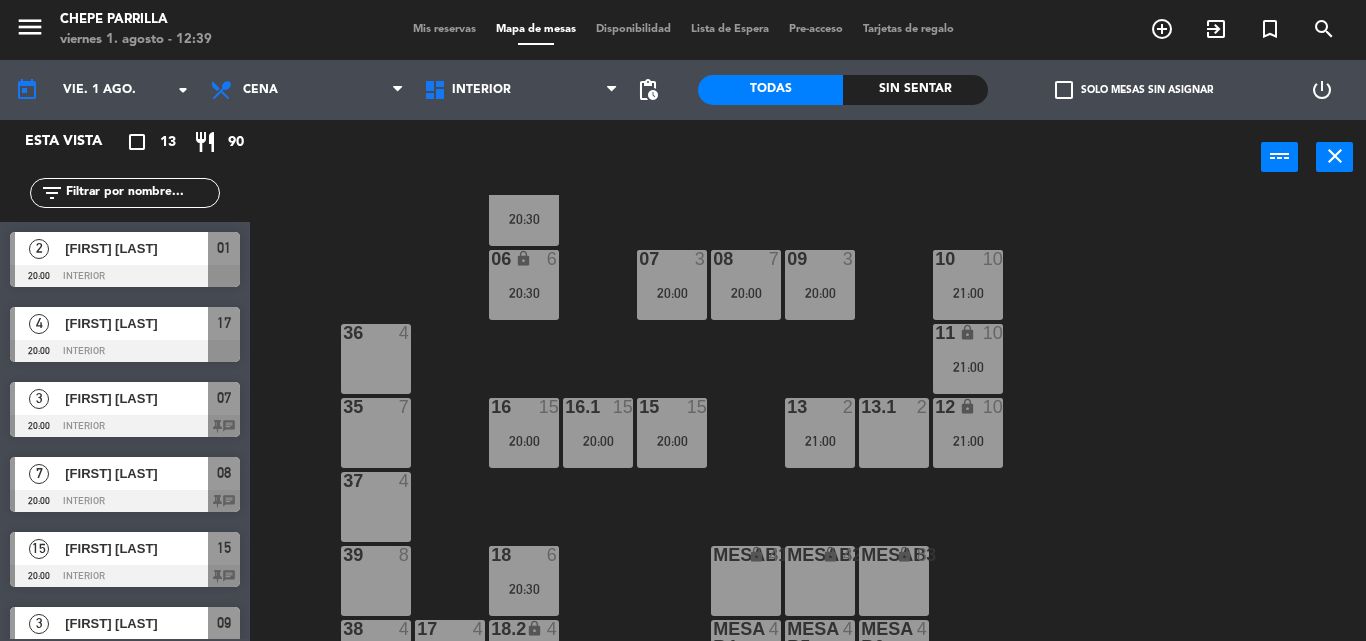 scroll, scrollTop: 0, scrollLeft: 0, axis: both 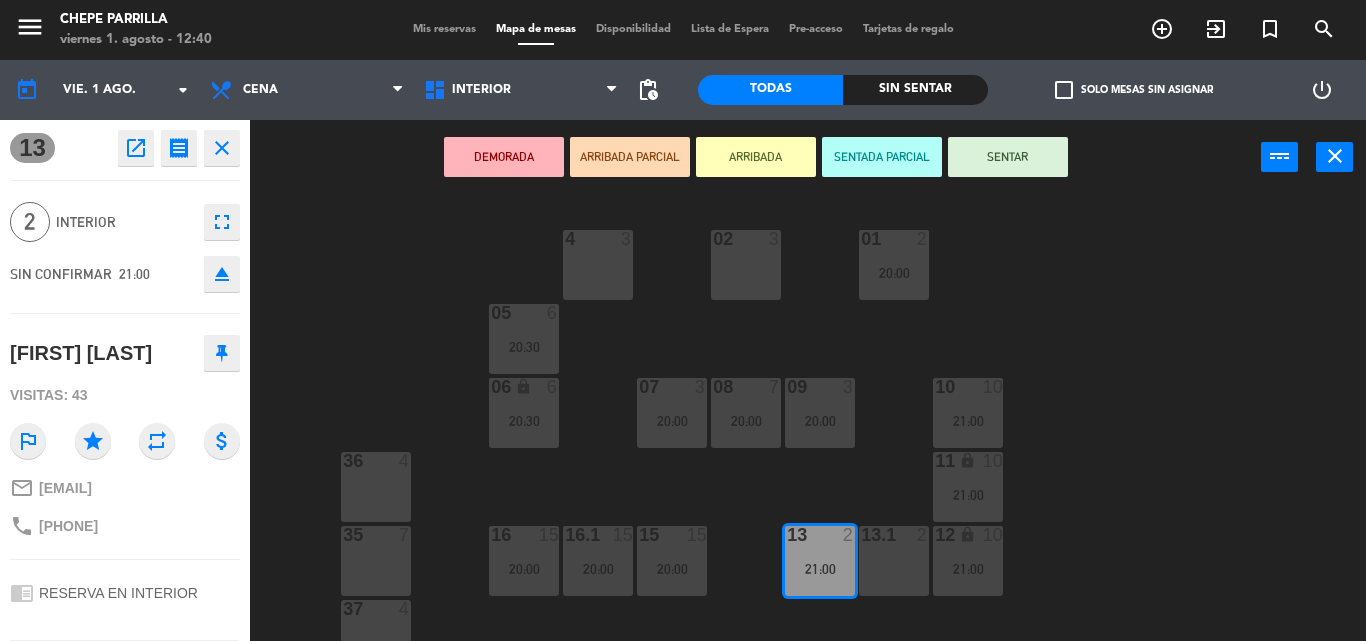 drag, startPoint x: 818, startPoint y: 571, endPoint x: 753, endPoint y: 286, distance: 292.31833 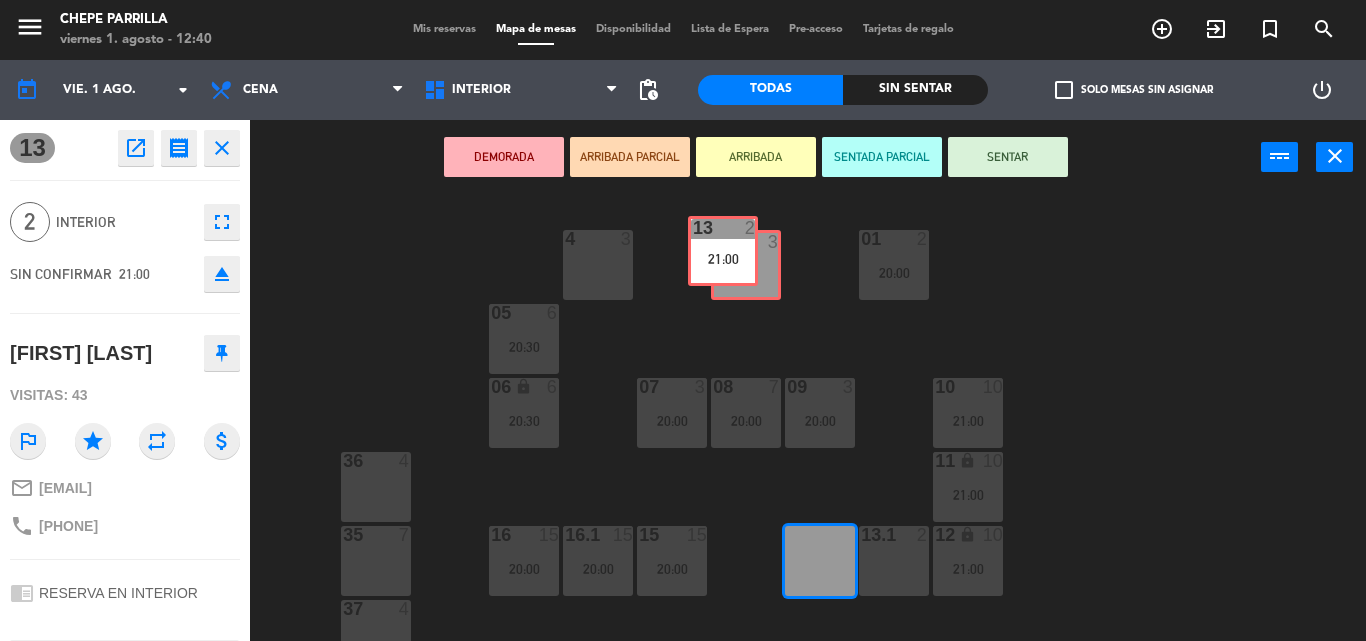 drag, startPoint x: 813, startPoint y: 546, endPoint x: 718, endPoint y: 236, distance: 324.22986 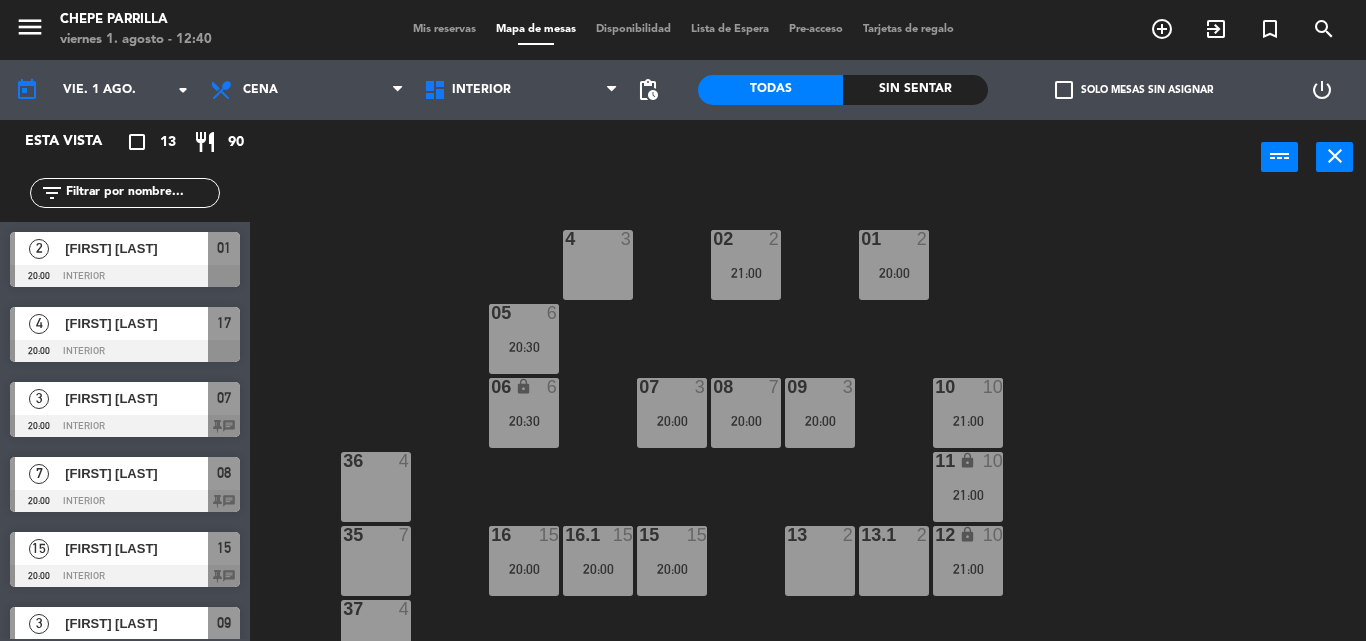 scroll, scrollTop: 0, scrollLeft: 0, axis: both 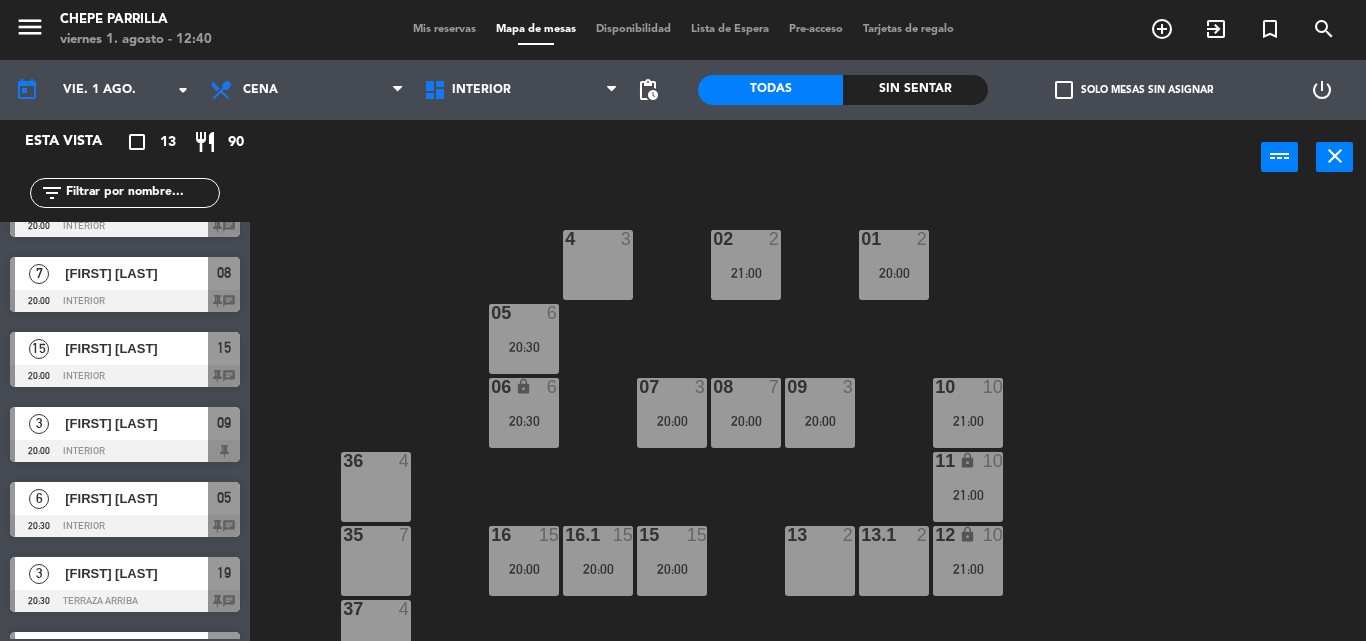 click on "02  2   21:00  4  3  01  2   20:00  05  6   20:30  06 lock  6   20:30  07  3   20:00  09  3   20:00  10  10   21:00  08  7   20:00  11 lock  10   21:00  36  4  16  15   20:00  15  15   20:00  13  2  12 lock  10   21:00  16.1  15   20:00  13.1  2  35  7  37  4  18  6   20:30  MesaB1 lock  4  MESAB2 lock  4  MESAB3 lock  8  39  8  18.2 lock  4  17  4   20:00  MESA B4  4  MESA B5  4  MESA B6  4  38  4" 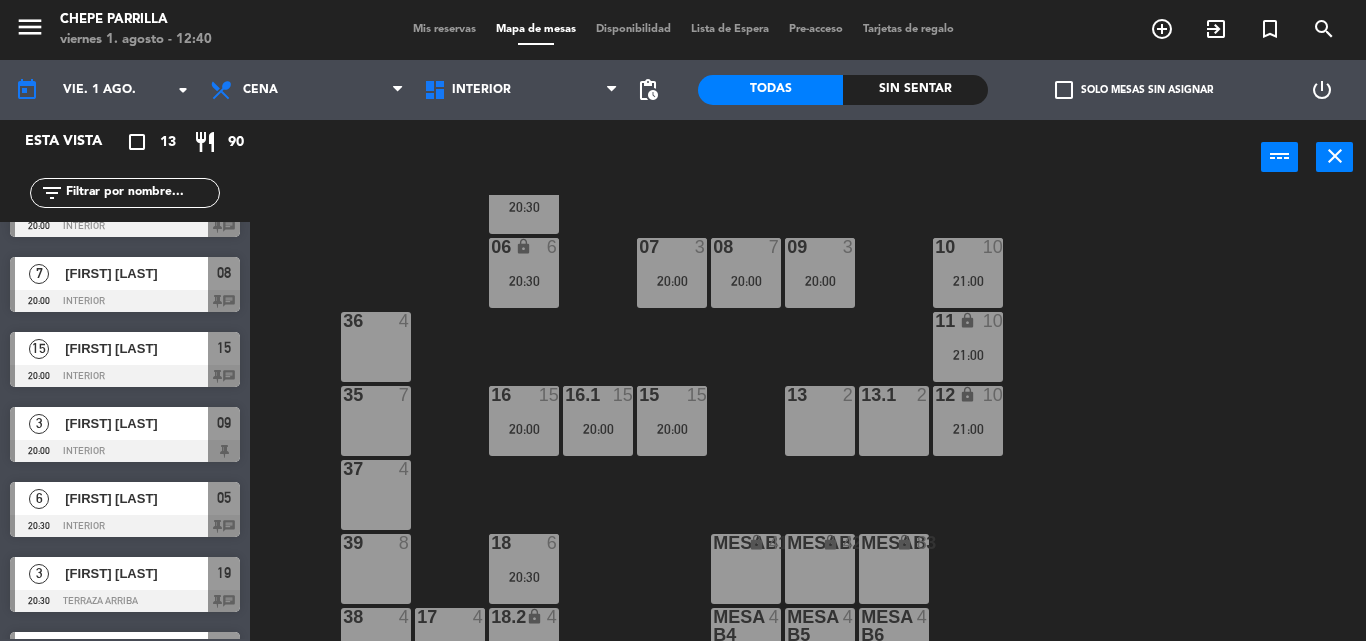 scroll, scrollTop: 177, scrollLeft: 0, axis: vertical 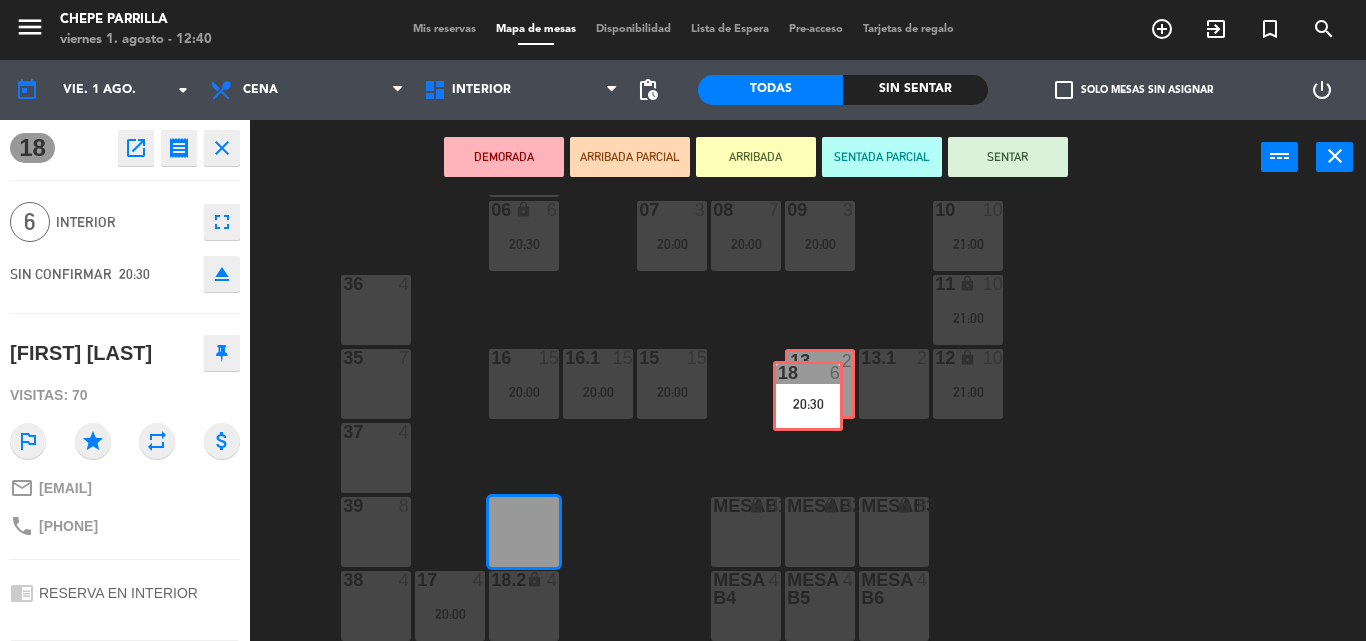drag, startPoint x: 519, startPoint y: 537, endPoint x: 803, endPoint y: 401, distance: 314.8841 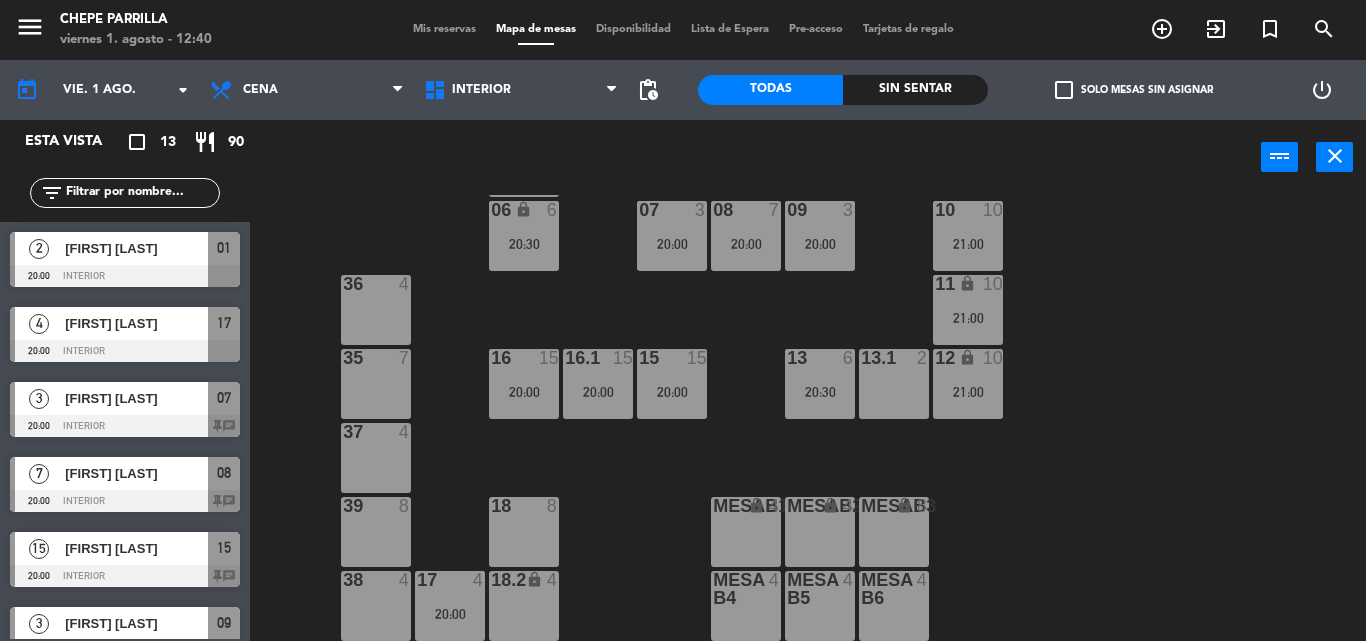 click on "20:30" at bounding box center [820, 392] 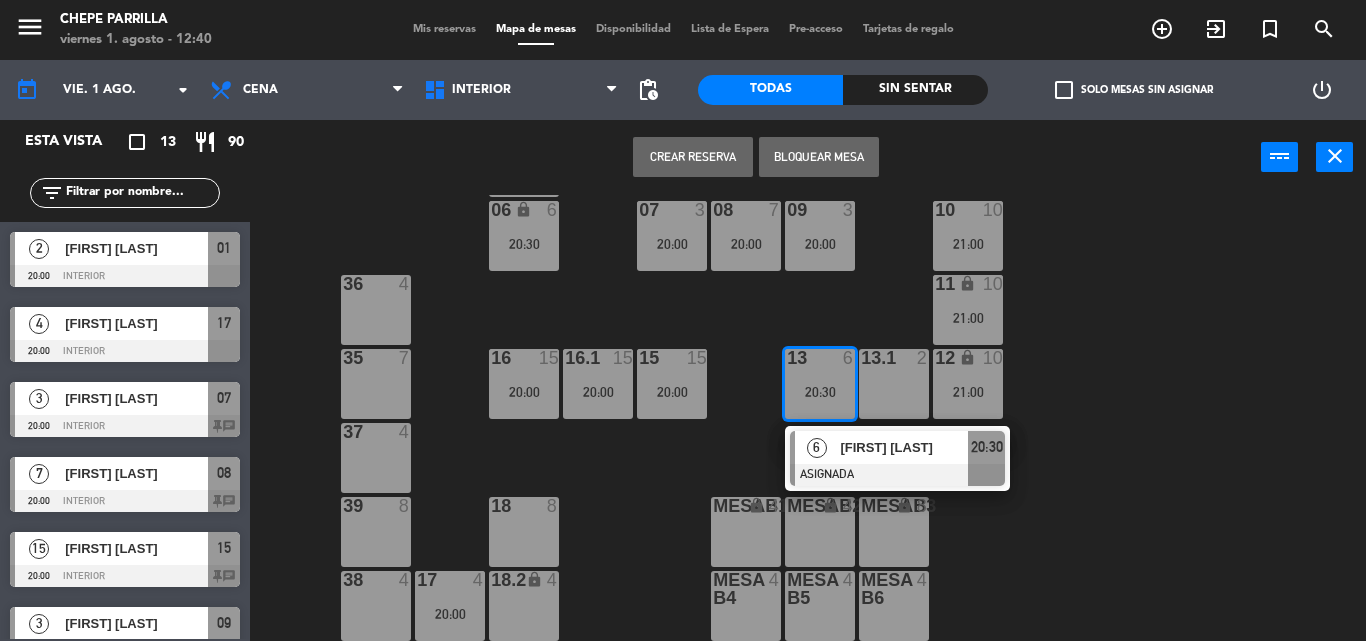 click on "[FIRST] [LAST]" at bounding box center [904, 447] 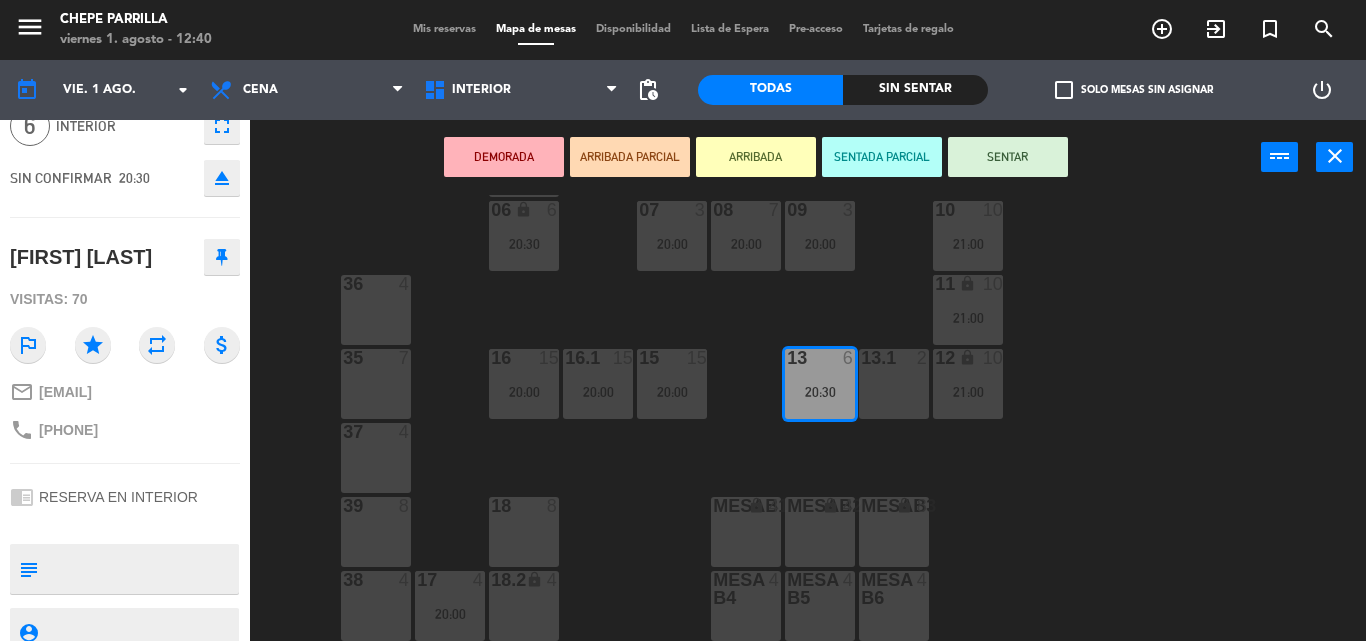 scroll, scrollTop: 197, scrollLeft: 0, axis: vertical 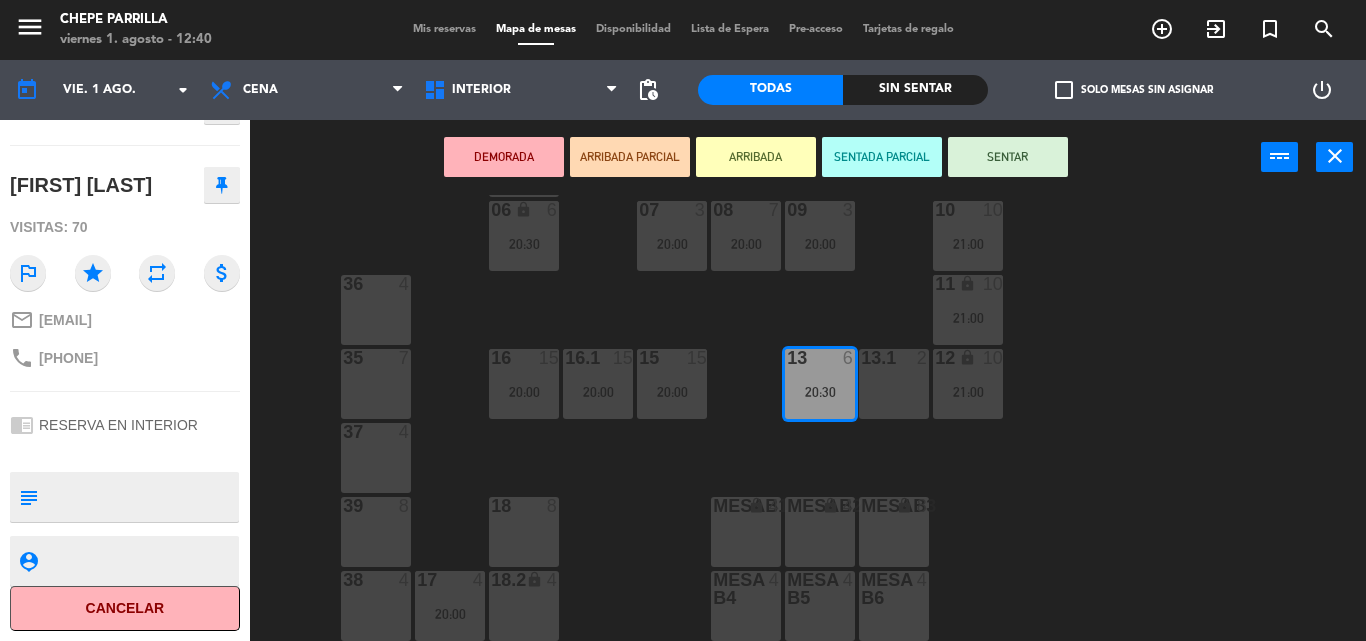 click on "02  2   21:00  4  3  01  2   20:00  05  6   20:30  06 lock  6   20:30  07  3   20:00  09  3   20:00  10  10   21:00  08  7   20:00  11 lock  10   21:00  36  4  16  15   20:00  15  15   20:00  13  6   20:30  12 lock  10   21:00  16.1  15   20:00  13.1  2  35  7  37  4  18  4   20:00  MesaB1 lock  4  MESAB2 lock  4  MESAB3 lock  8  39  8  18.2 lock  4  17  4  MESA B4  4  MESA B5  4  MESA B6  4  38  4" 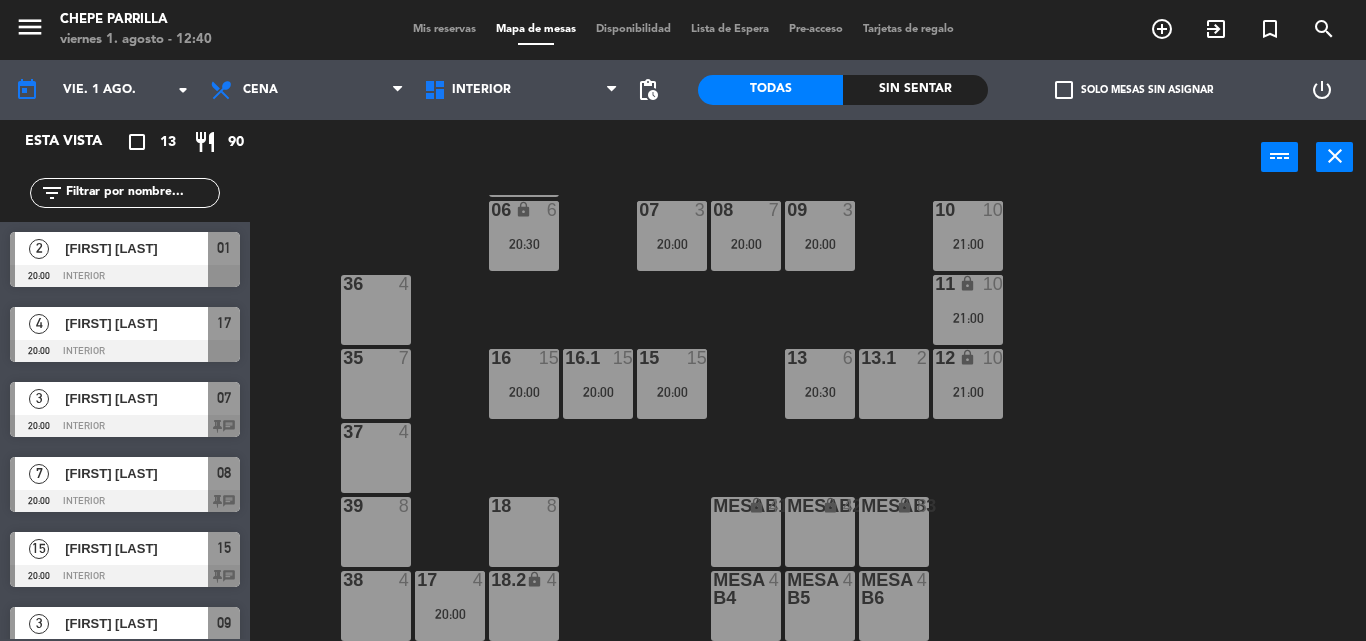 click on "18  8" at bounding box center (524, 532) 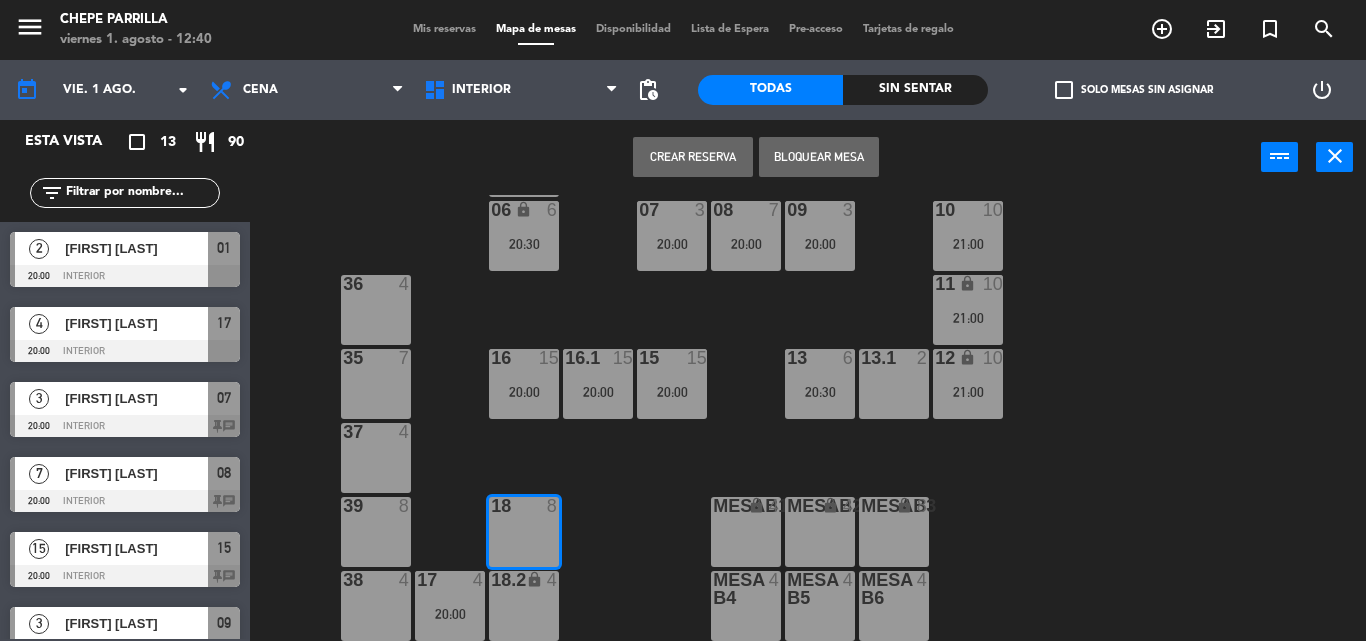 click on "Crear Reserva" at bounding box center (693, 157) 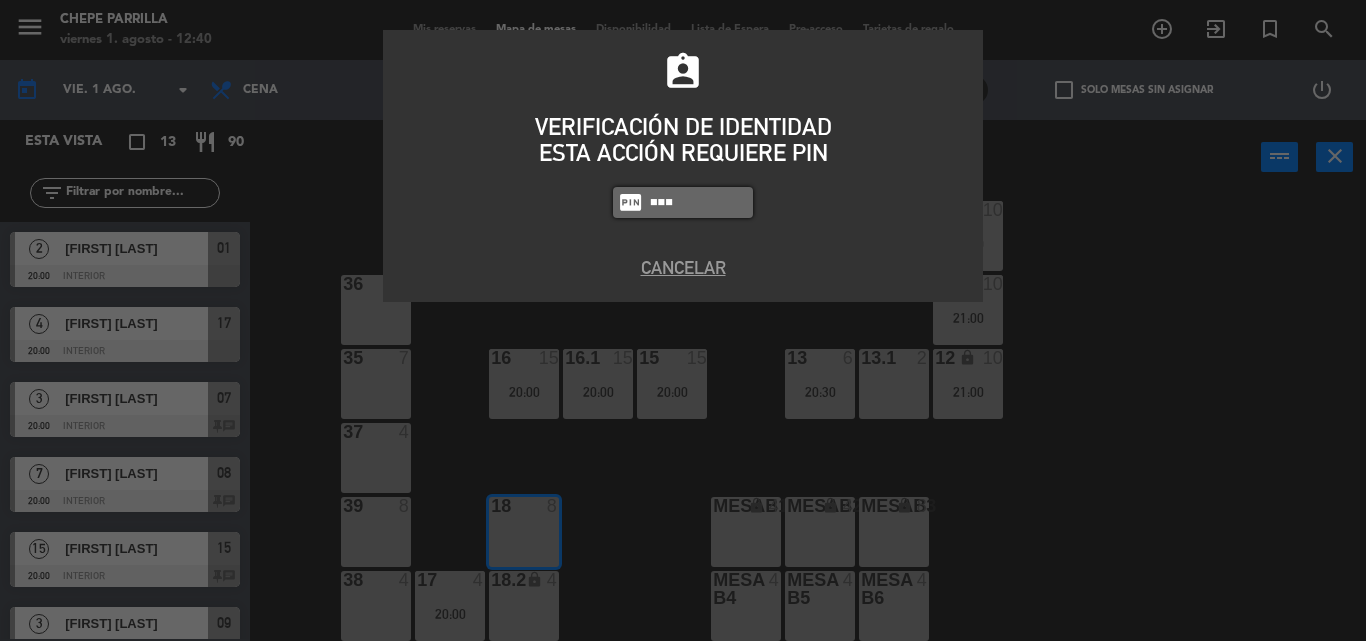 type on "5257" 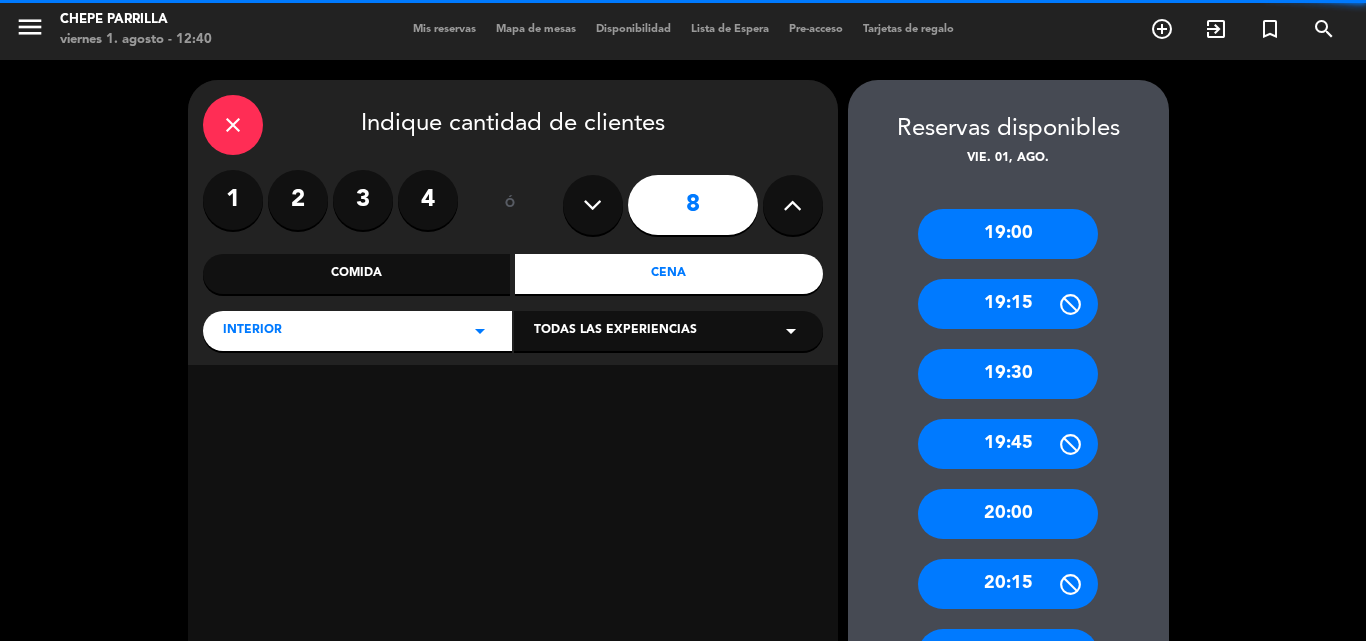 click at bounding box center [593, 205] 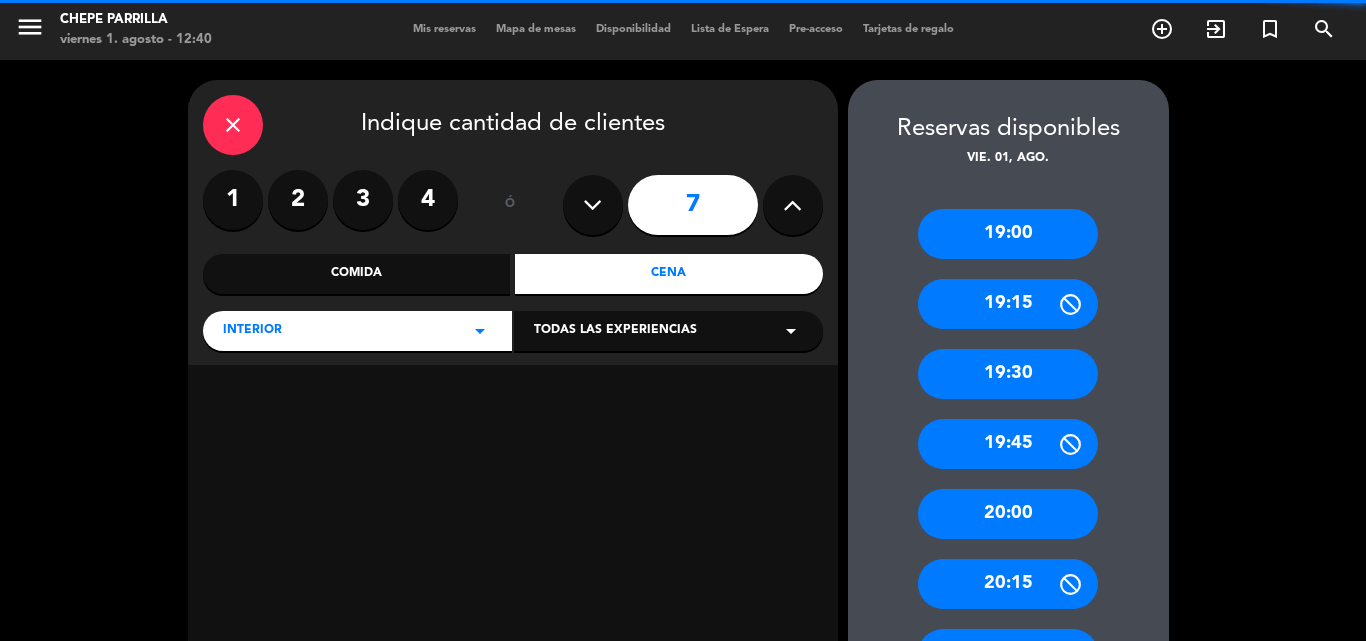 click at bounding box center (593, 205) 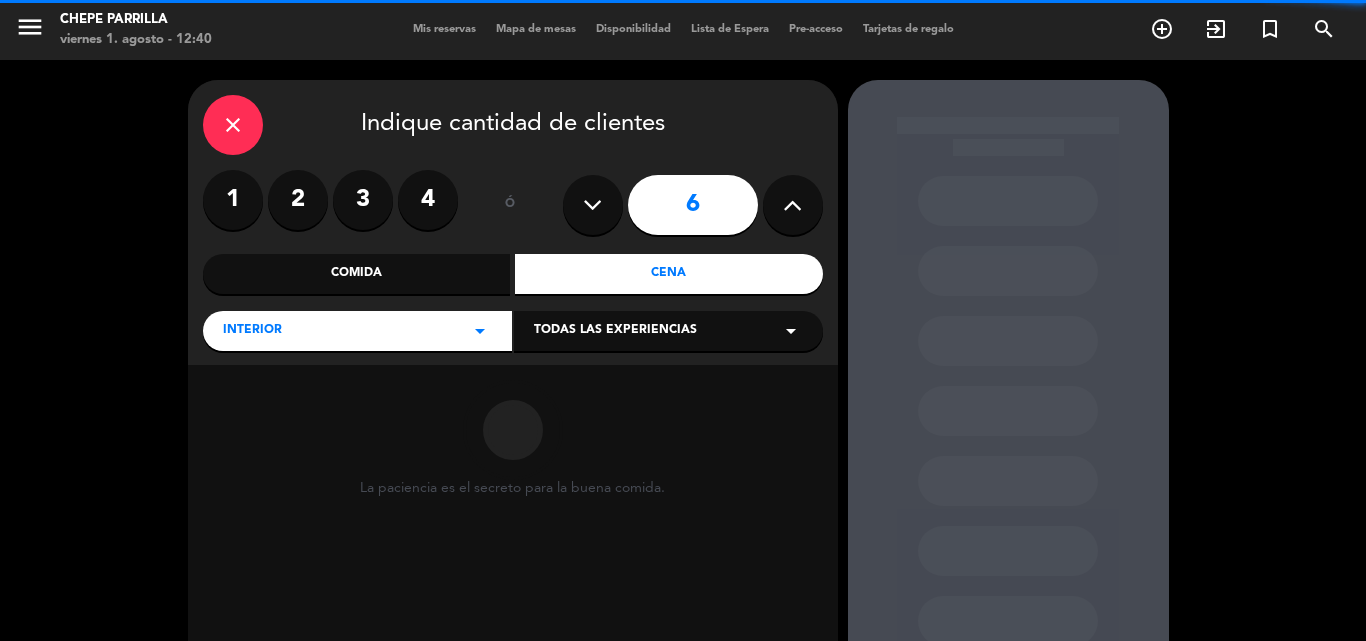 click at bounding box center [593, 205] 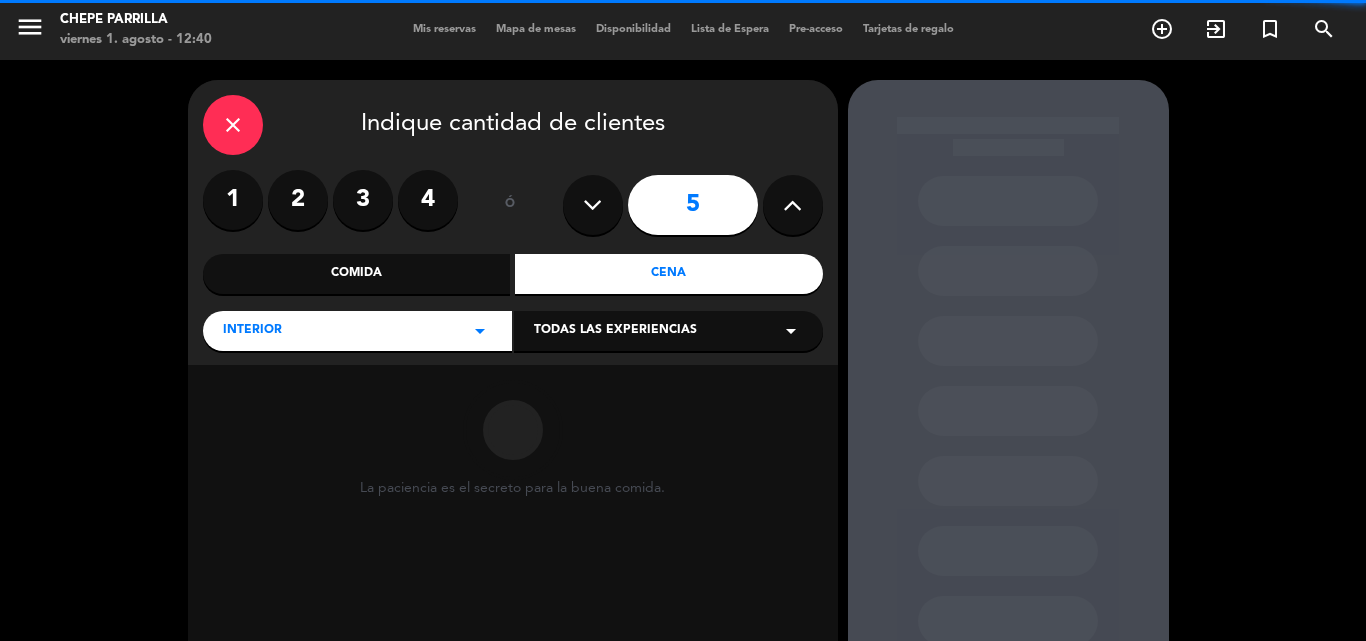 click at bounding box center (593, 205) 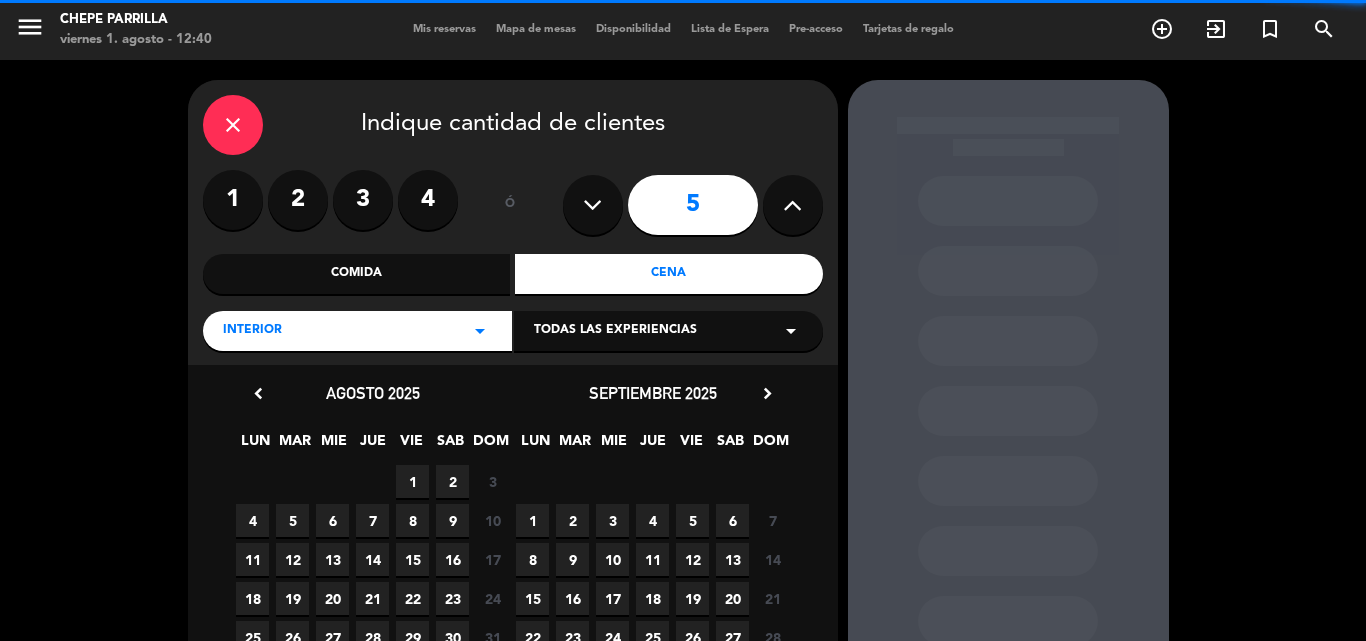 click at bounding box center (593, 205) 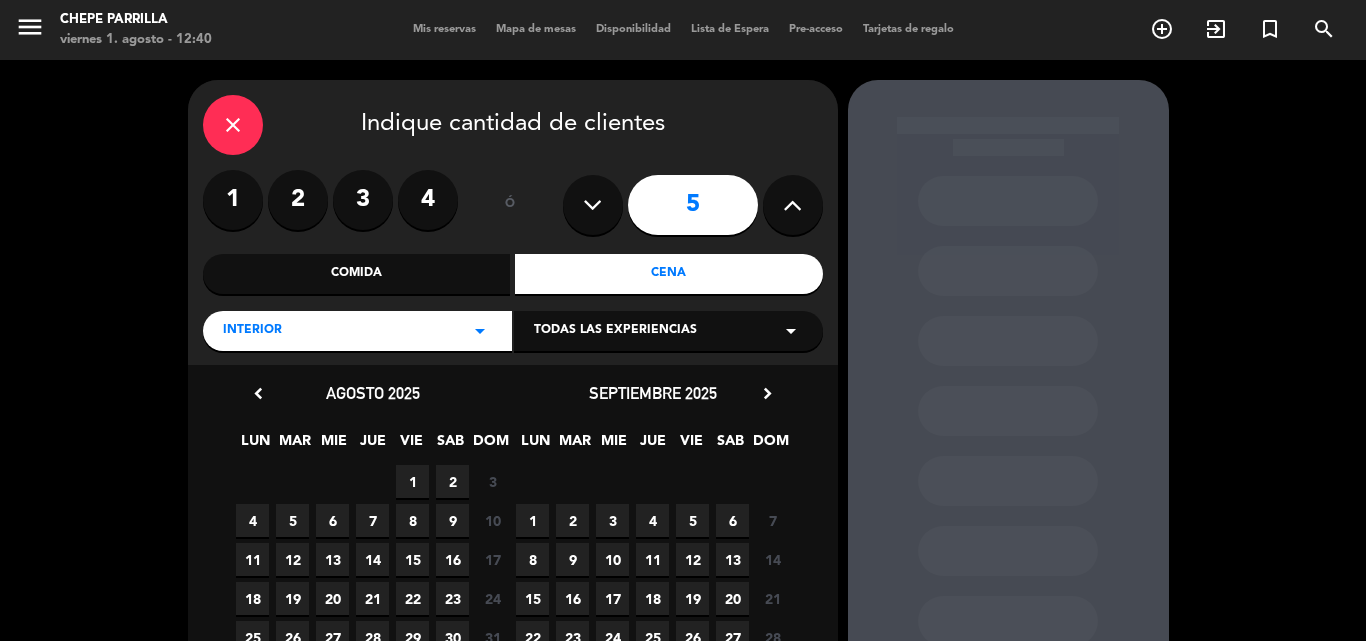 click at bounding box center [592, 205] 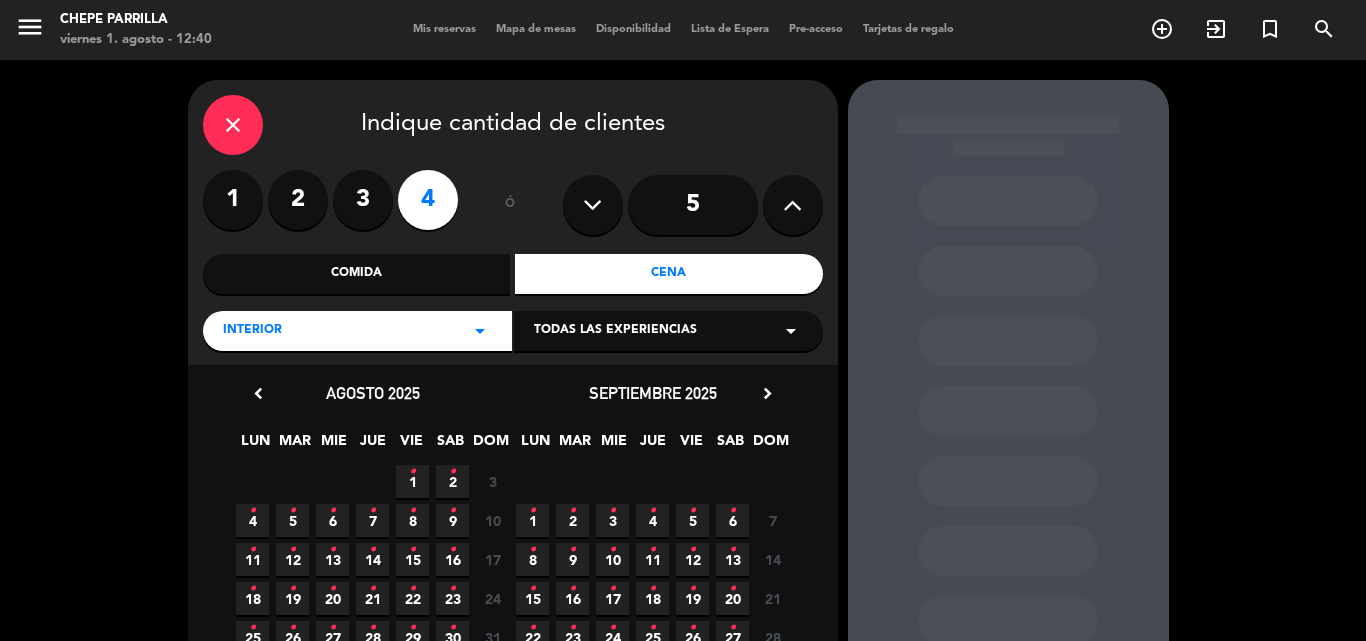 click on "1  •" at bounding box center (412, 481) 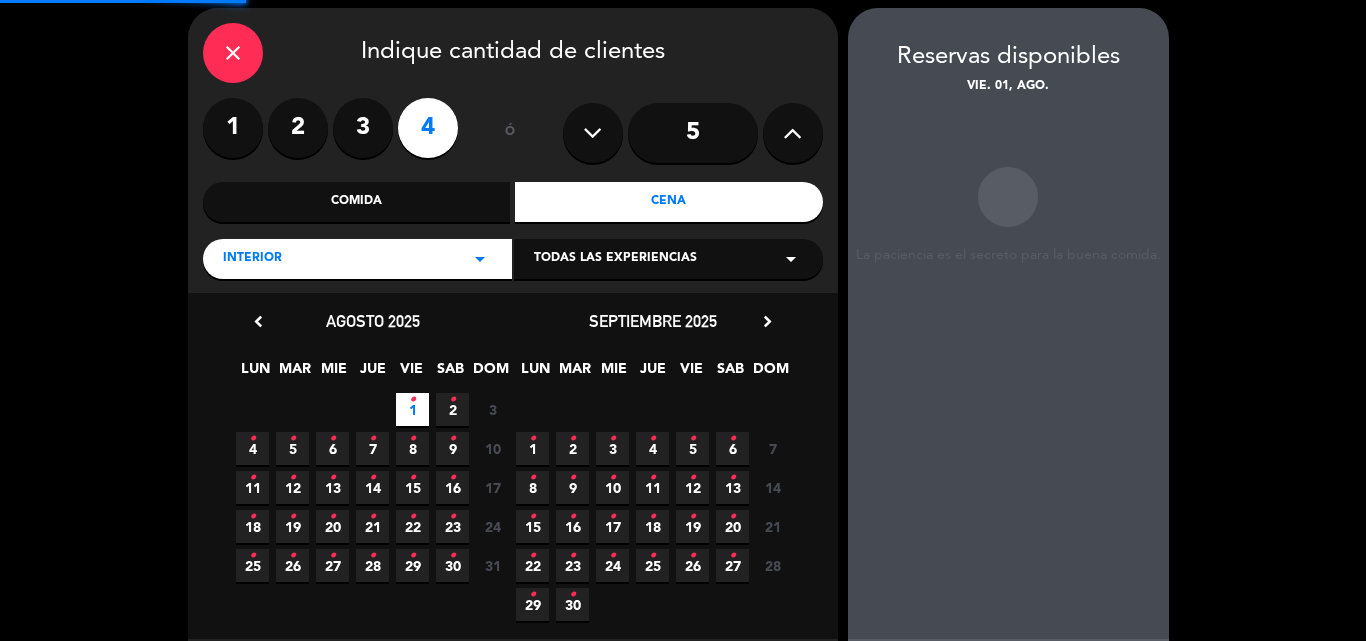 scroll, scrollTop: 80, scrollLeft: 0, axis: vertical 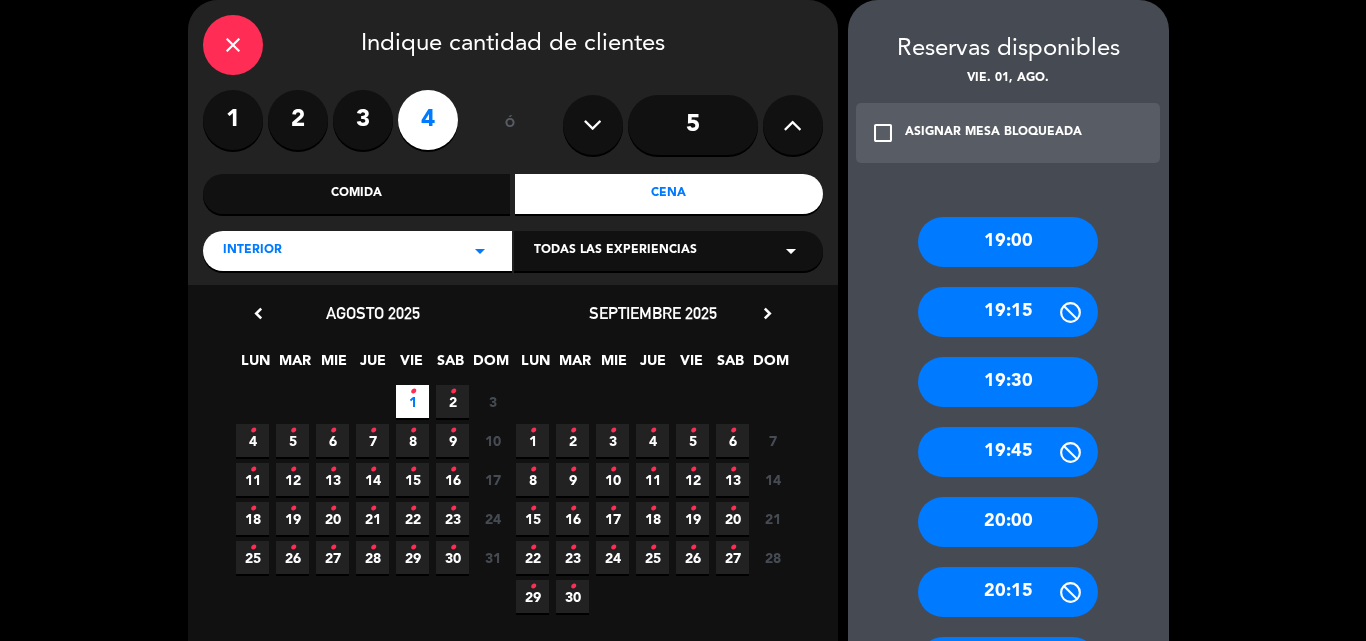 click on "20:00" at bounding box center [1008, 522] 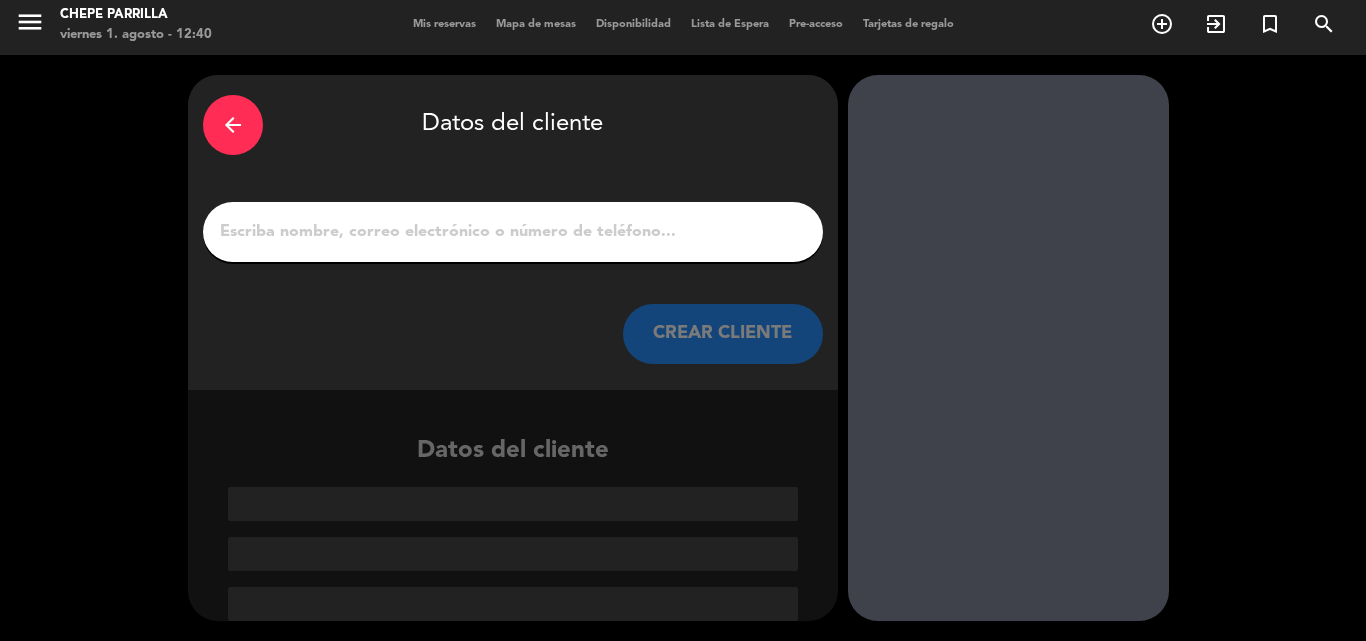 click on "1" at bounding box center (513, 232) 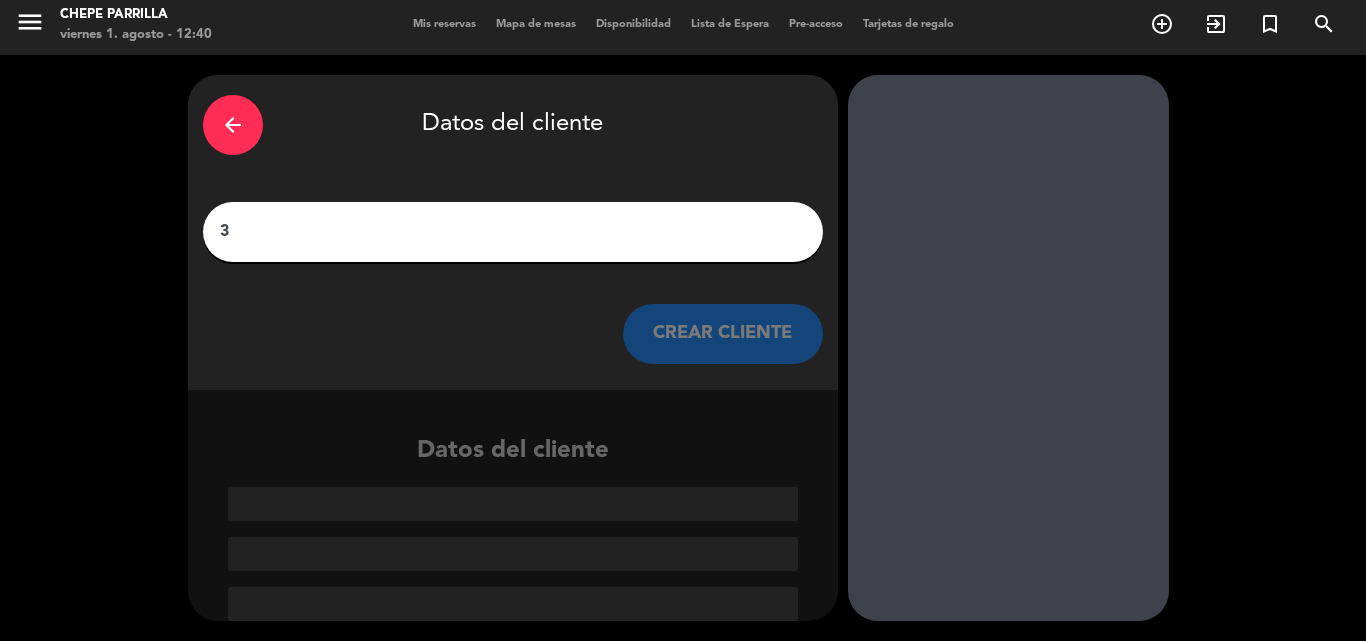 scroll, scrollTop: 0, scrollLeft: 0, axis: both 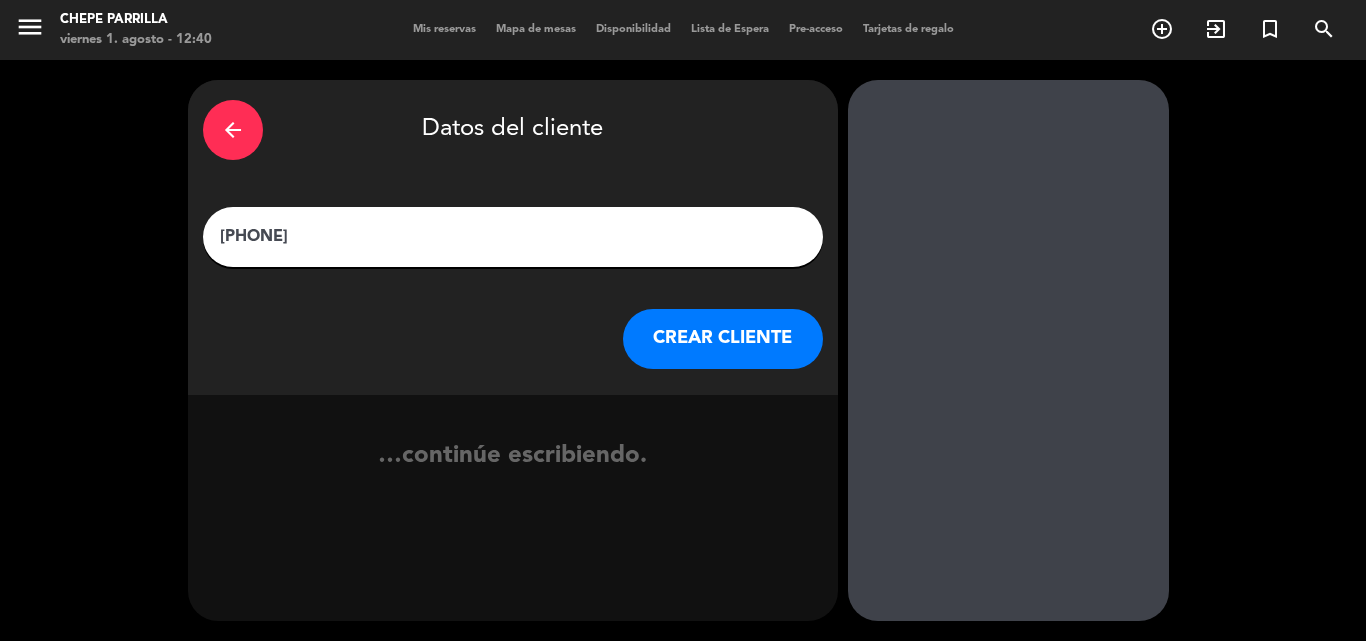 type on "3122292780" 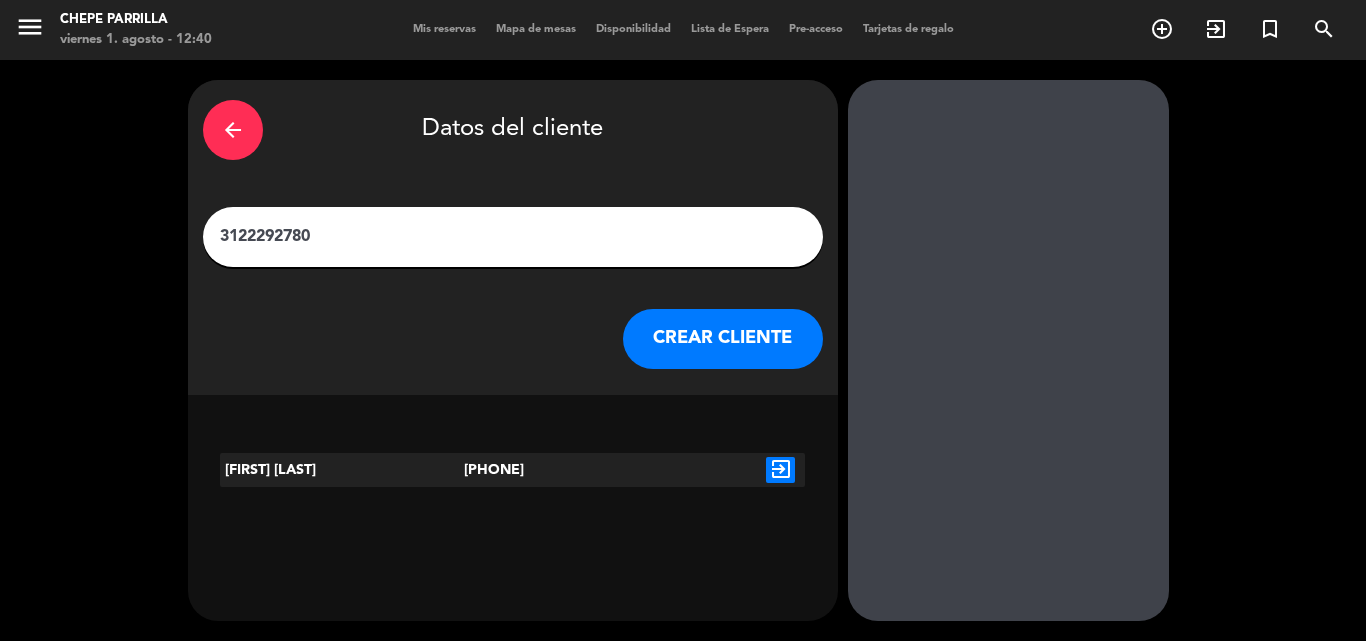 click on "exit_to_app" at bounding box center [780, 470] 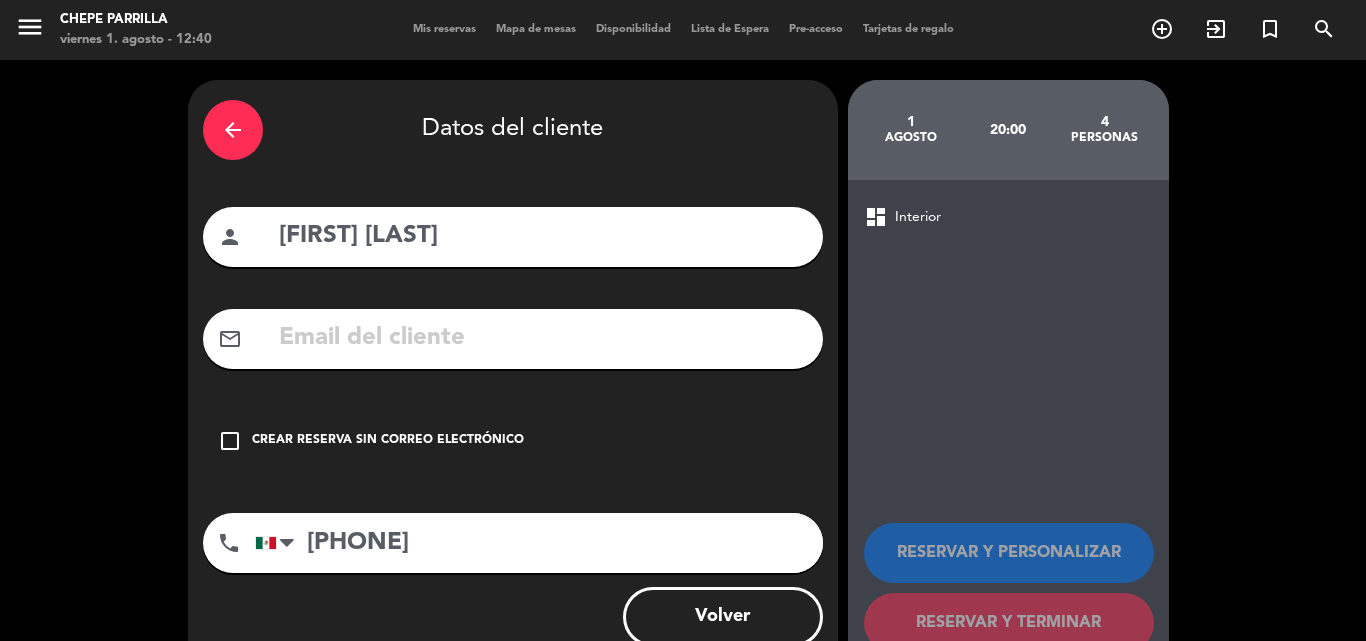 click on "Crear reserva sin correo electrónico" at bounding box center (388, 441) 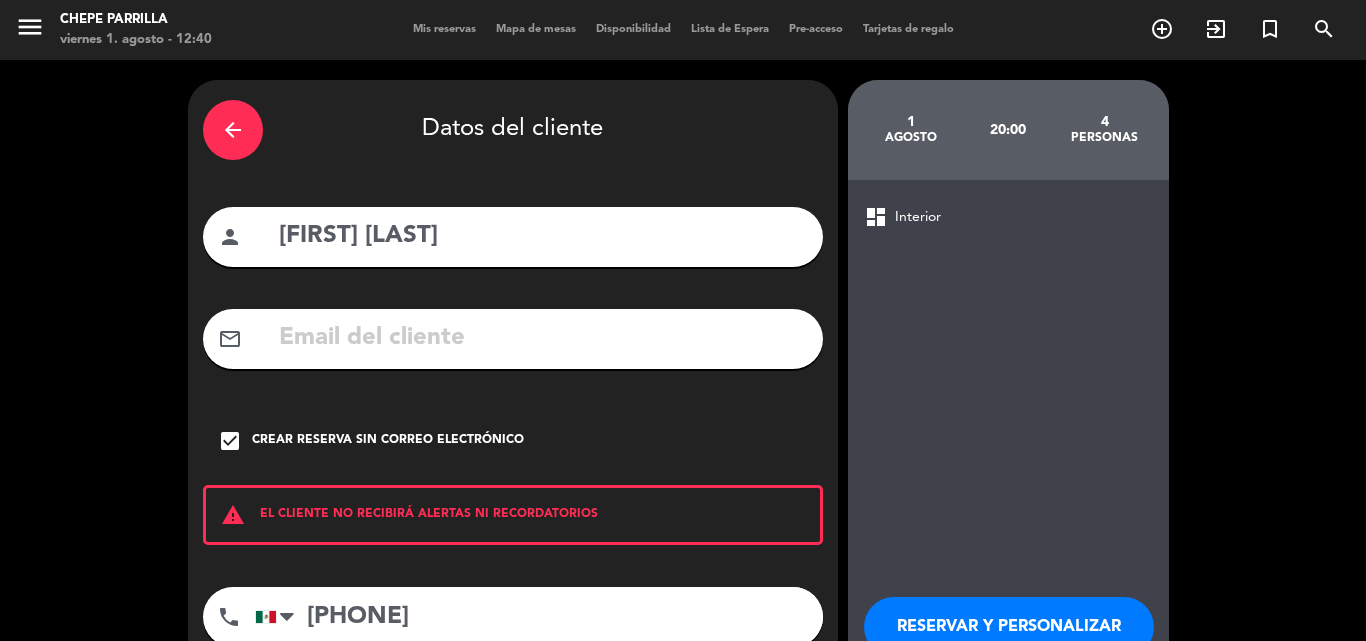 click on "RESERVAR Y PERSONALIZAR" at bounding box center [1009, 627] 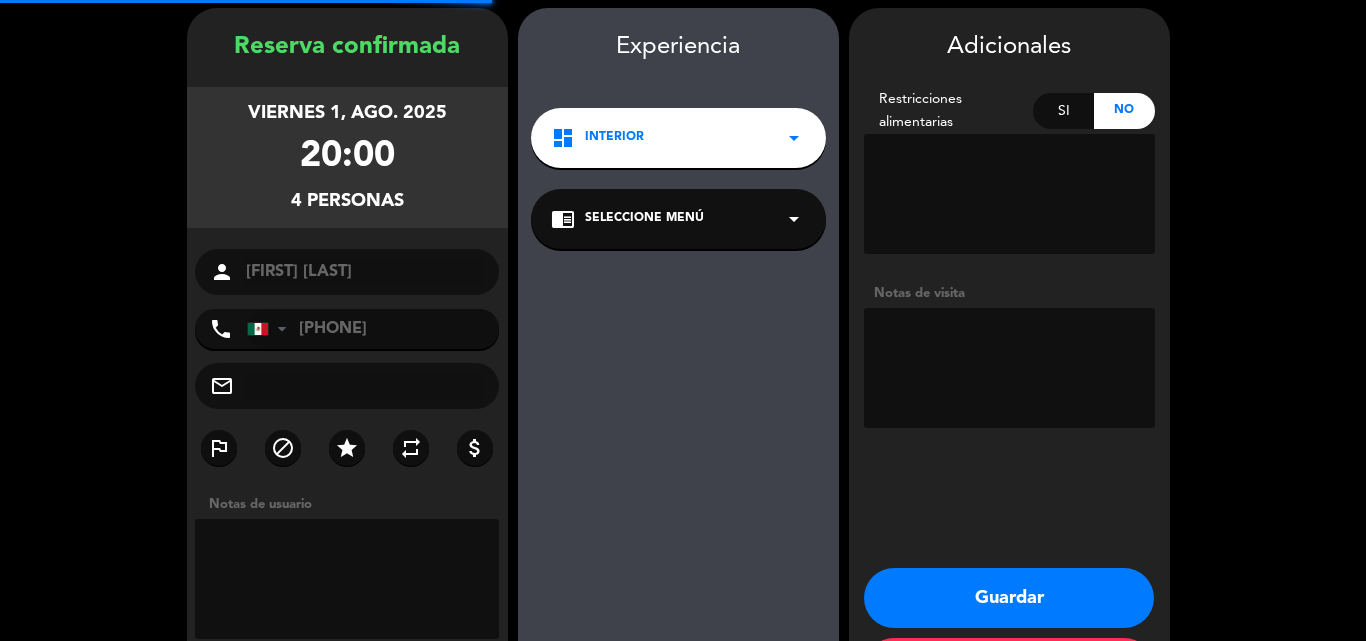 scroll, scrollTop: 80, scrollLeft: 0, axis: vertical 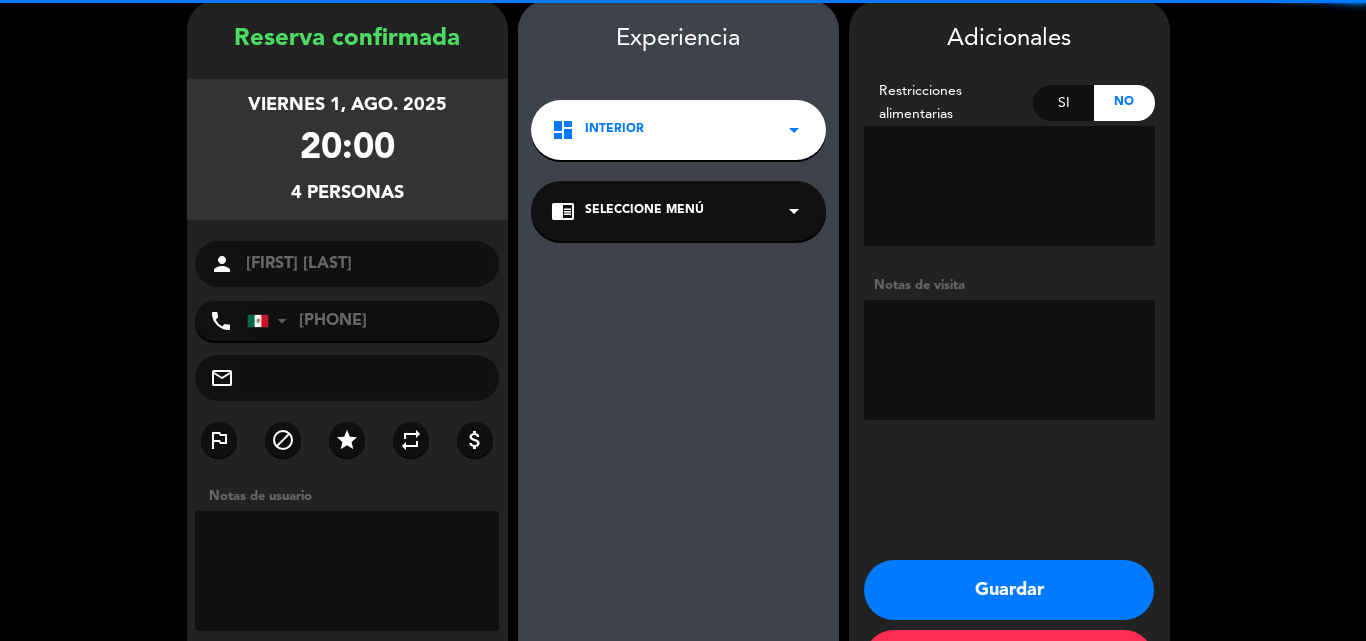 click at bounding box center [1009, 360] 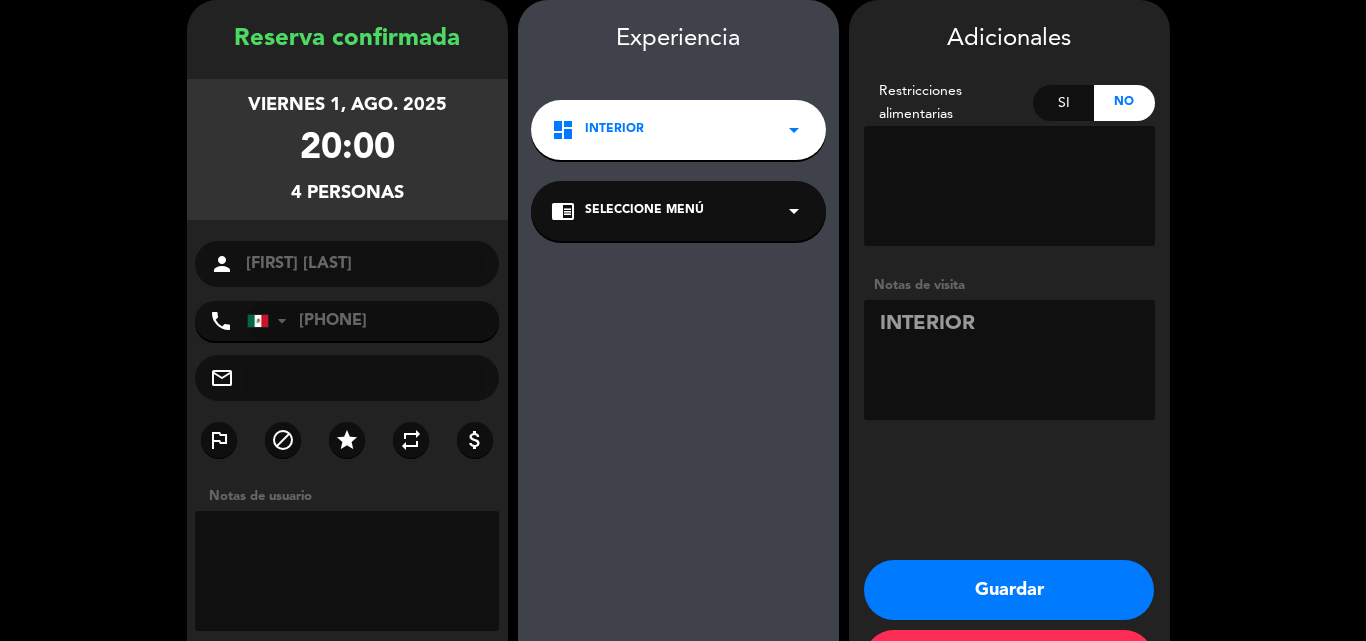type on "INTERIOR" 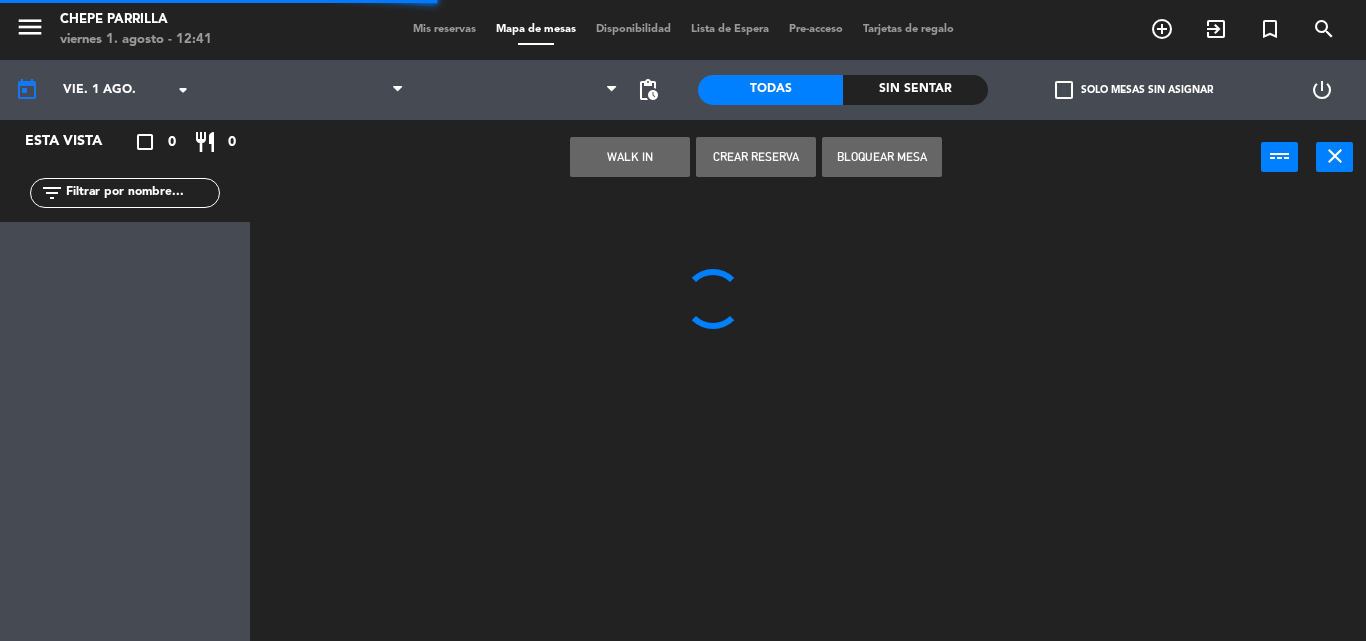 scroll, scrollTop: 0, scrollLeft: 0, axis: both 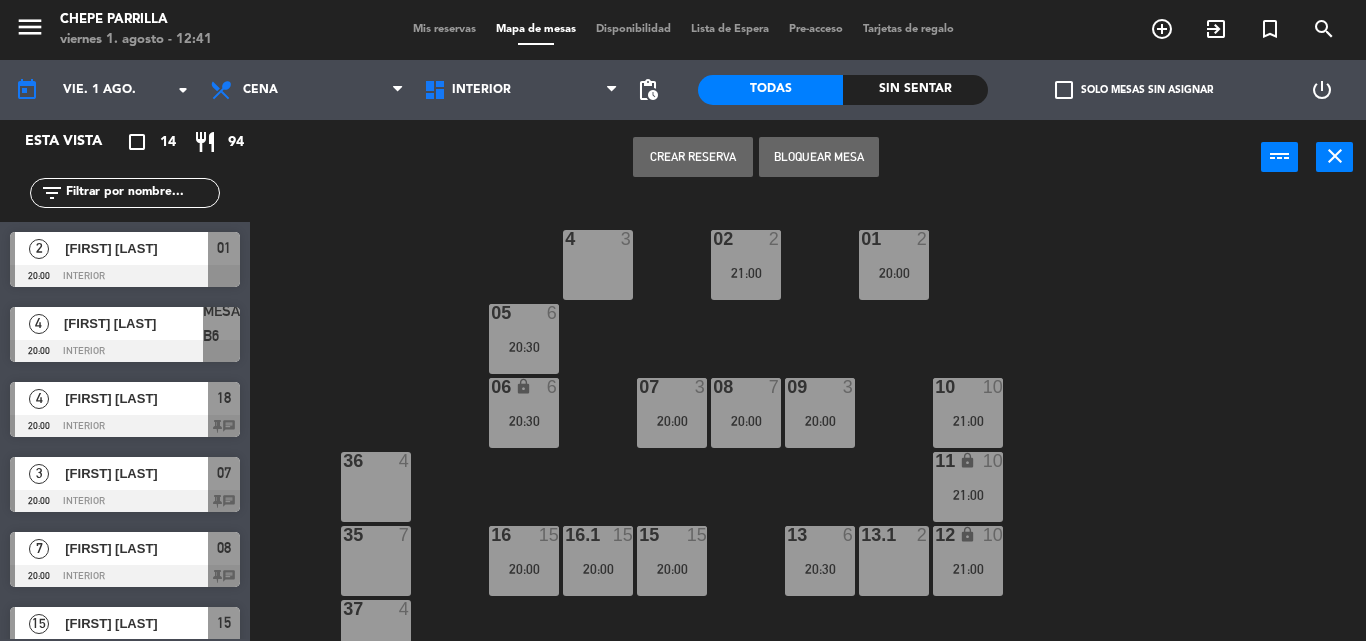 click on "02  2   21:00  4  3  01  2   20:00  05  6   20:30  06 lock  6   20:30  07  3   20:00  09  3   20:00  10  10   21:00  08  7   20:00  11 lock  10   21:00  36  4  16  15   20:00  15  15   20:00  13  6   20:30  12 lock  10   21:00  16.1  15   20:00  13.1  2  35  7  37  4  18  4   20:00   4   [FIRST] [LAST]   ASIGNADA  20:00 chat MesaB1 lock  4  MESAB2 lock  4  MESAB3 lock  8  39  8  18.2 lock  4  17  4  MESA B4  4  MESA B5  4  MESA B6  4   20:00  38  4" 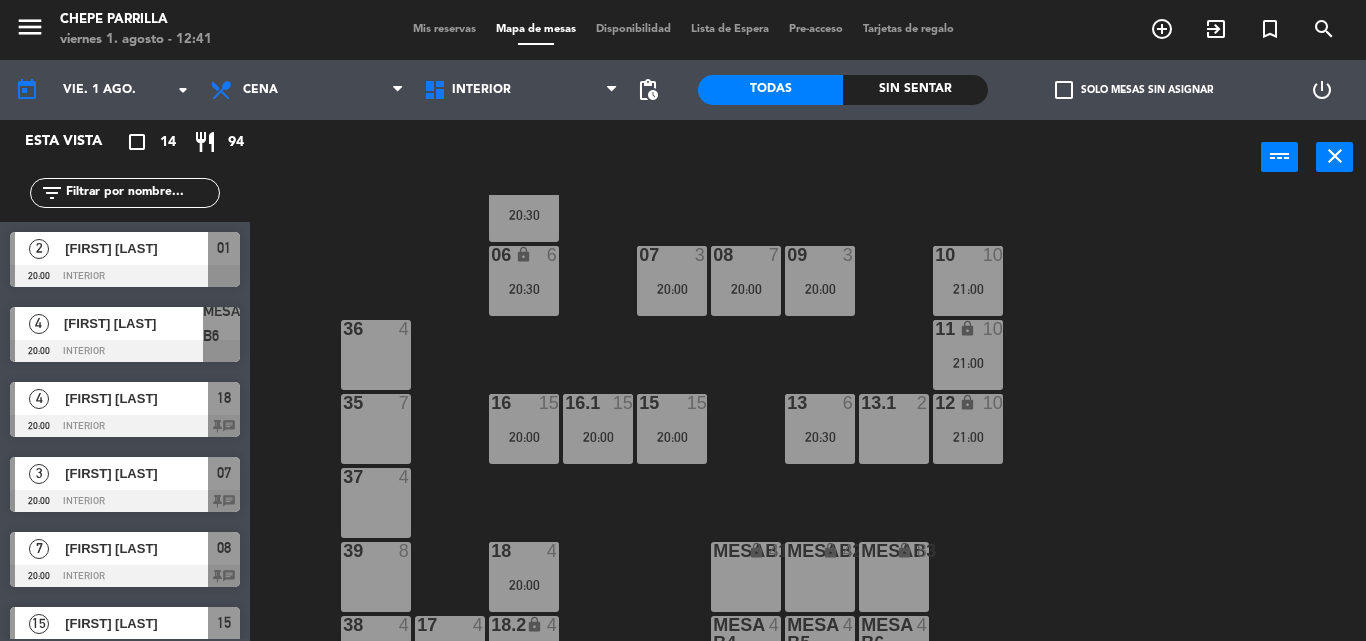 scroll, scrollTop: 177, scrollLeft: 0, axis: vertical 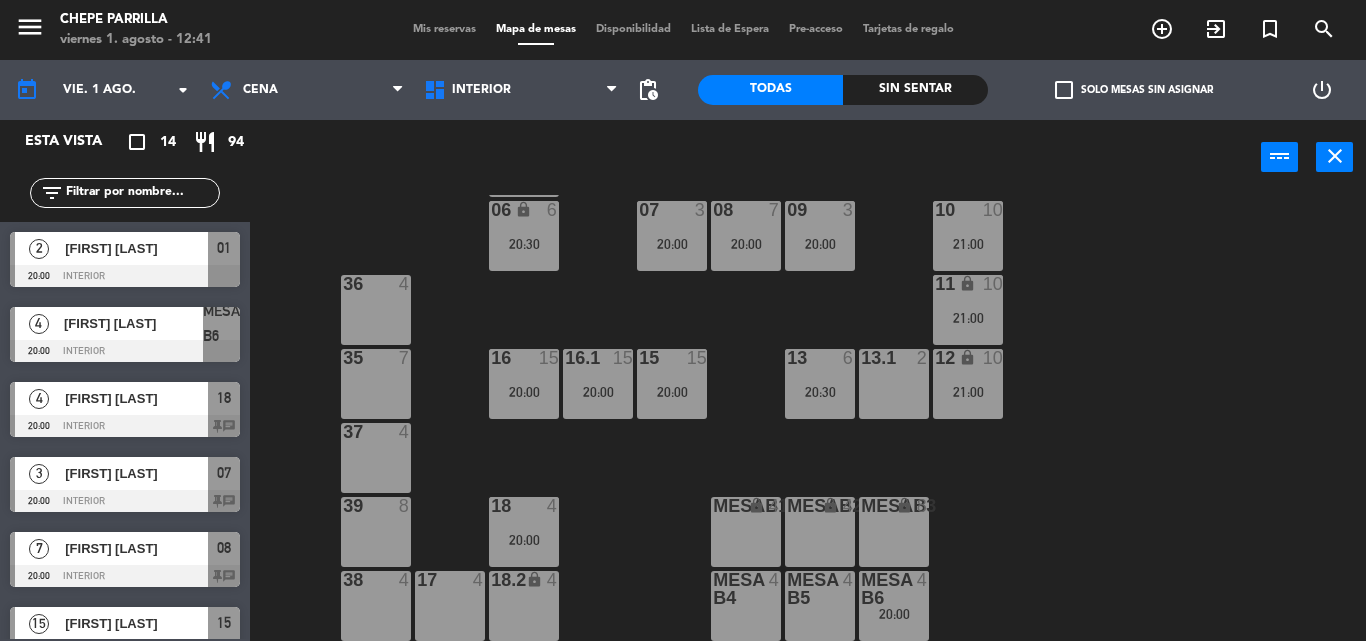 click on "02  2   21:00  4  3  01  2   20:00  05  6   20:30  06 lock  6   20:30  07  3   20:00  09  3   20:00  10  10   21:00  08  7   20:00  11 lock  10   21:00  36  4  16  15   20:00  15  15   20:00  13  6   20:30  12 lock  10   21:00  16.1  15   20:00  13.1  2  35  7  37  4  18  4   20:00  MesaB1 lock  4  MESAB2 lock  4  MESAB3 lock  8  39  8  18.2 lock  4  17  4  MESA B4  4  MESA B5  4  MESA B6  4   20:00  38  4" 